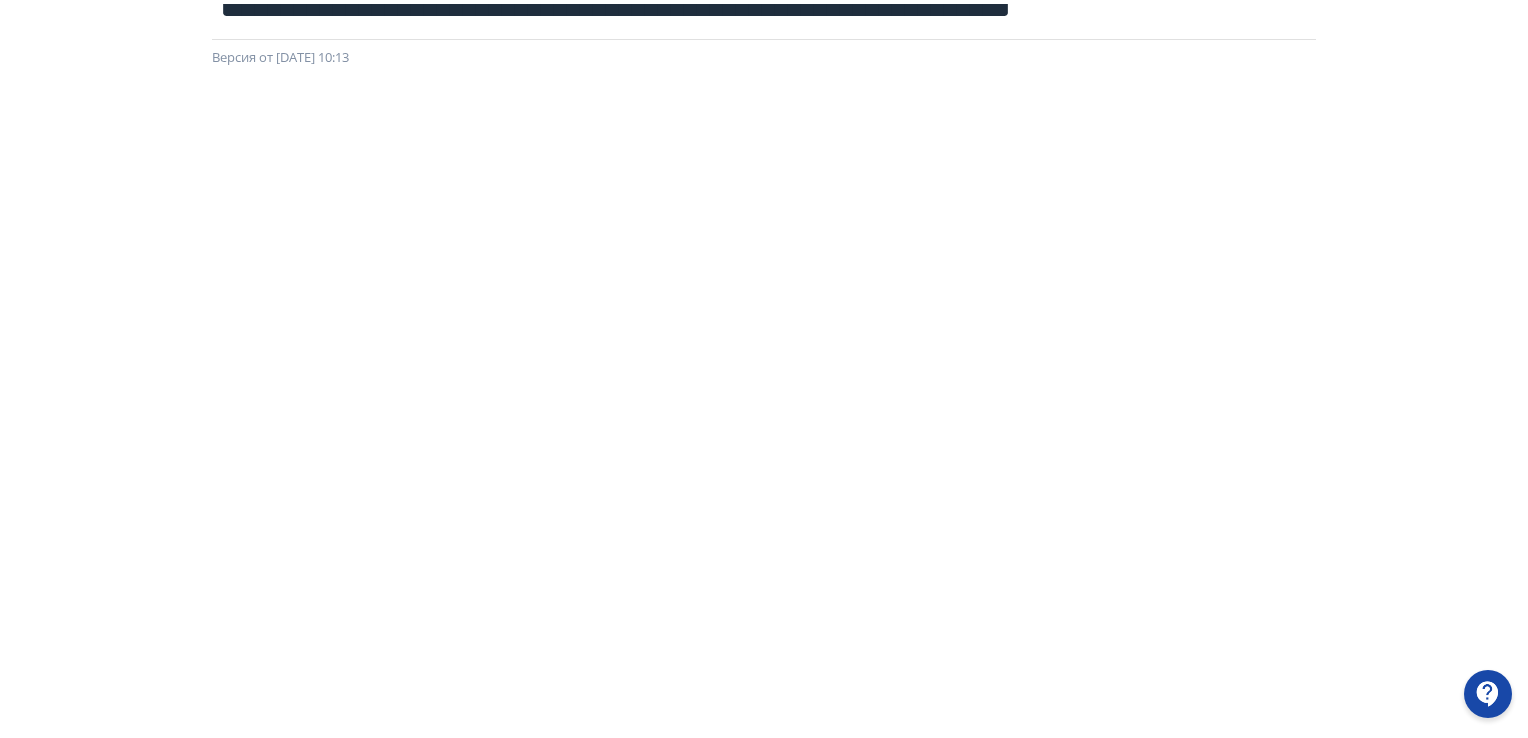 scroll, scrollTop: 0, scrollLeft: 0, axis: both 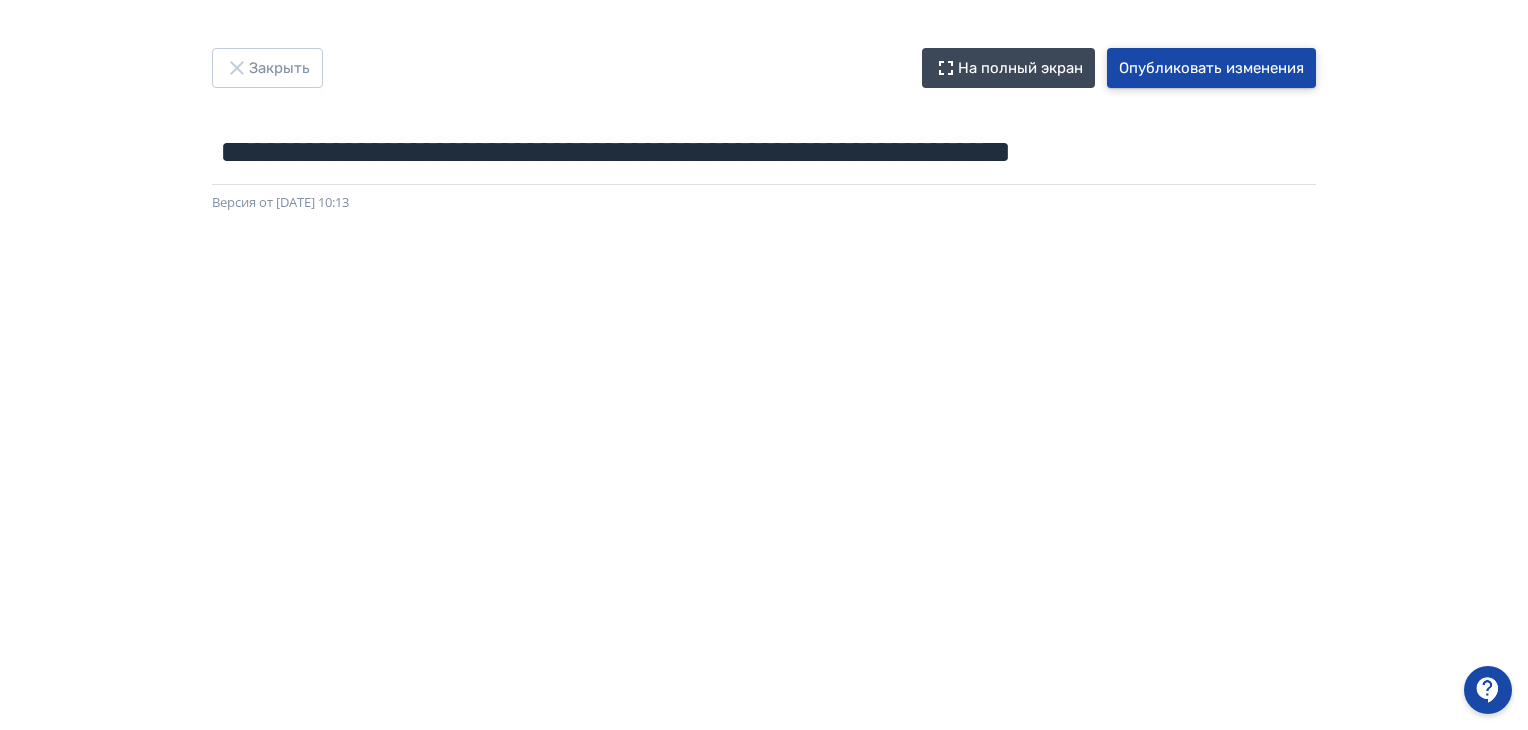 click on "Опубликовать изменения" at bounding box center [1211, 68] 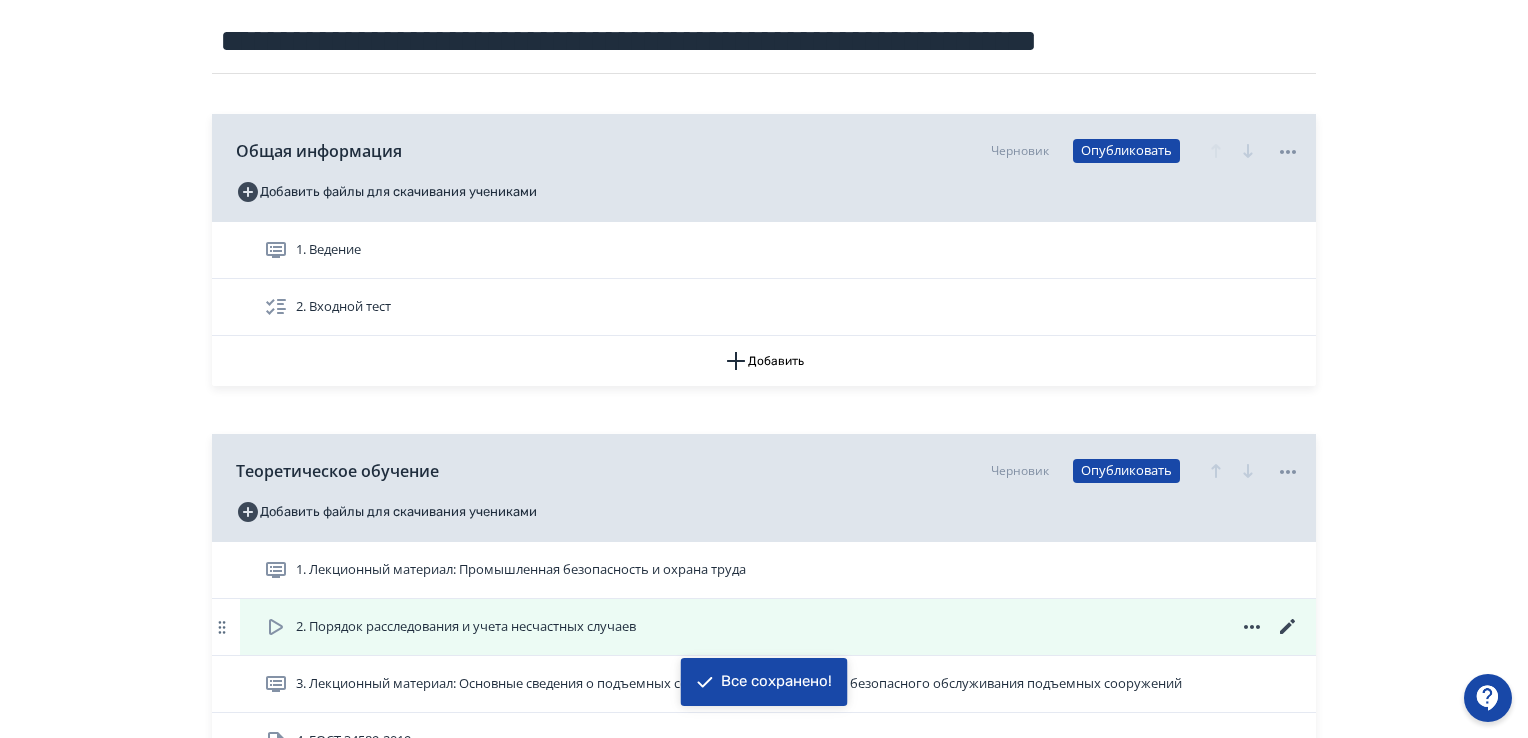 scroll, scrollTop: 300, scrollLeft: 0, axis: vertical 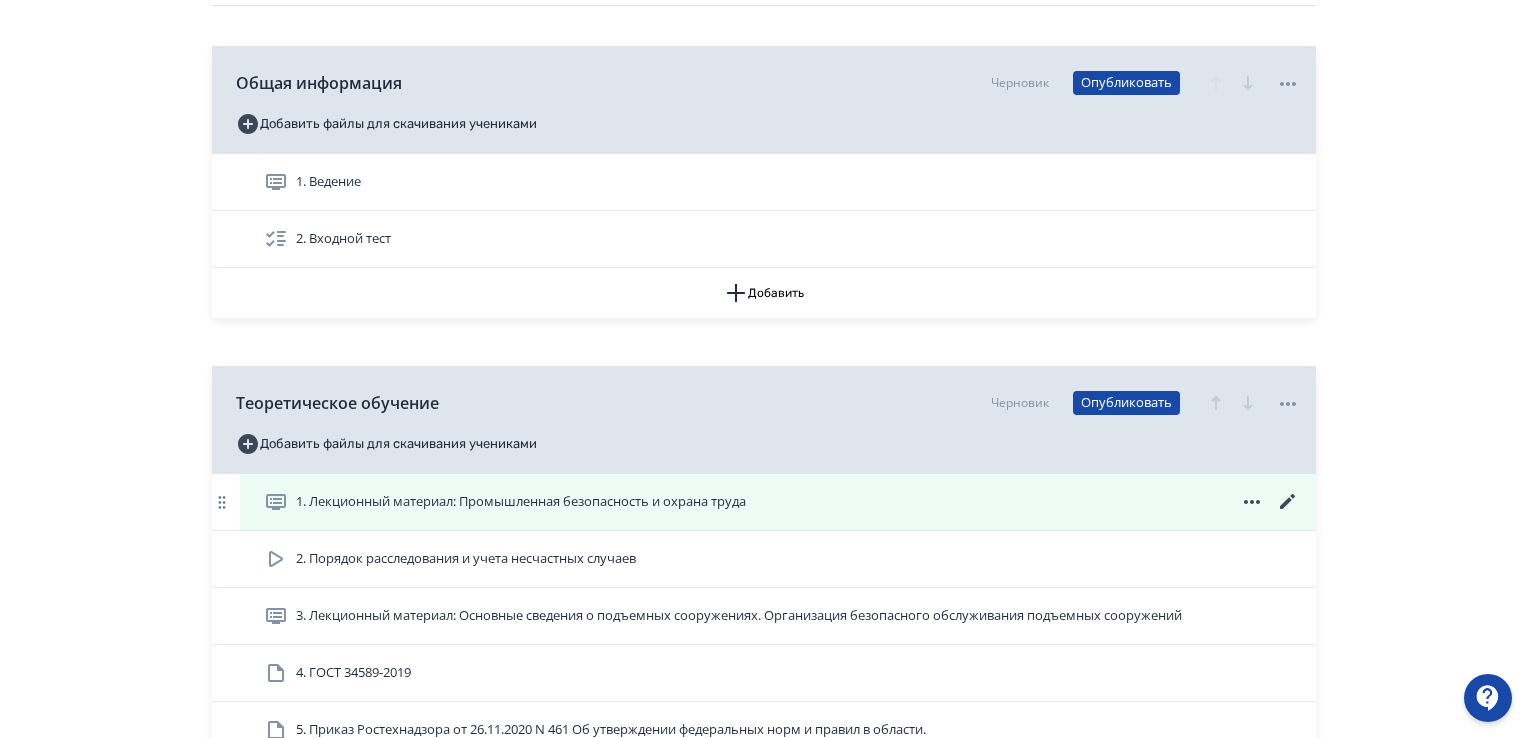 click on "1. Лекционный материал: Промышленная безопасность и охрана труда" at bounding box center (521, 502) 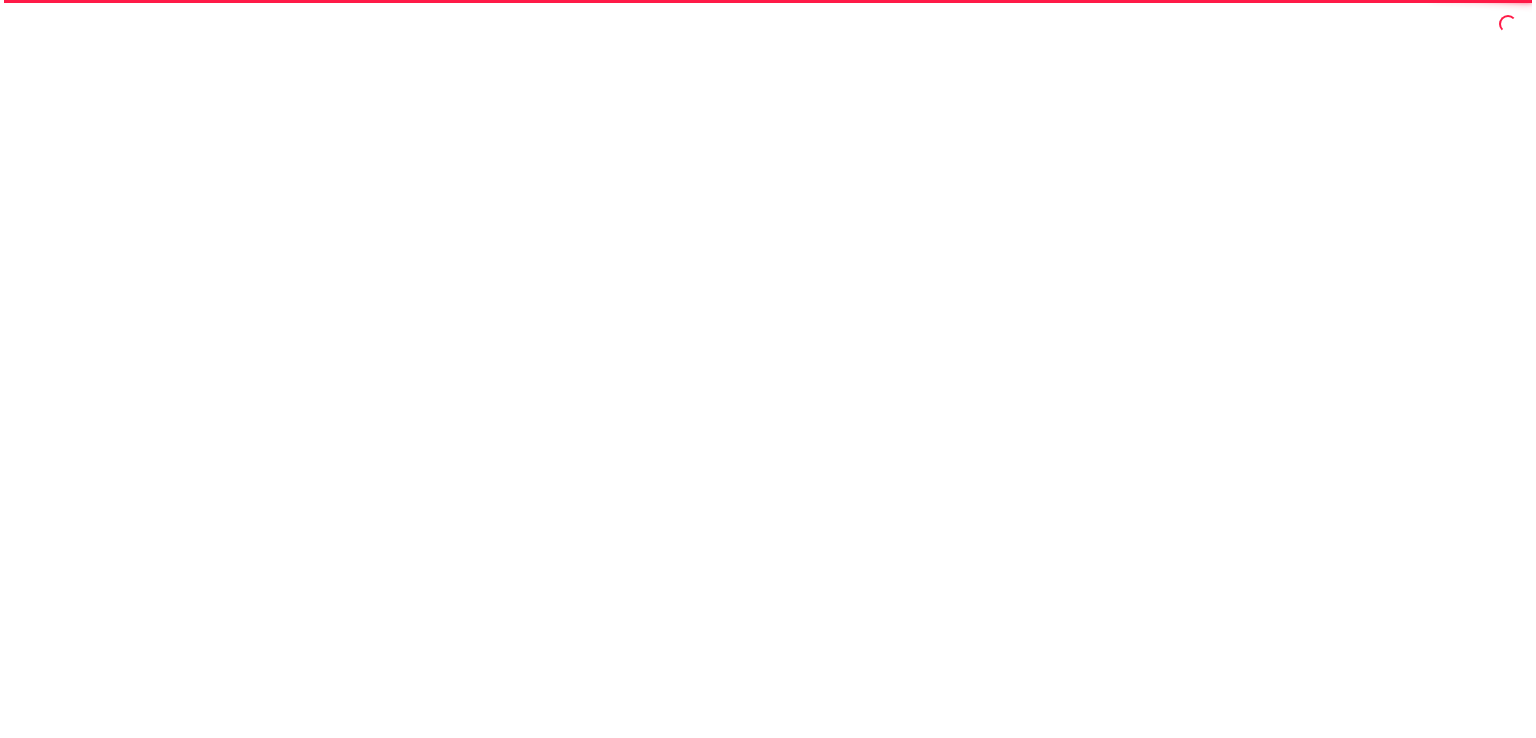 scroll, scrollTop: 0, scrollLeft: 0, axis: both 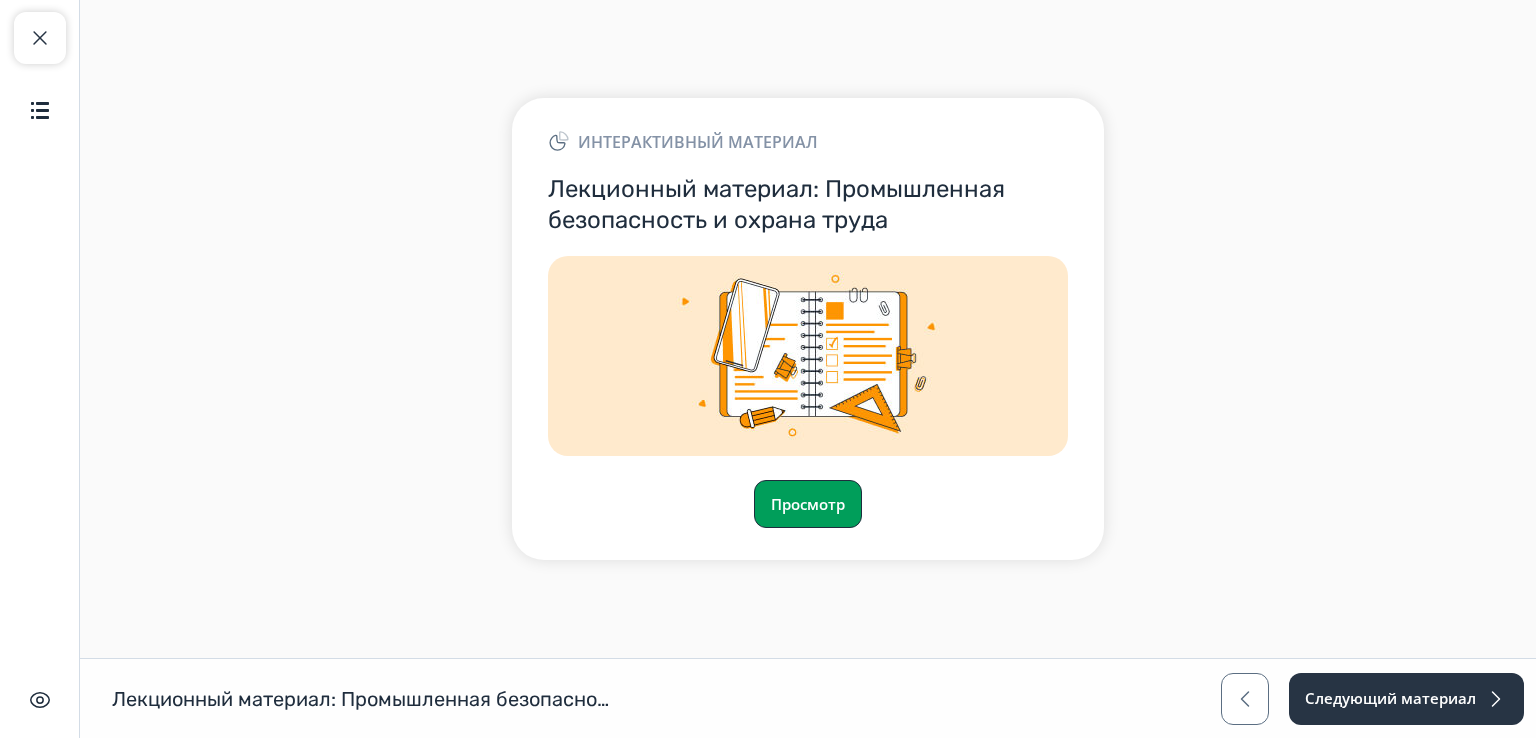 click on "Просмотр" at bounding box center (808, 504) 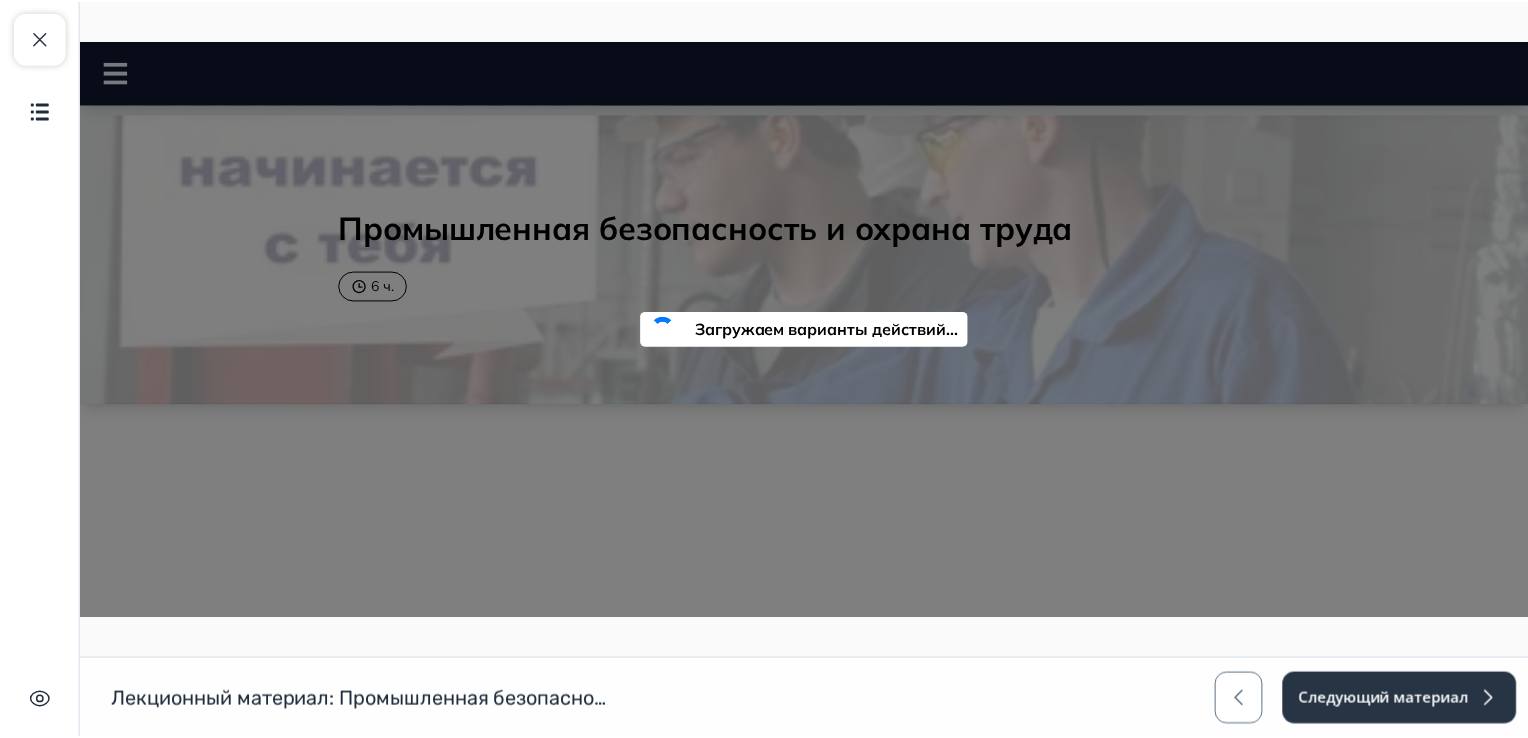 scroll, scrollTop: 0, scrollLeft: 0, axis: both 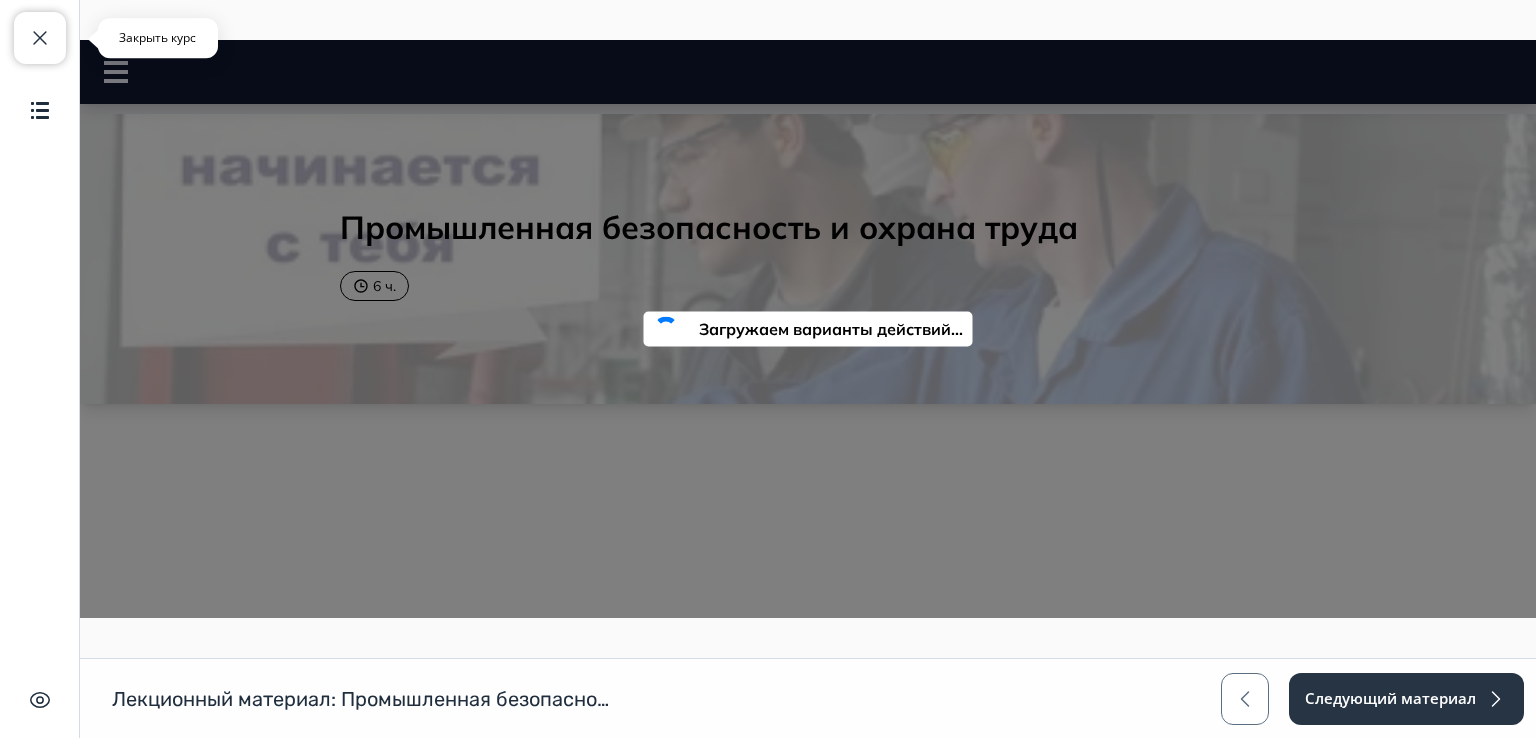 click at bounding box center [40, 38] 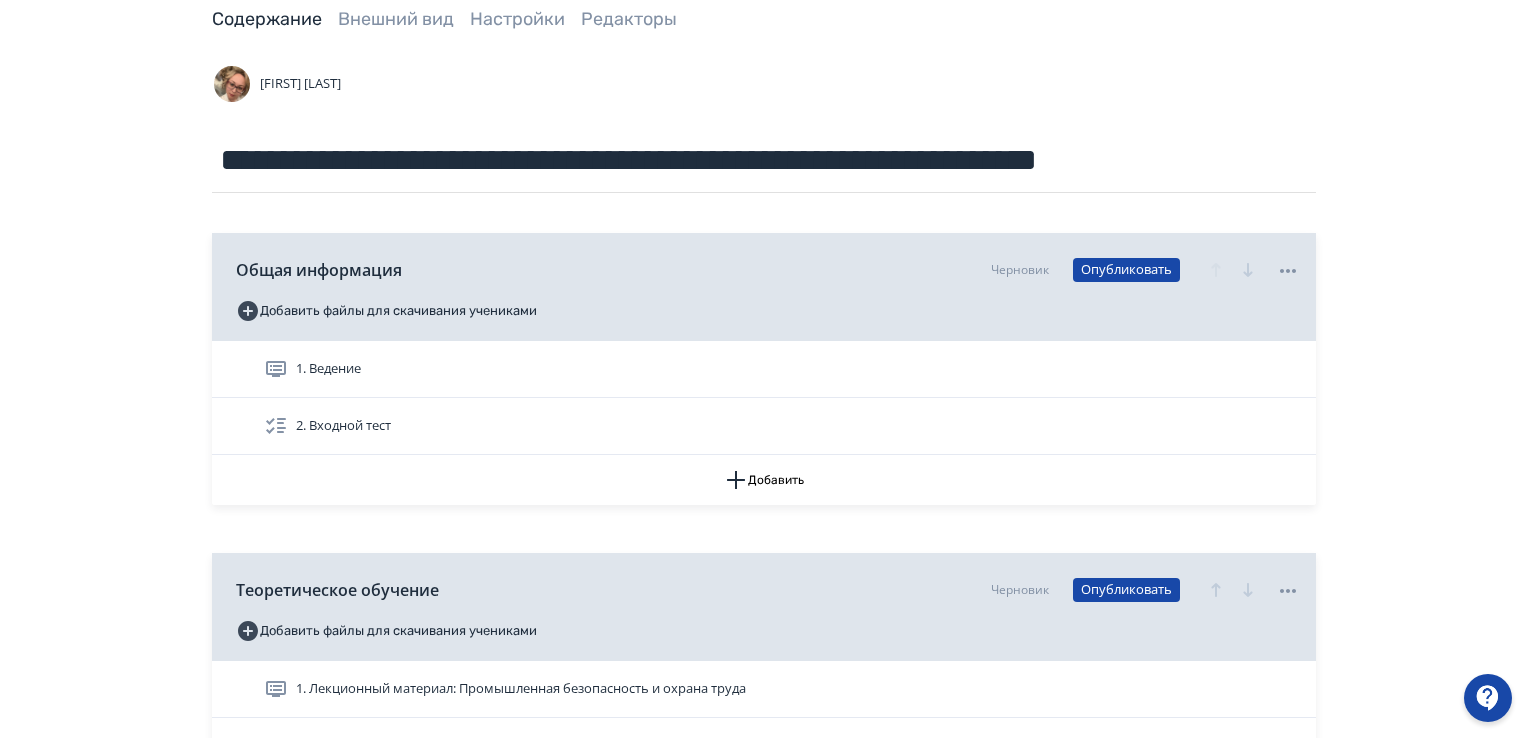 scroll, scrollTop: 200, scrollLeft: 0, axis: vertical 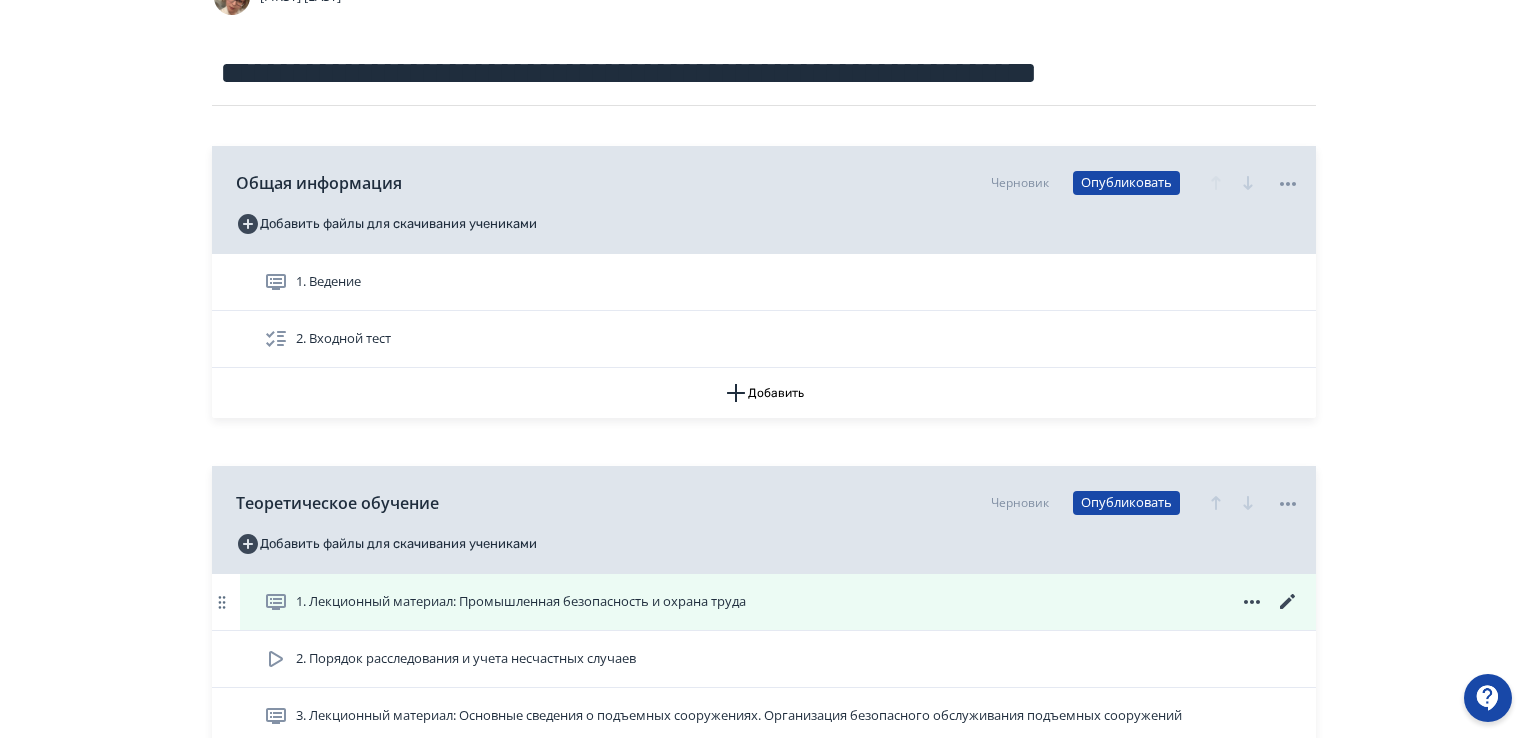 click on "1. Лекционный материал: Промышленная безопасность и охрана труда" at bounding box center (521, 602) 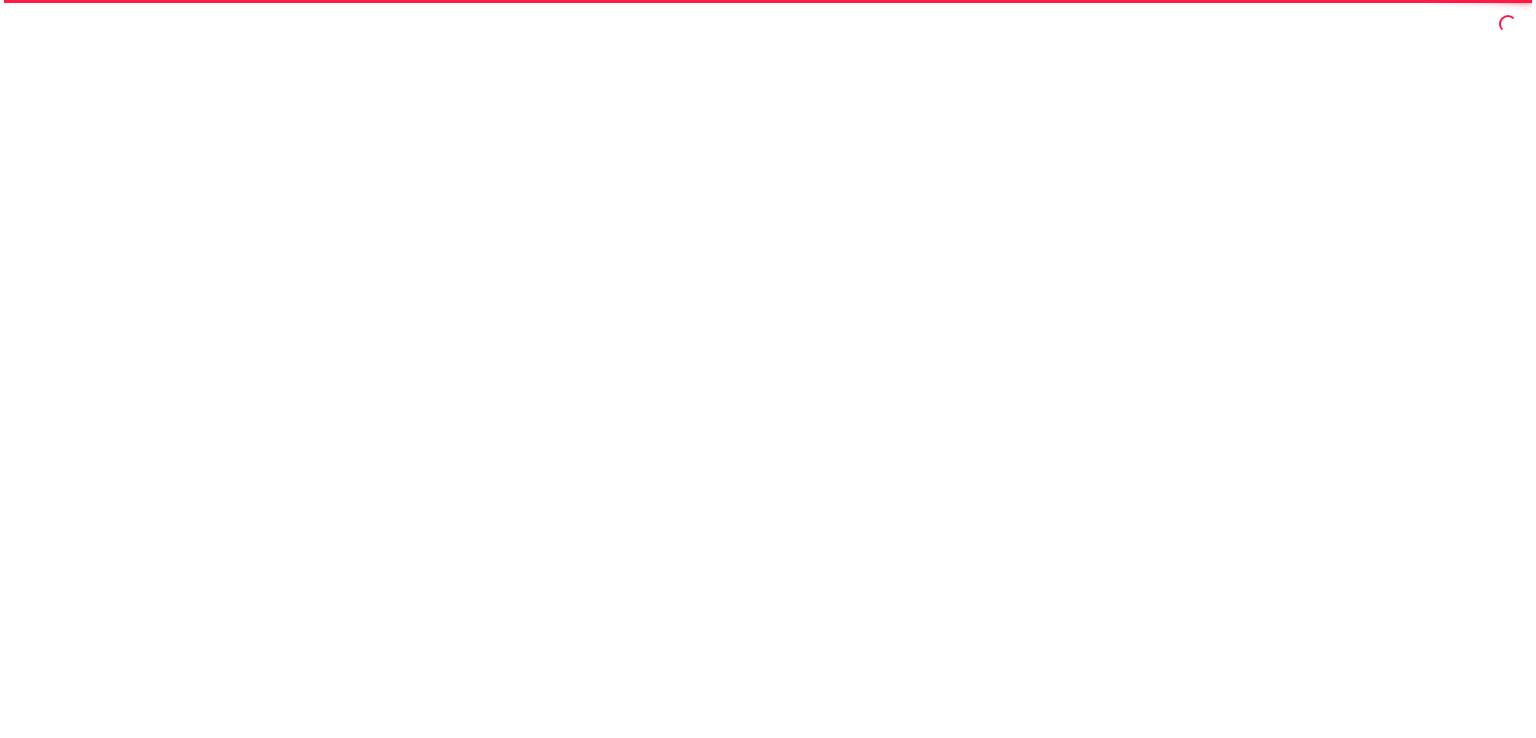 scroll, scrollTop: 0, scrollLeft: 0, axis: both 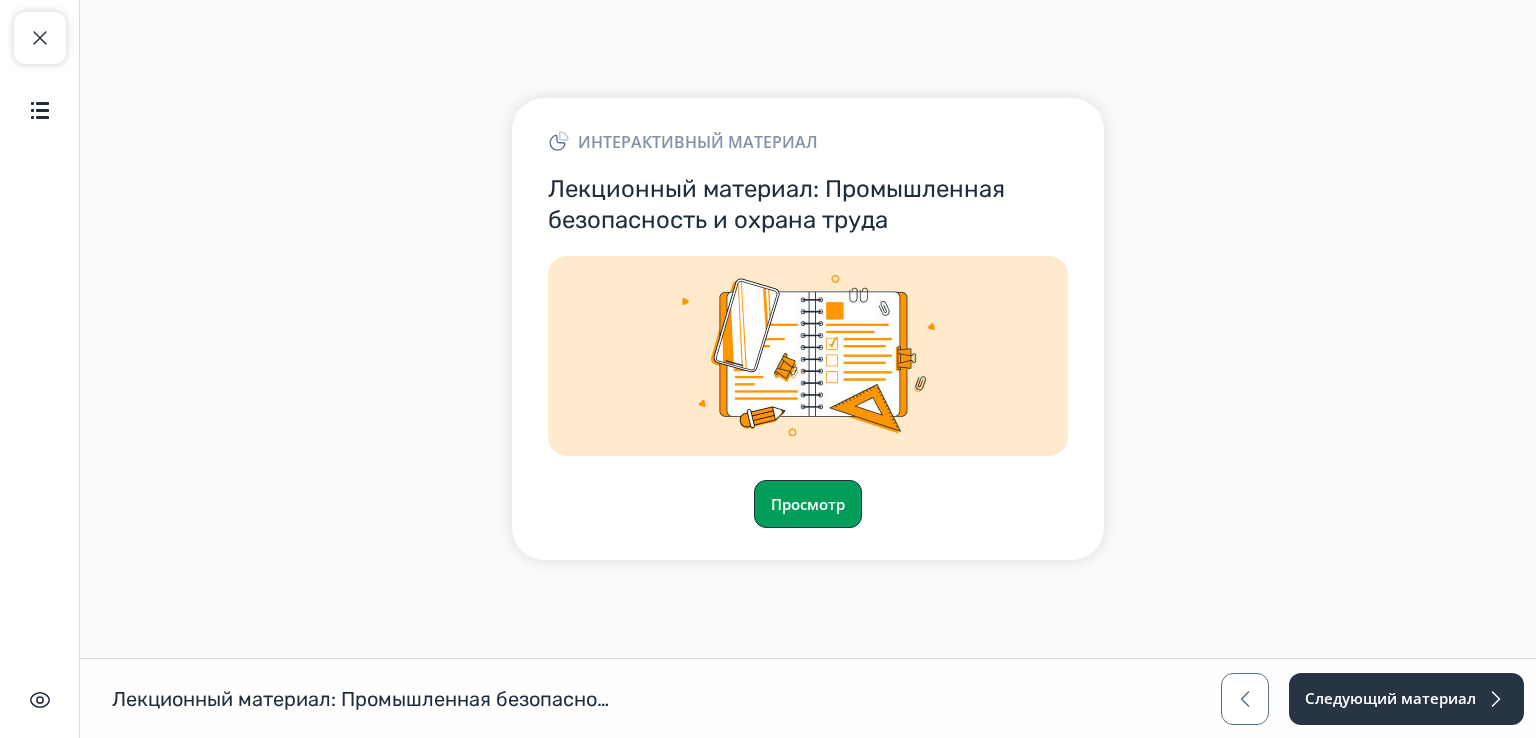 click on "Просмотр" at bounding box center (808, 504) 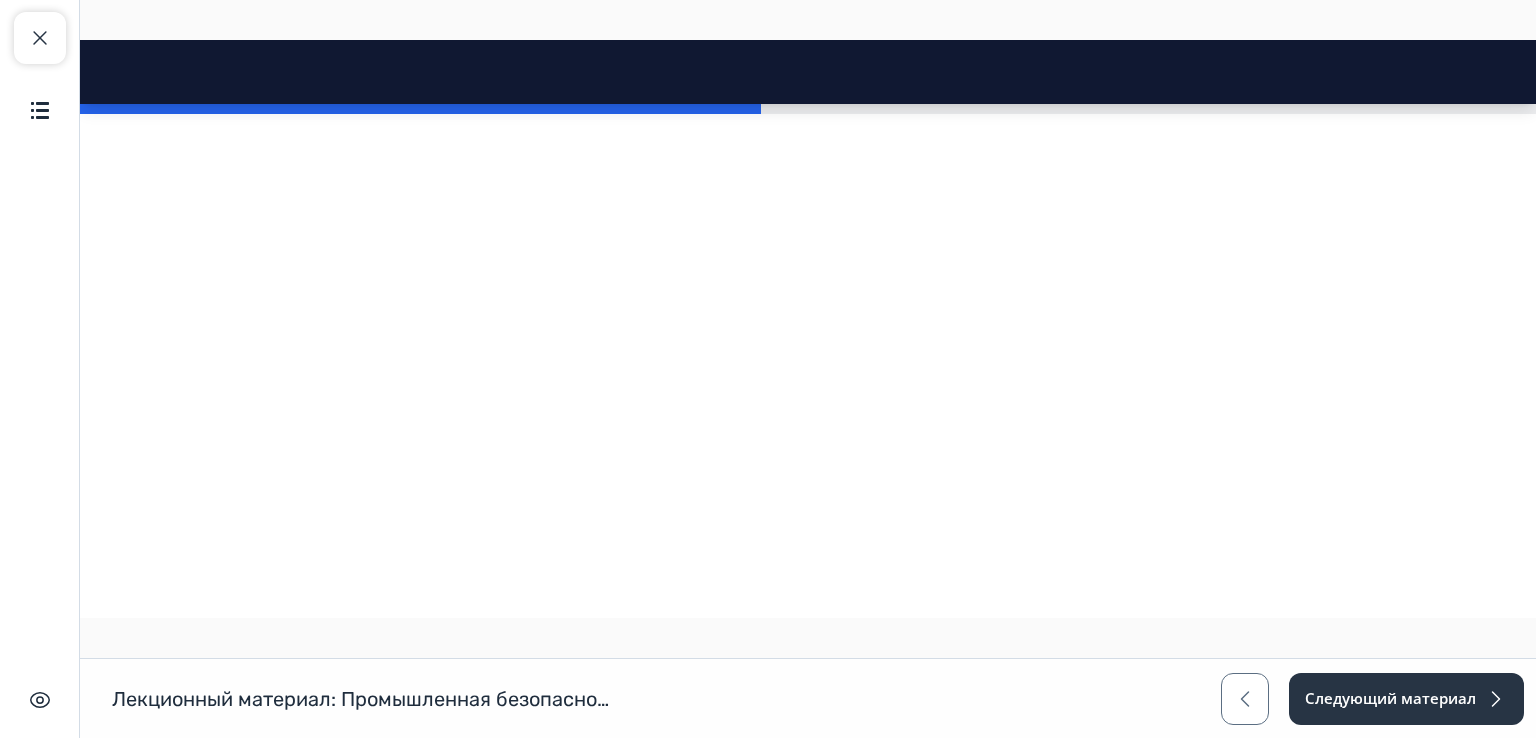 scroll, scrollTop: 10100, scrollLeft: 0, axis: vertical 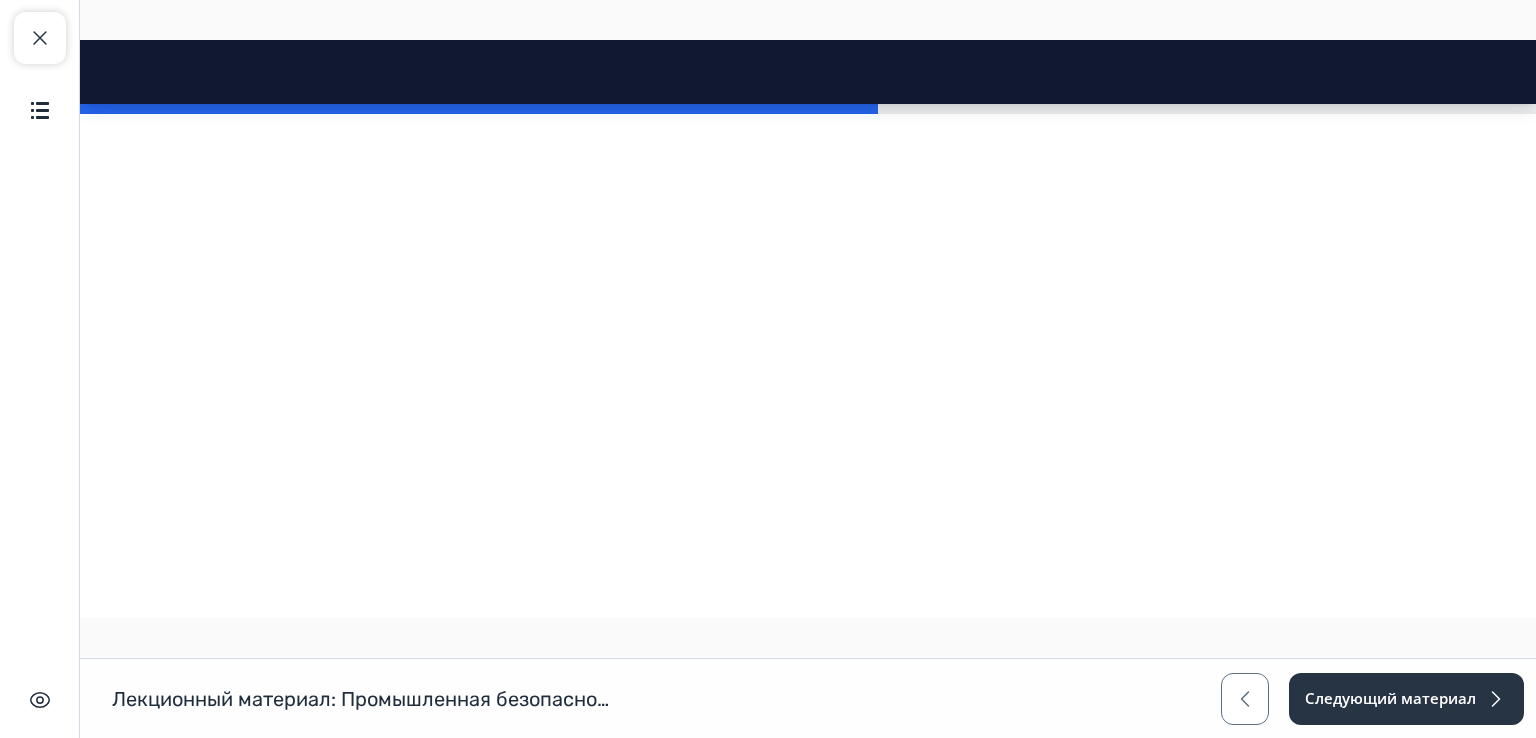 click 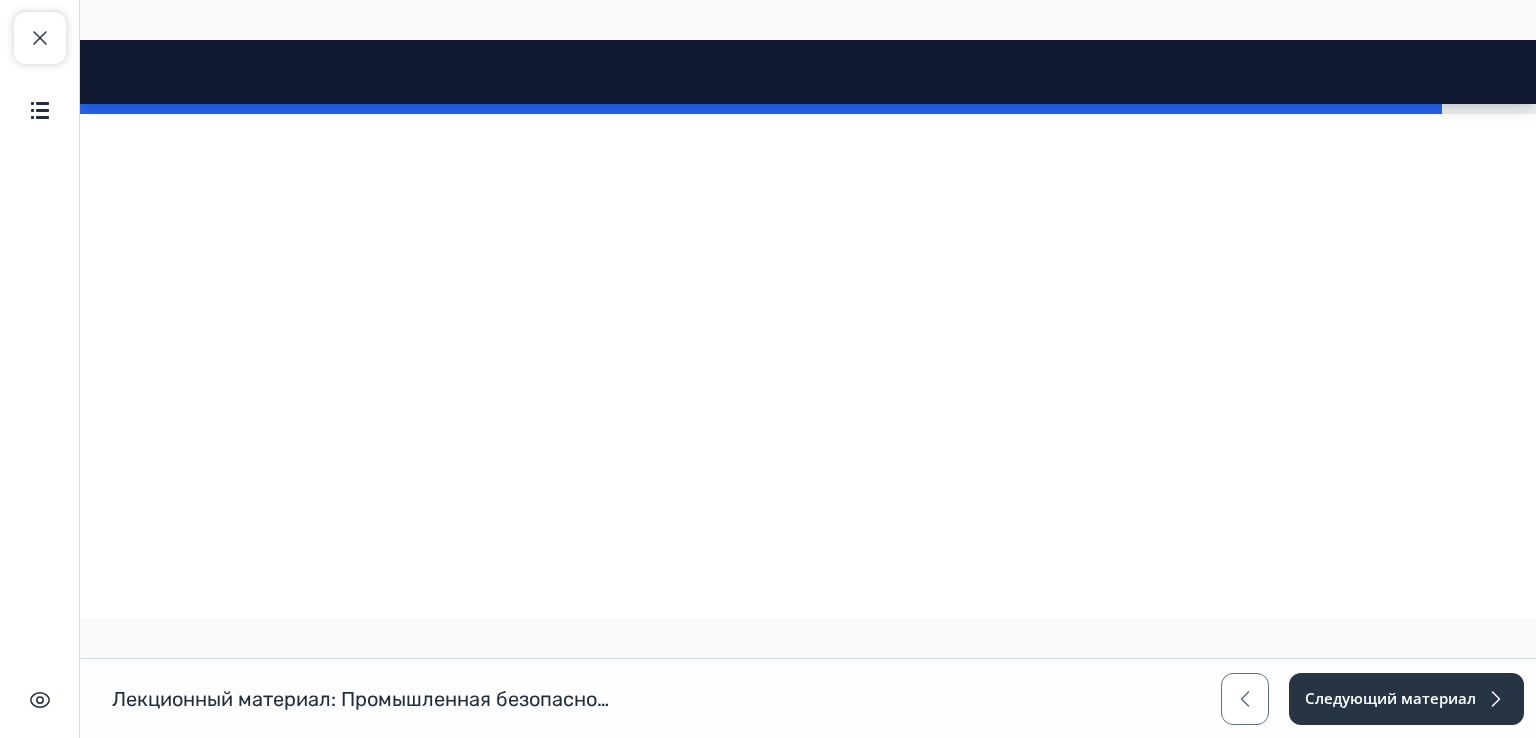 scroll, scrollTop: 17700, scrollLeft: 0, axis: vertical 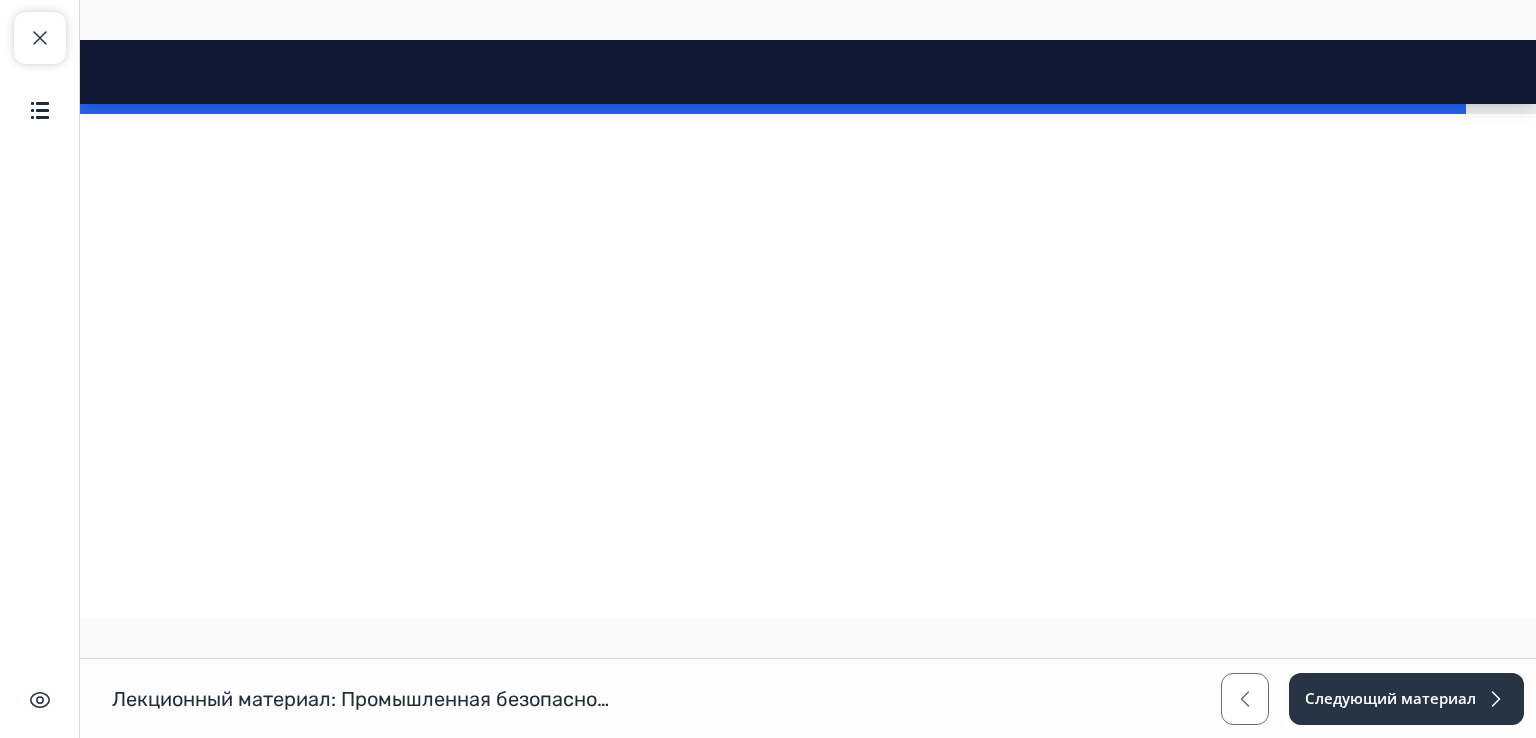 click on "Пожары в ограждениях" at bounding box center (464, -1131) 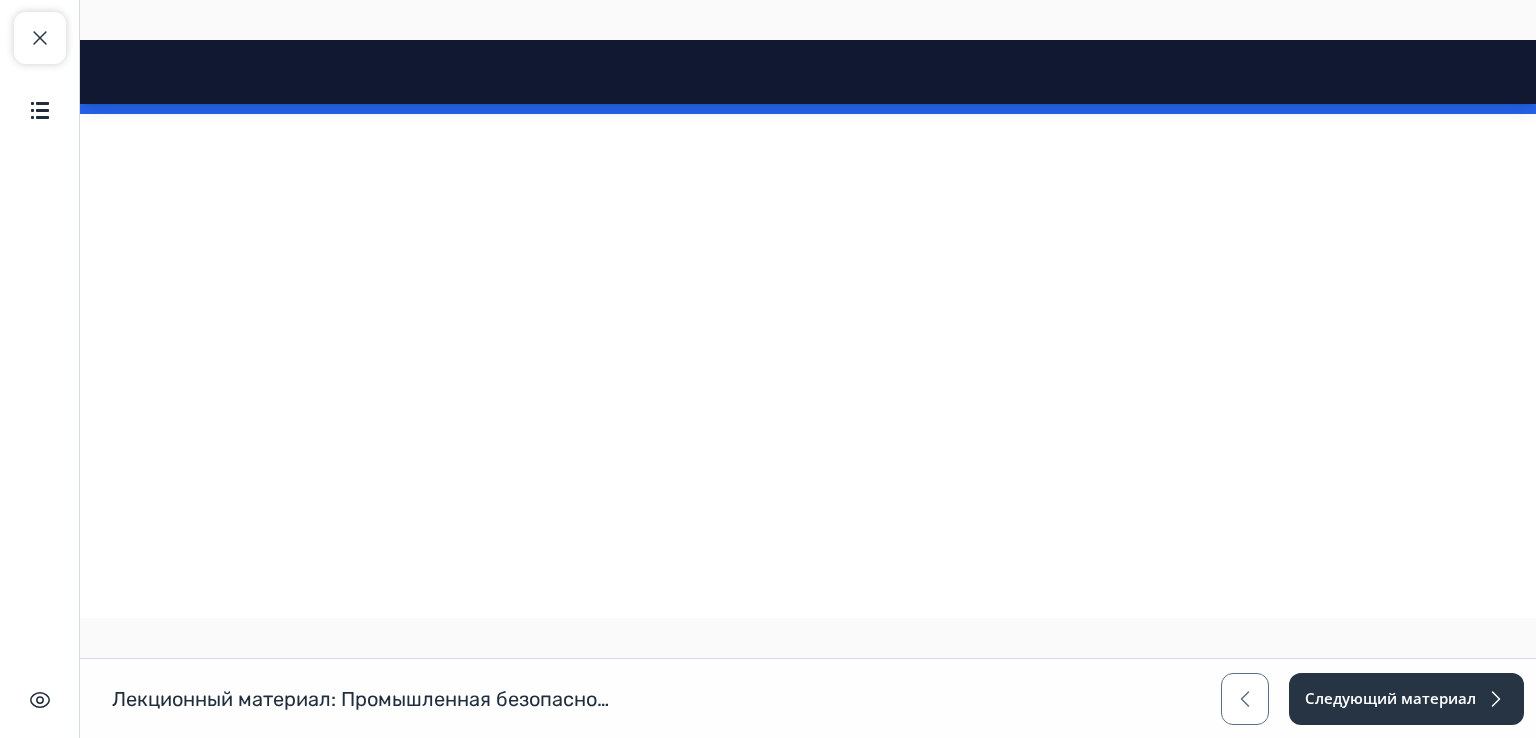 scroll, scrollTop: 16390, scrollLeft: 0, axis: vertical 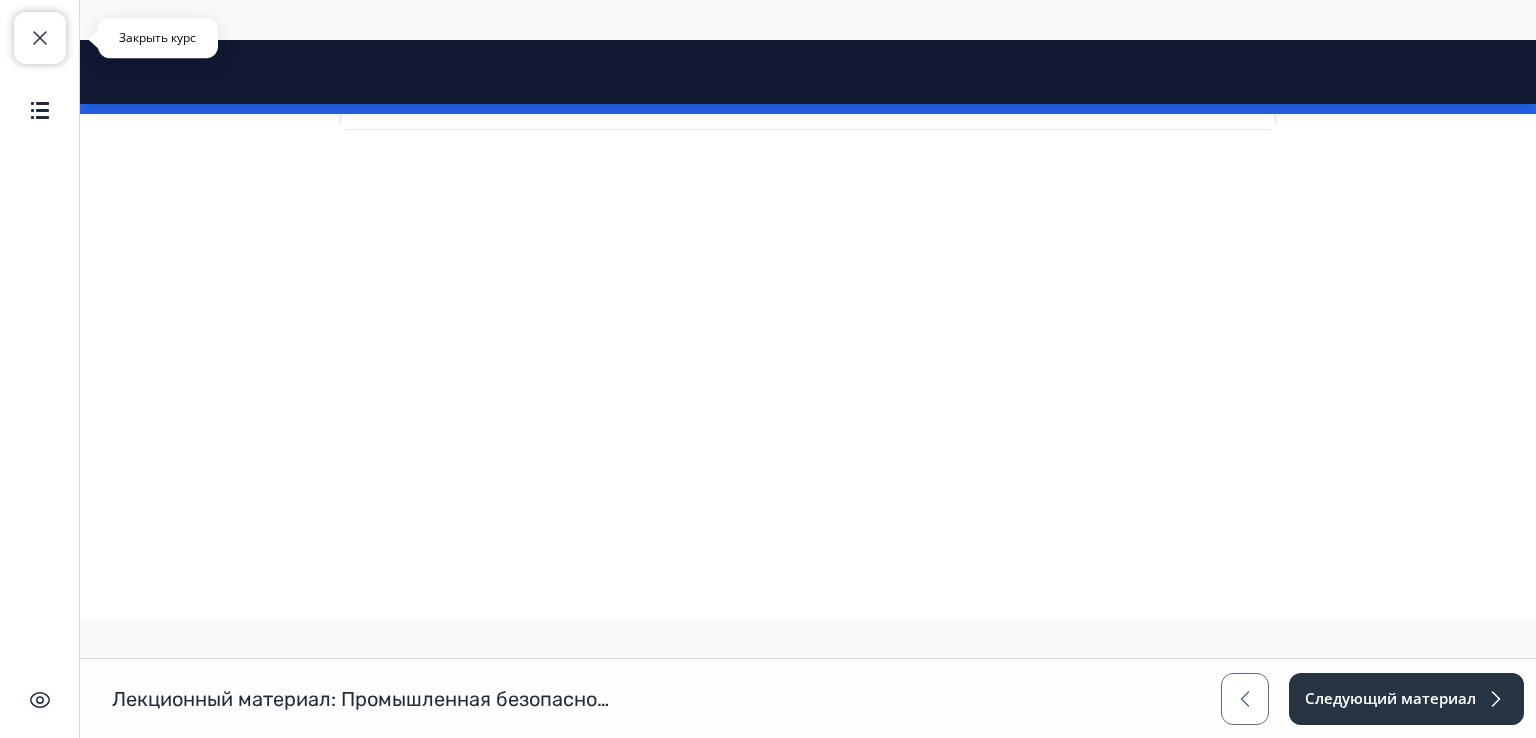 click on "Закрыть курс" at bounding box center (40, 38) 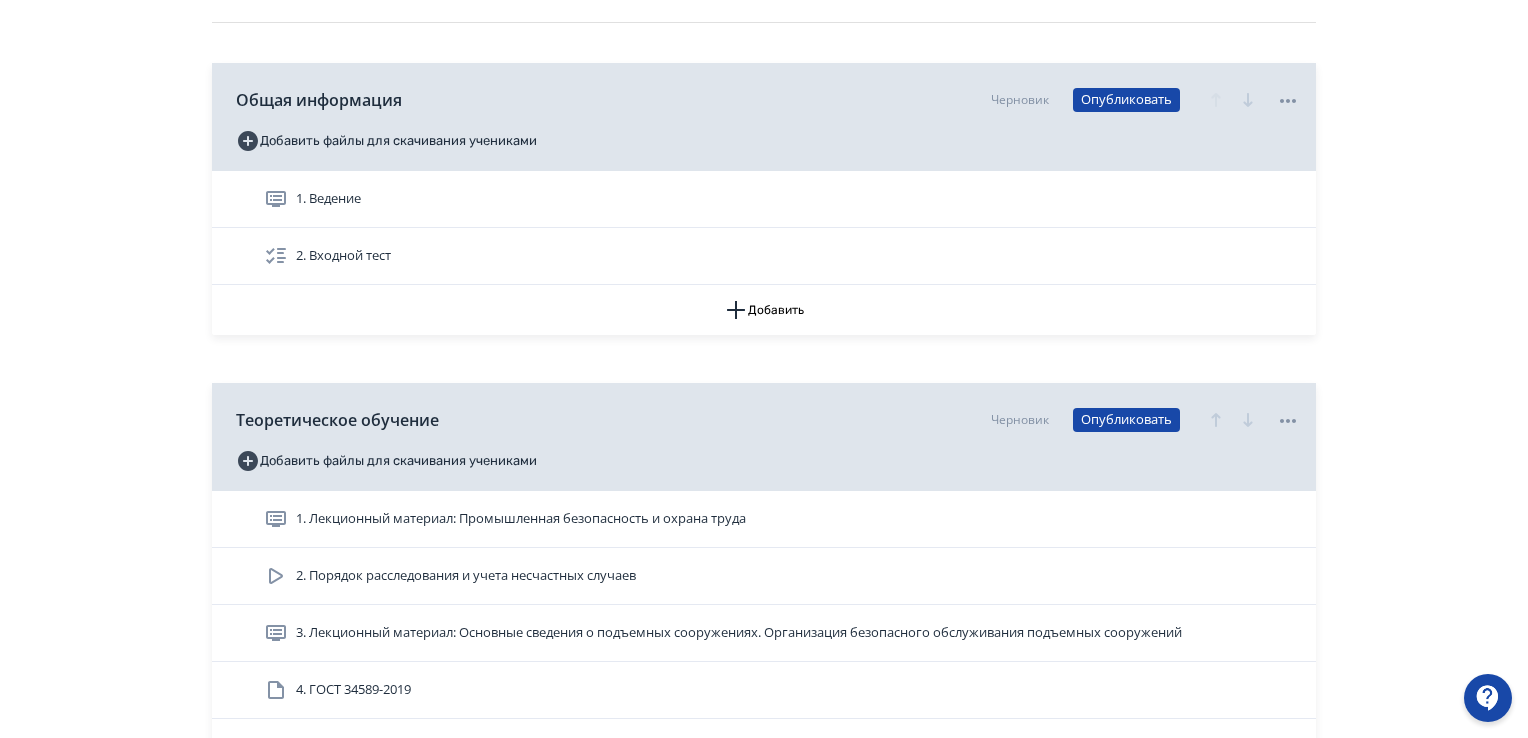 scroll, scrollTop: 400, scrollLeft: 0, axis: vertical 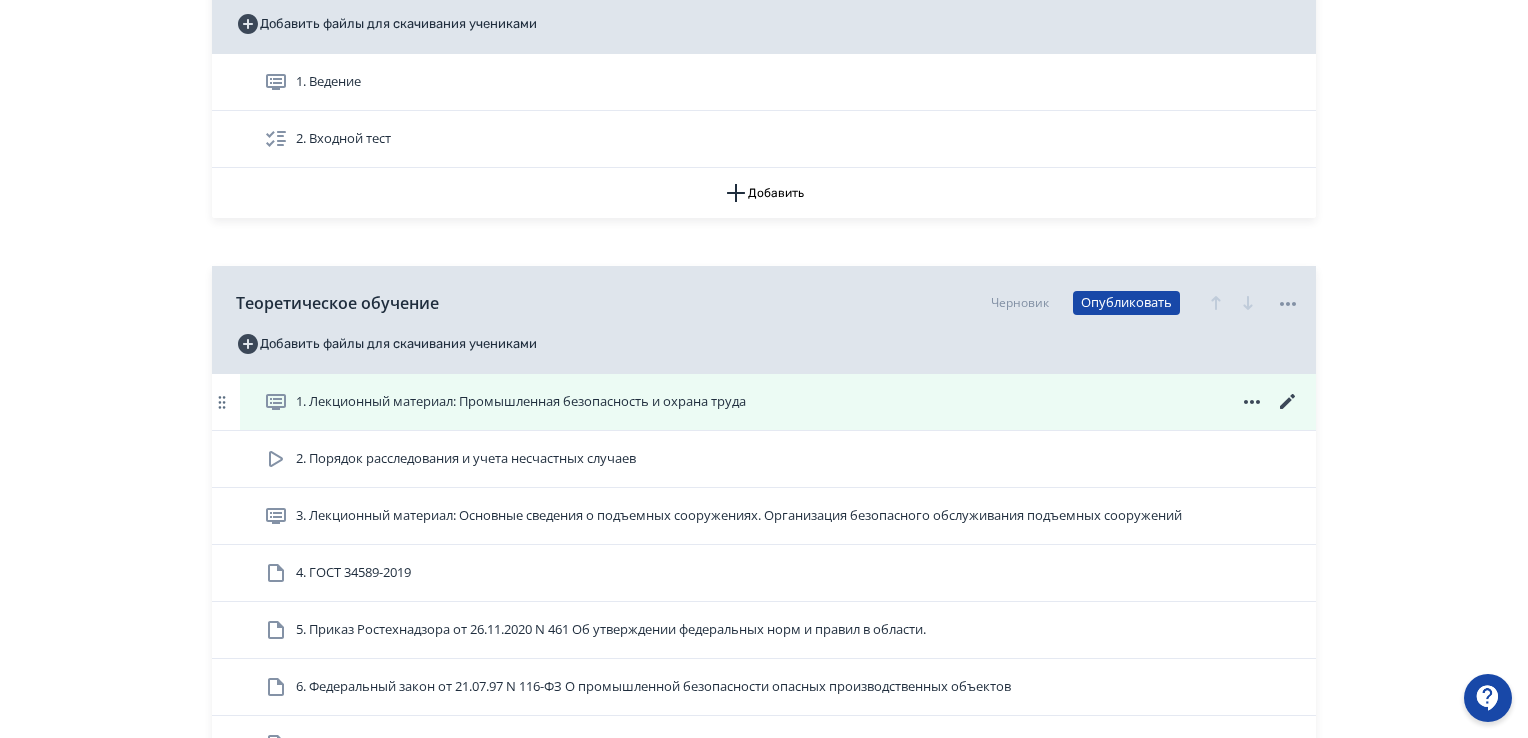 click 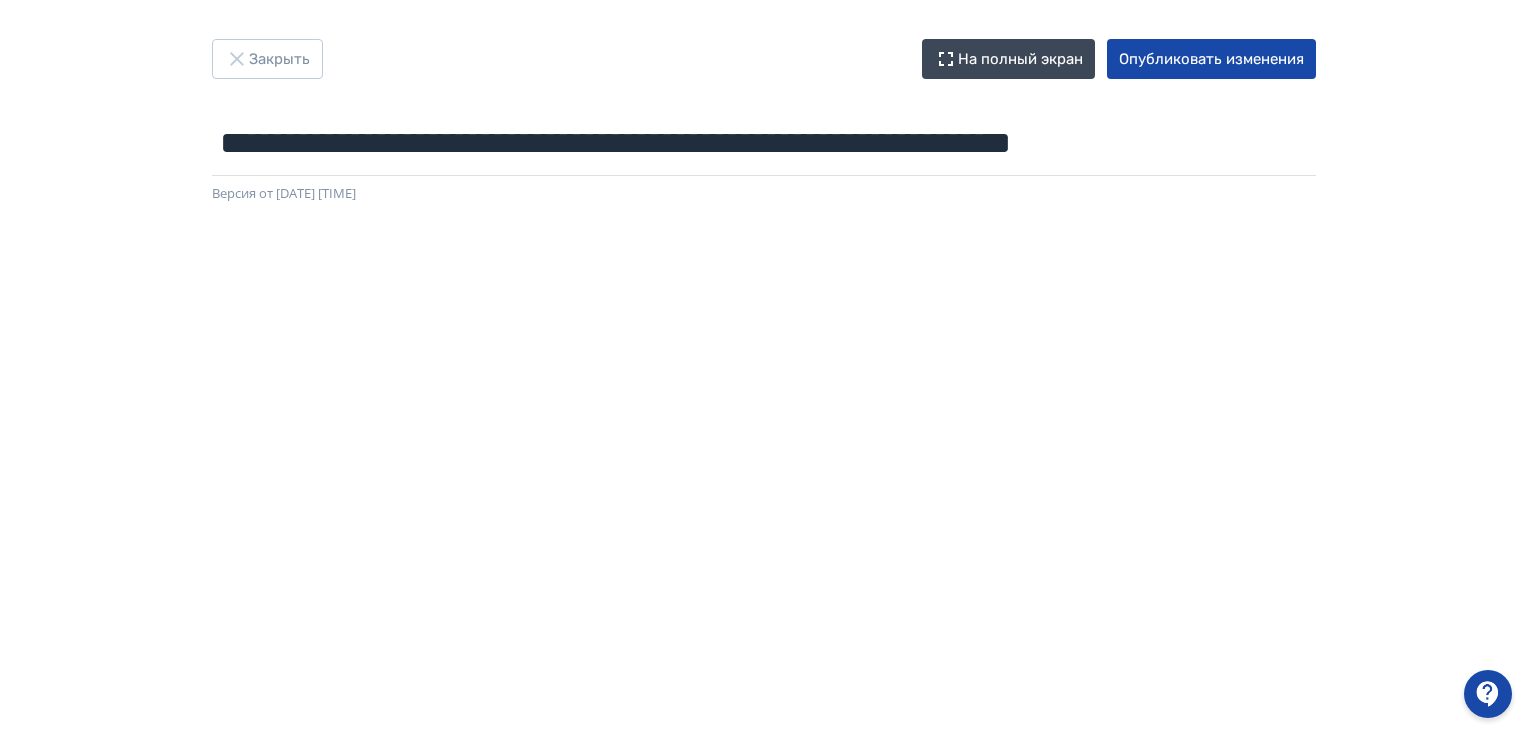 scroll, scrollTop: 0, scrollLeft: 0, axis: both 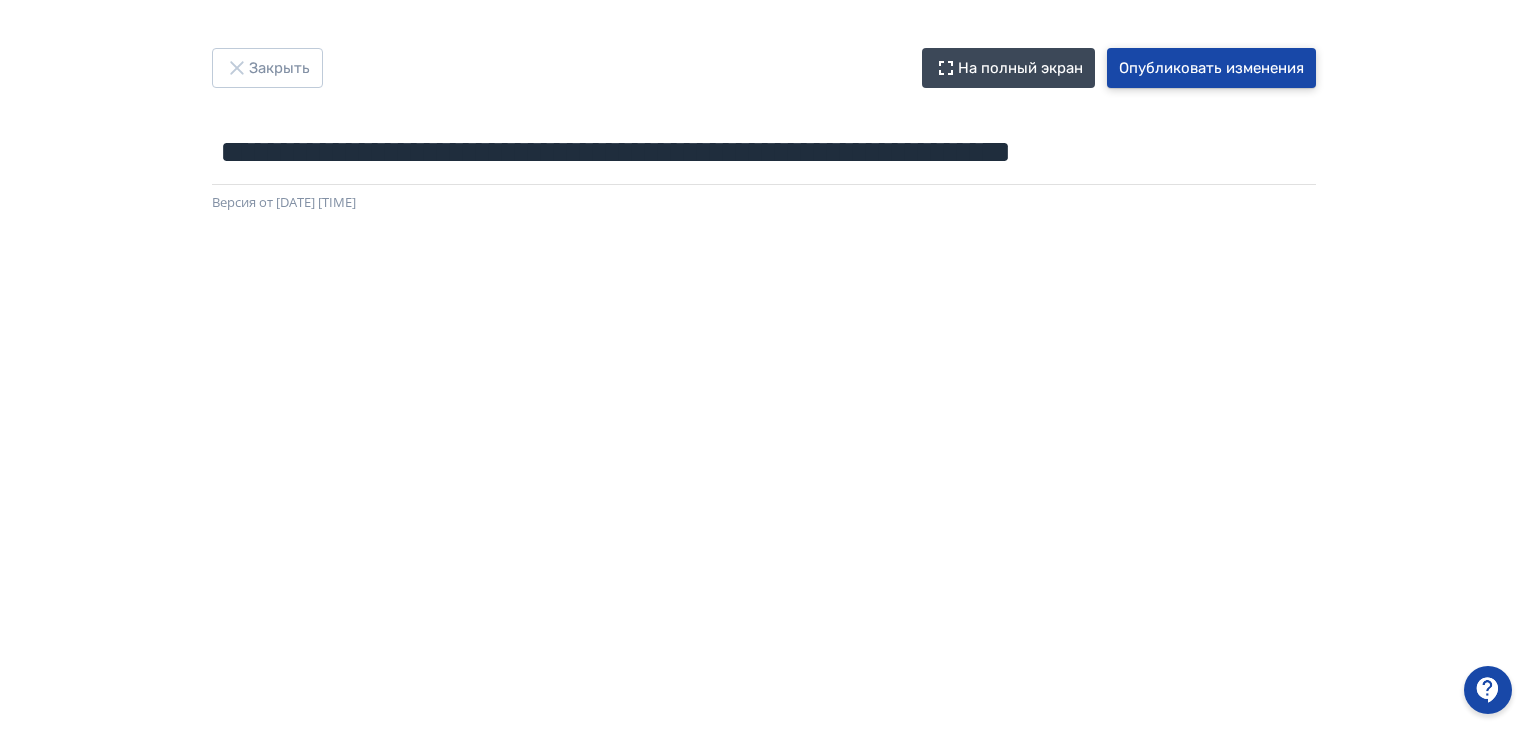 click on "Опубликовать изменения" at bounding box center [1211, 68] 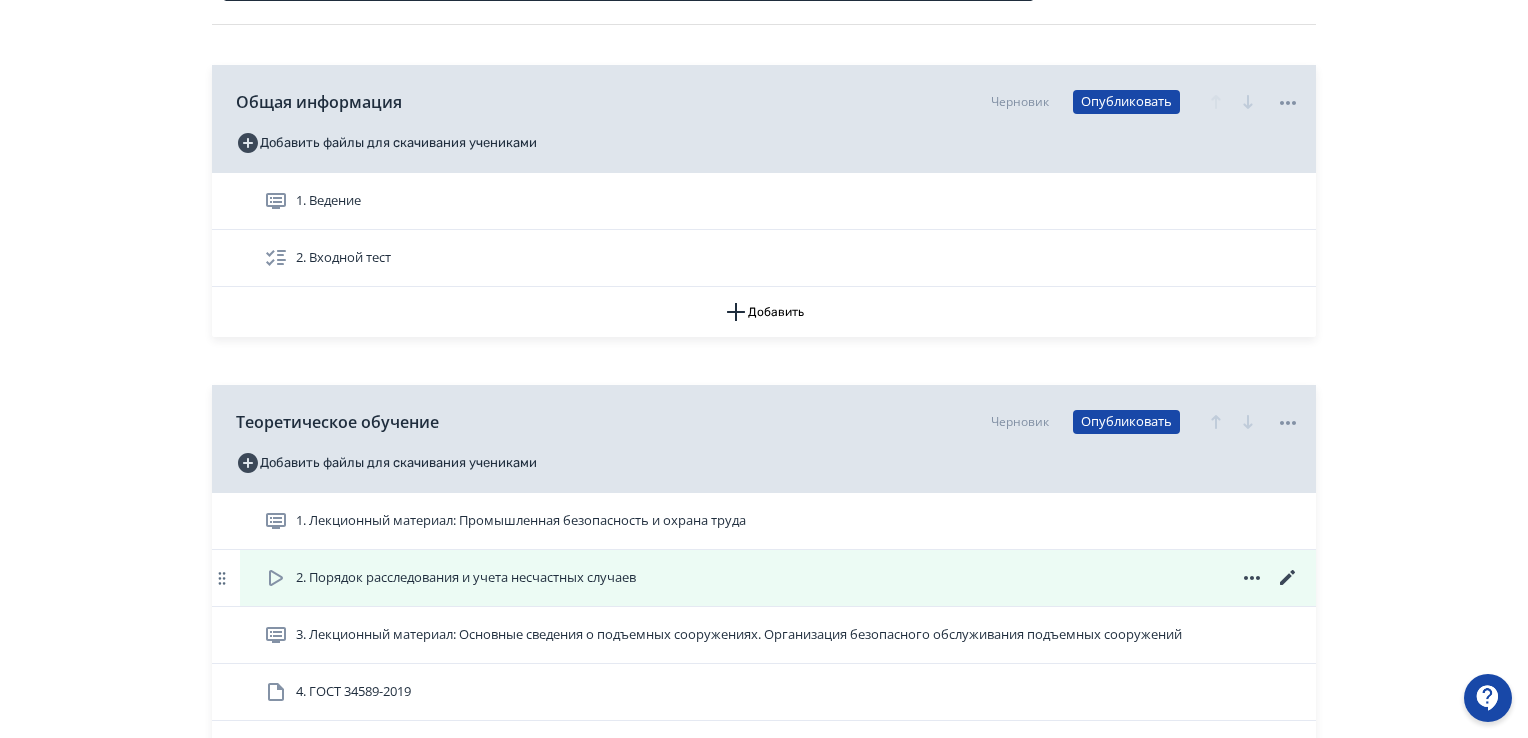 scroll, scrollTop: 300, scrollLeft: 0, axis: vertical 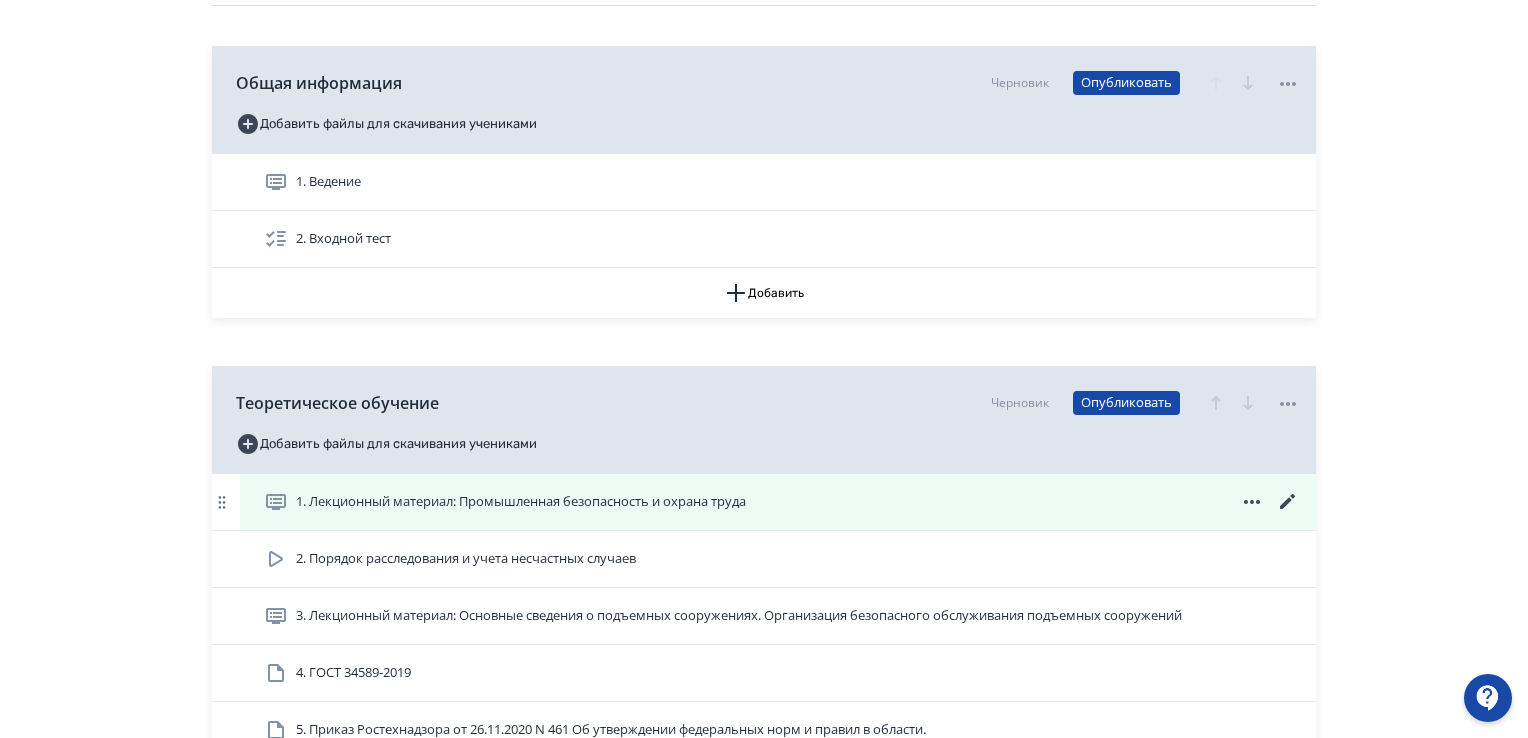 click on "1. Лекционный материал: Промышленная безопасность и охрана труда" at bounding box center [521, 502] 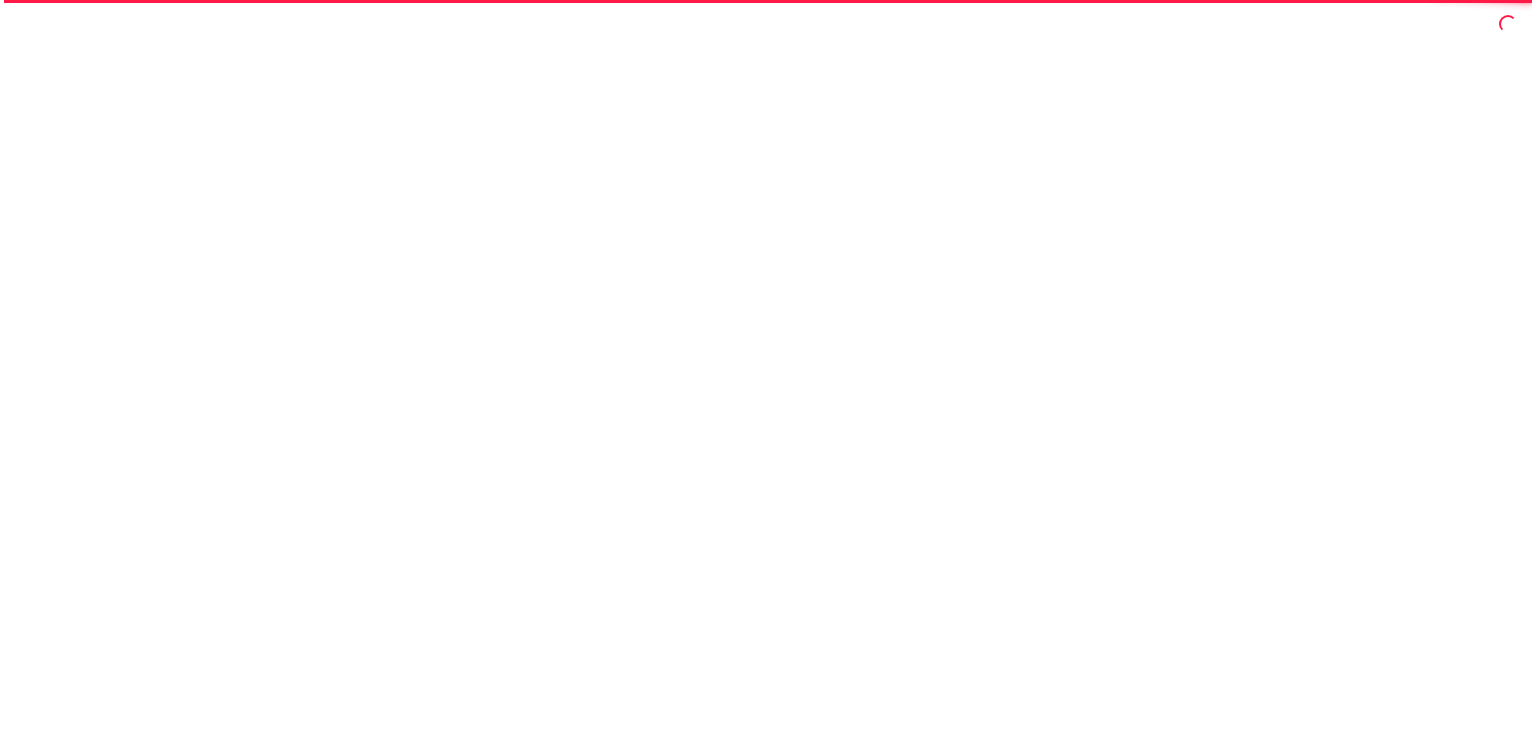 scroll, scrollTop: 0, scrollLeft: 0, axis: both 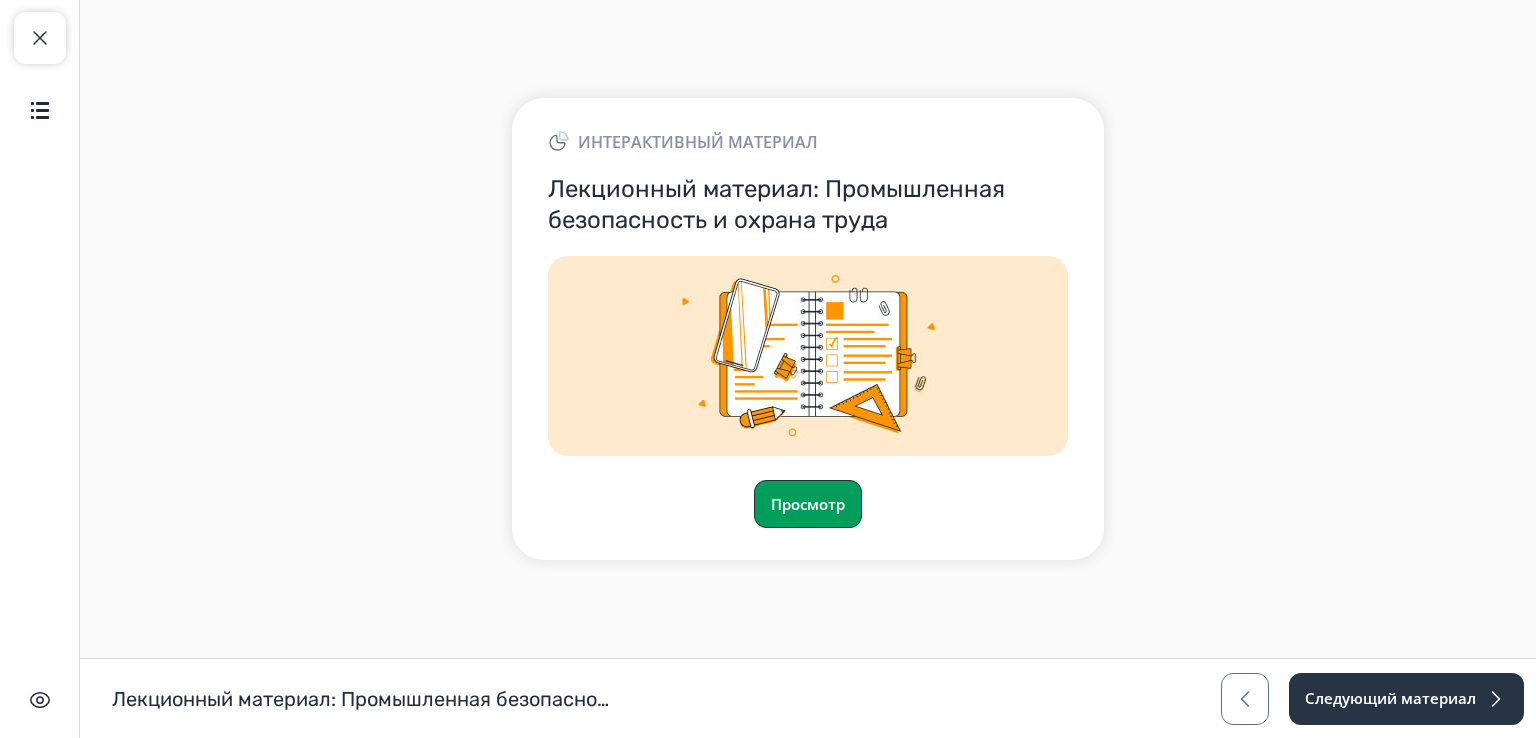 click on "Просмотр" at bounding box center (808, 504) 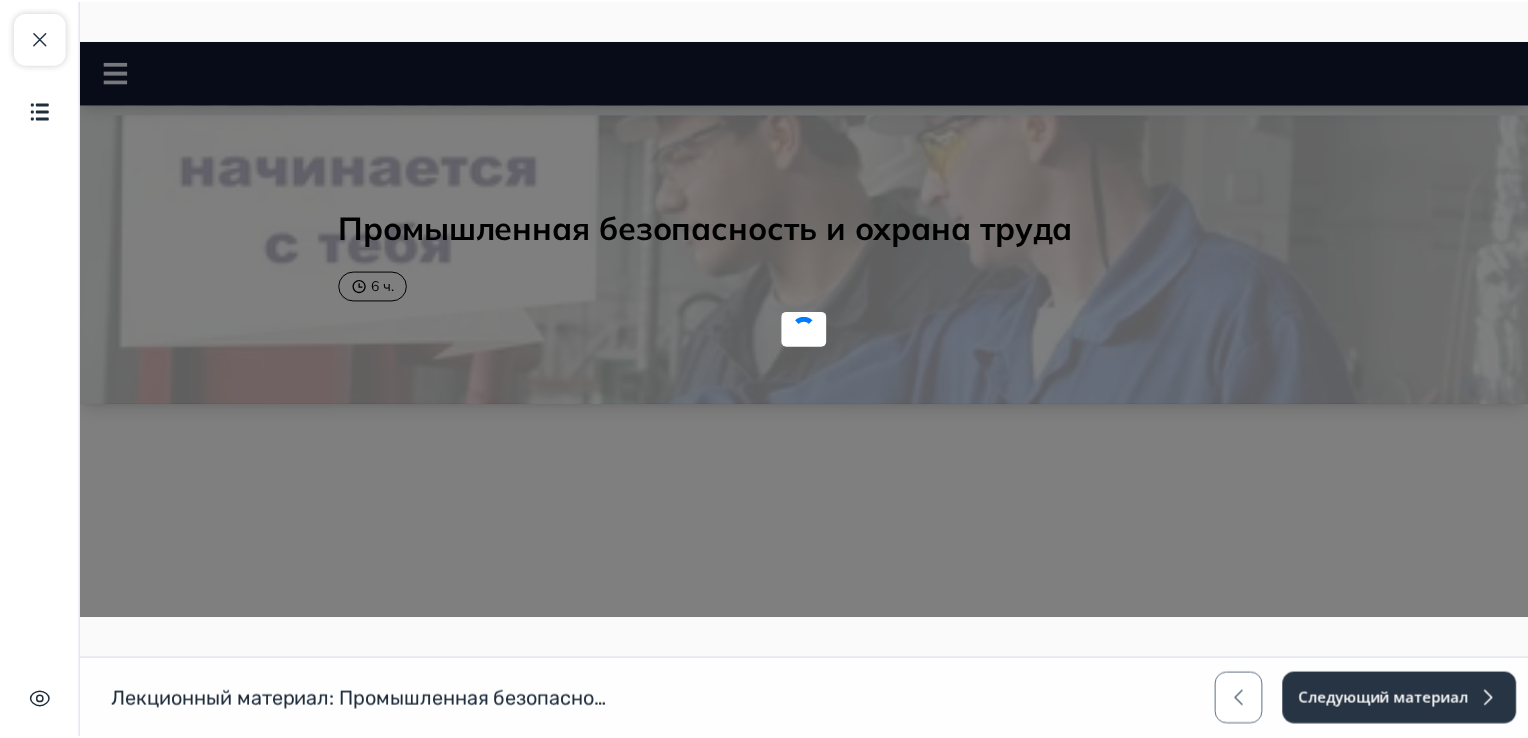 scroll, scrollTop: 0, scrollLeft: 0, axis: both 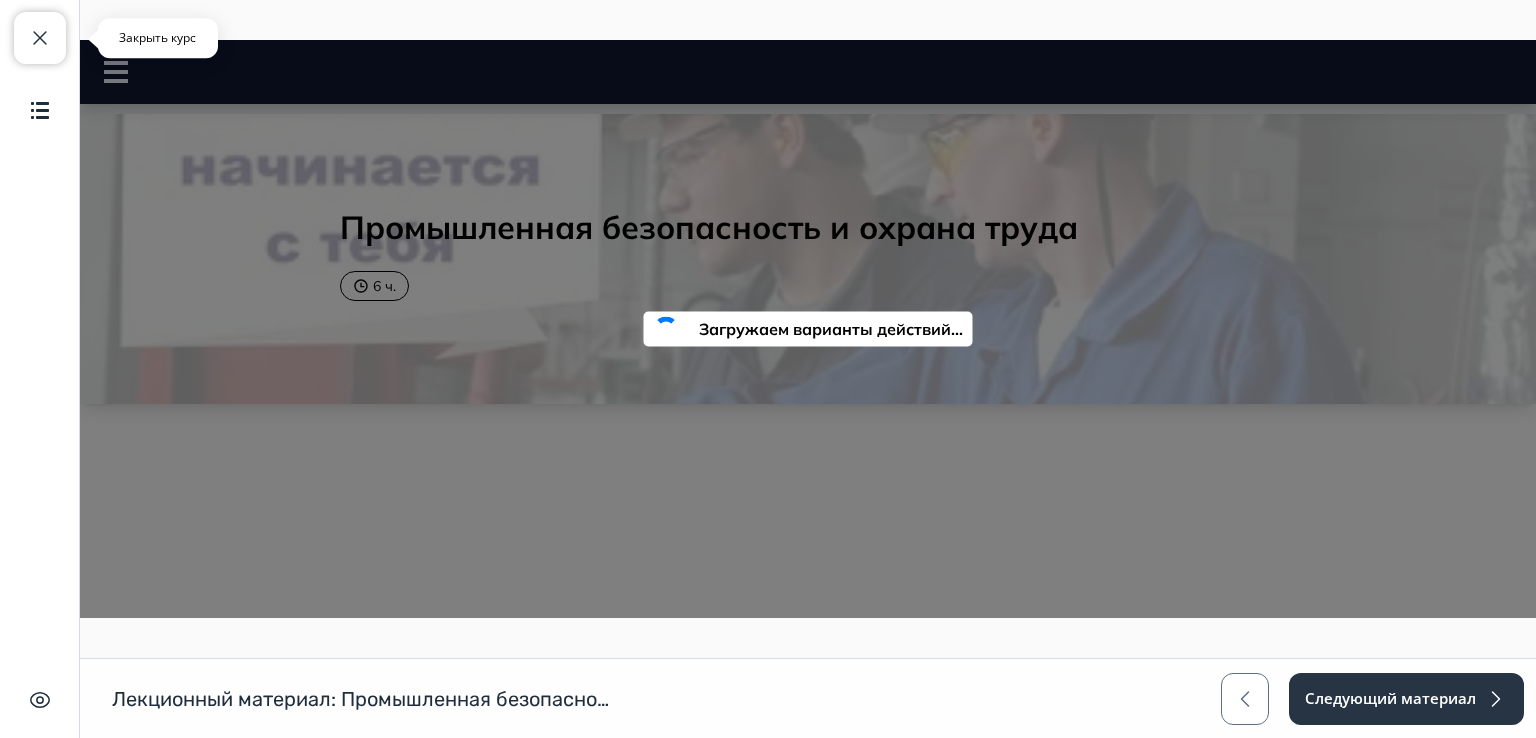 click at bounding box center [40, 38] 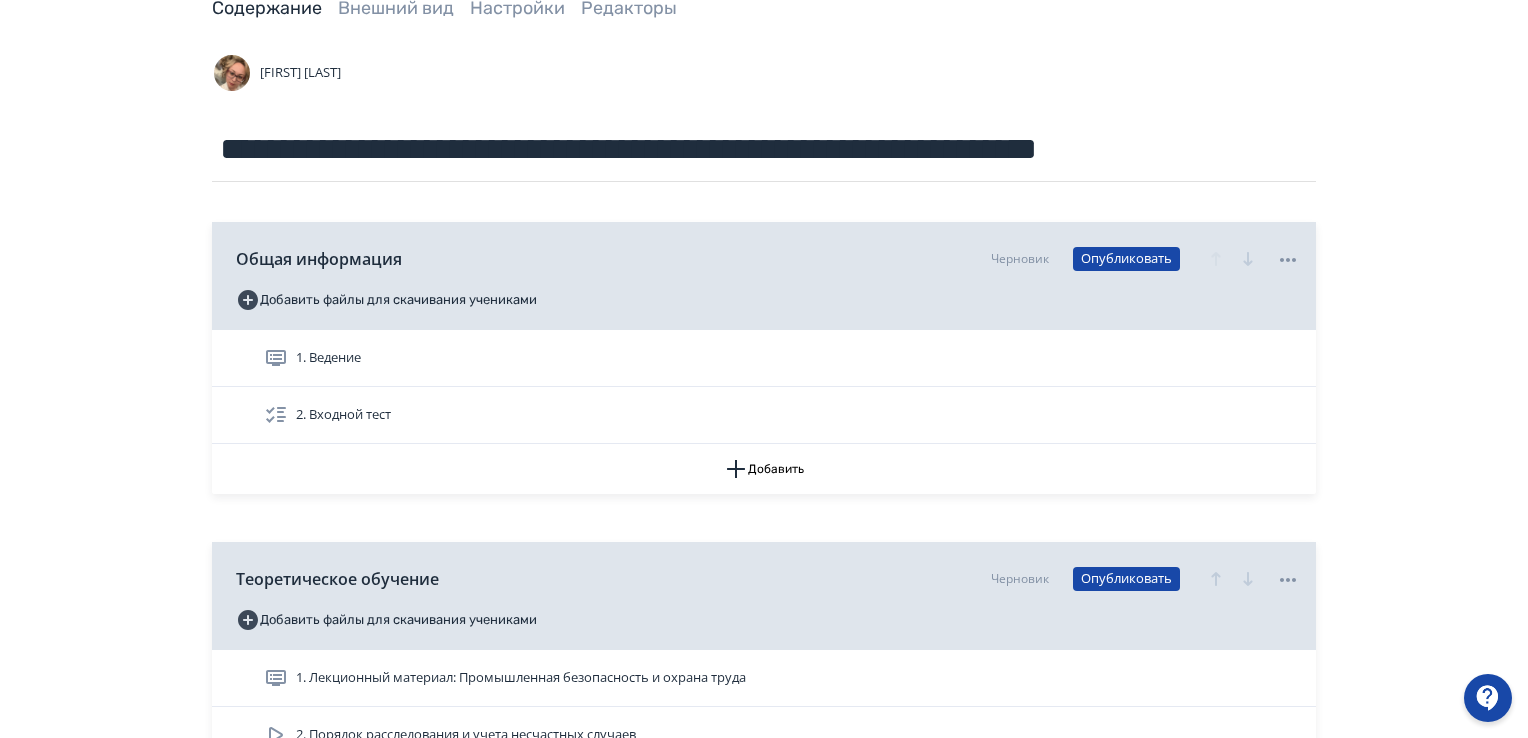 scroll, scrollTop: 200, scrollLeft: 0, axis: vertical 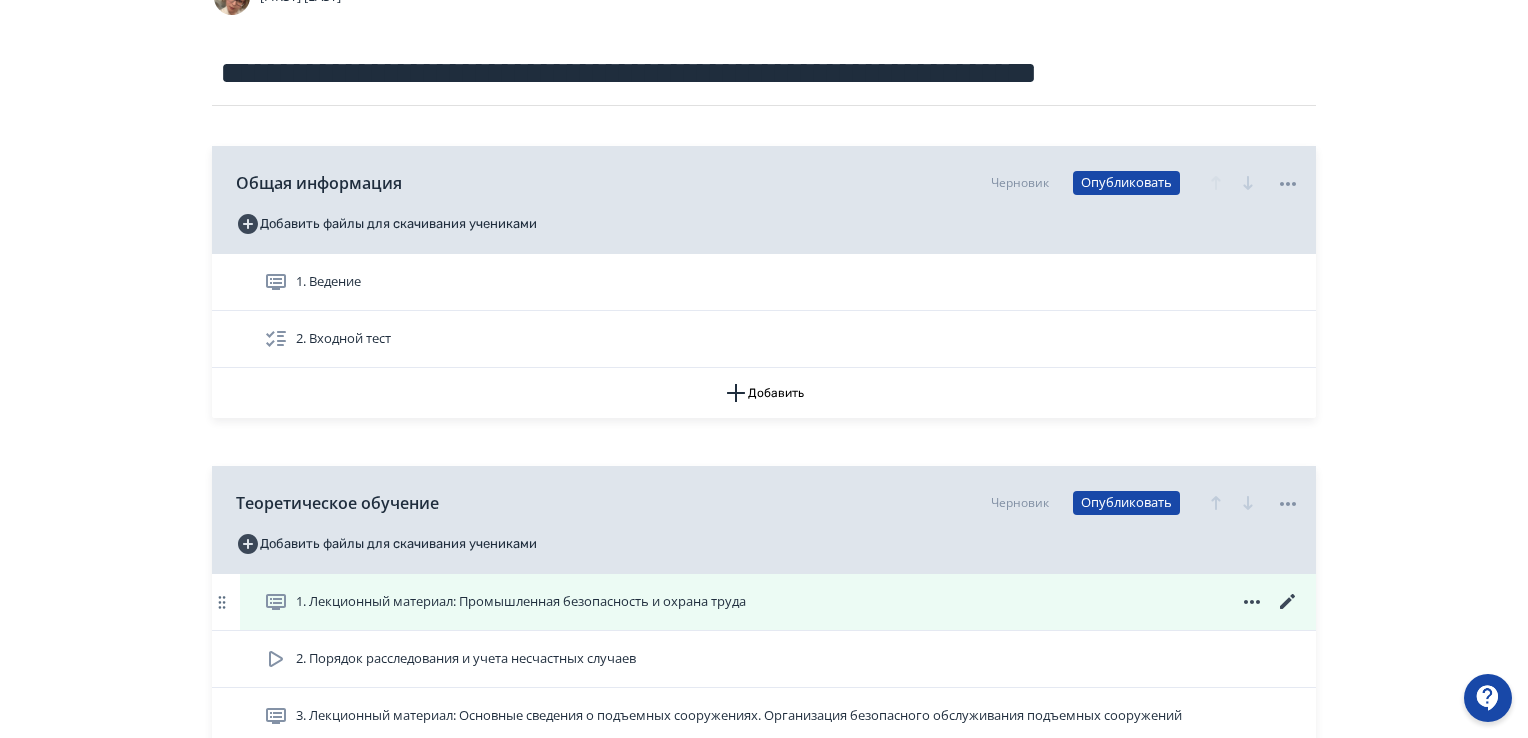 click on "1. Лекционный материал: Промышленная безопасность и охрана труда" at bounding box center [521, 602] 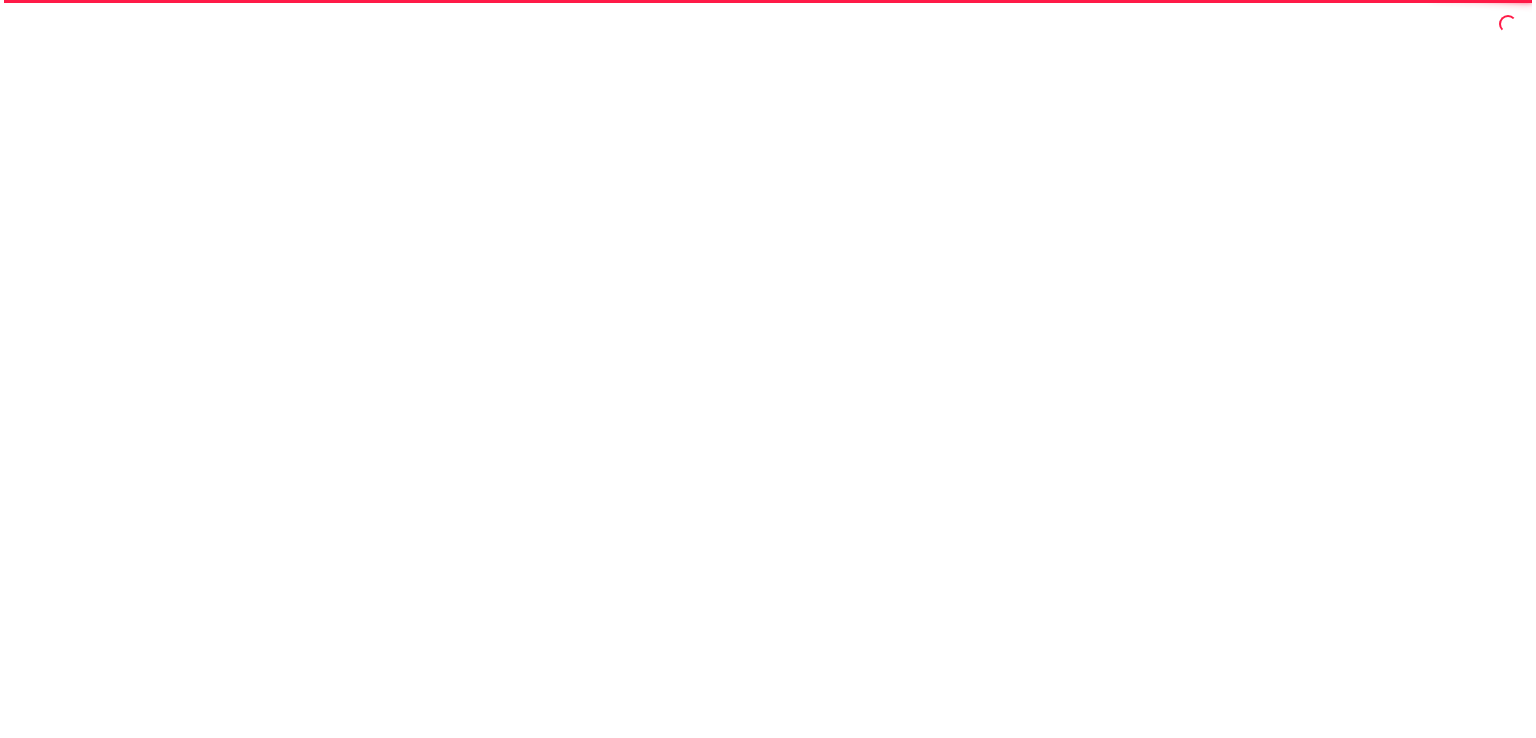 scroll, scrollTop: 0, scrollLeft: 0, axis: both 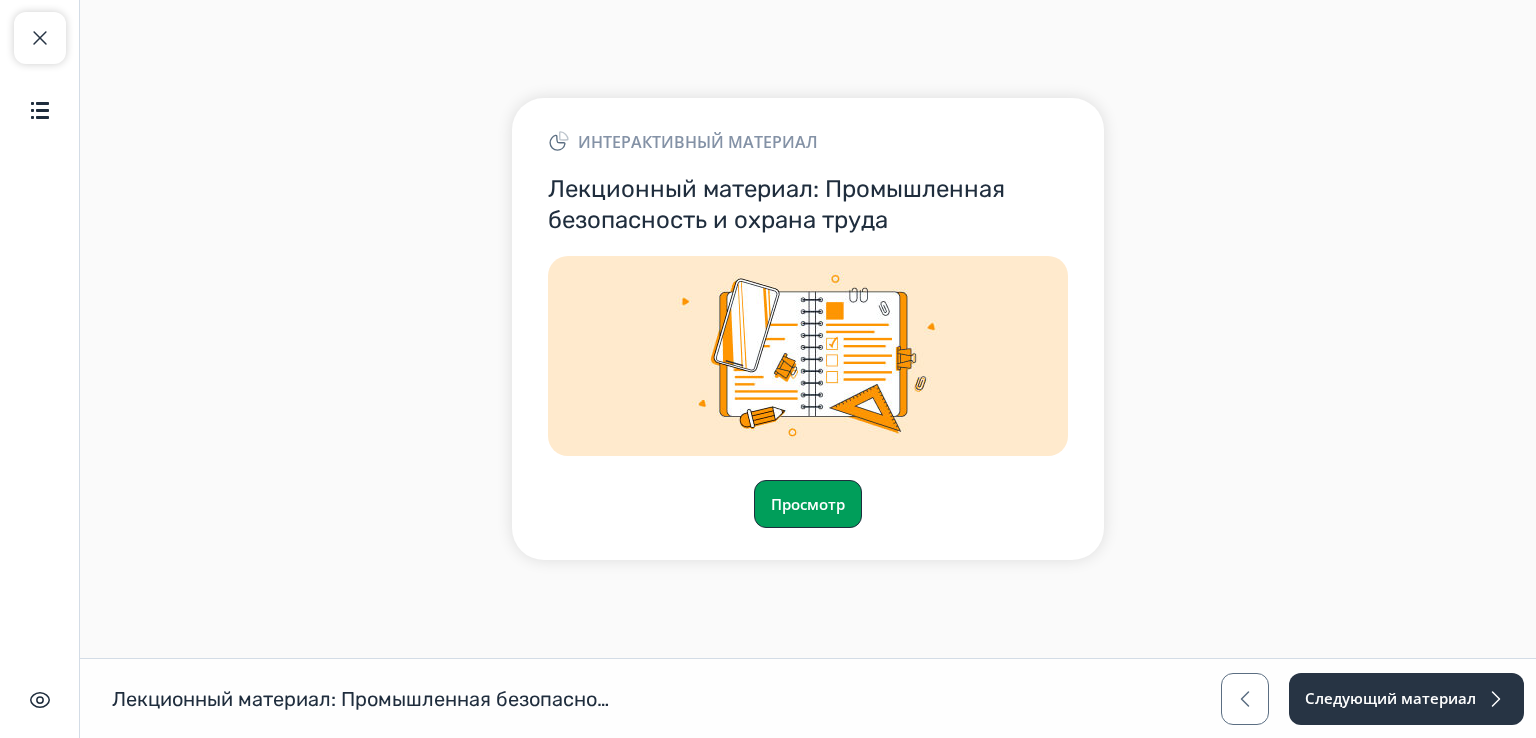 click on "Просмотр" at bounding box center [808, 504] 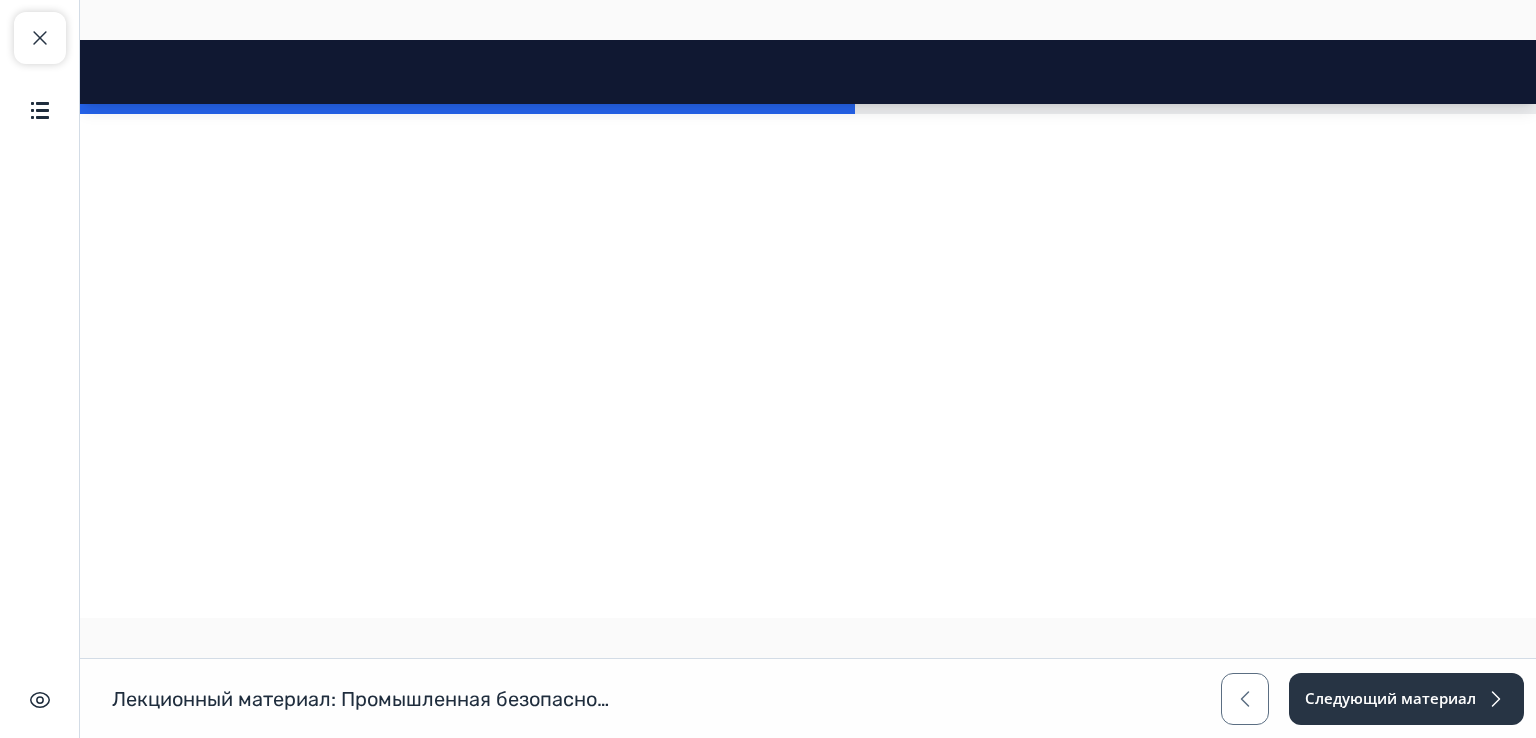 scroll, scrollTop: 10300, scrollLeft: 0, axis: vertical 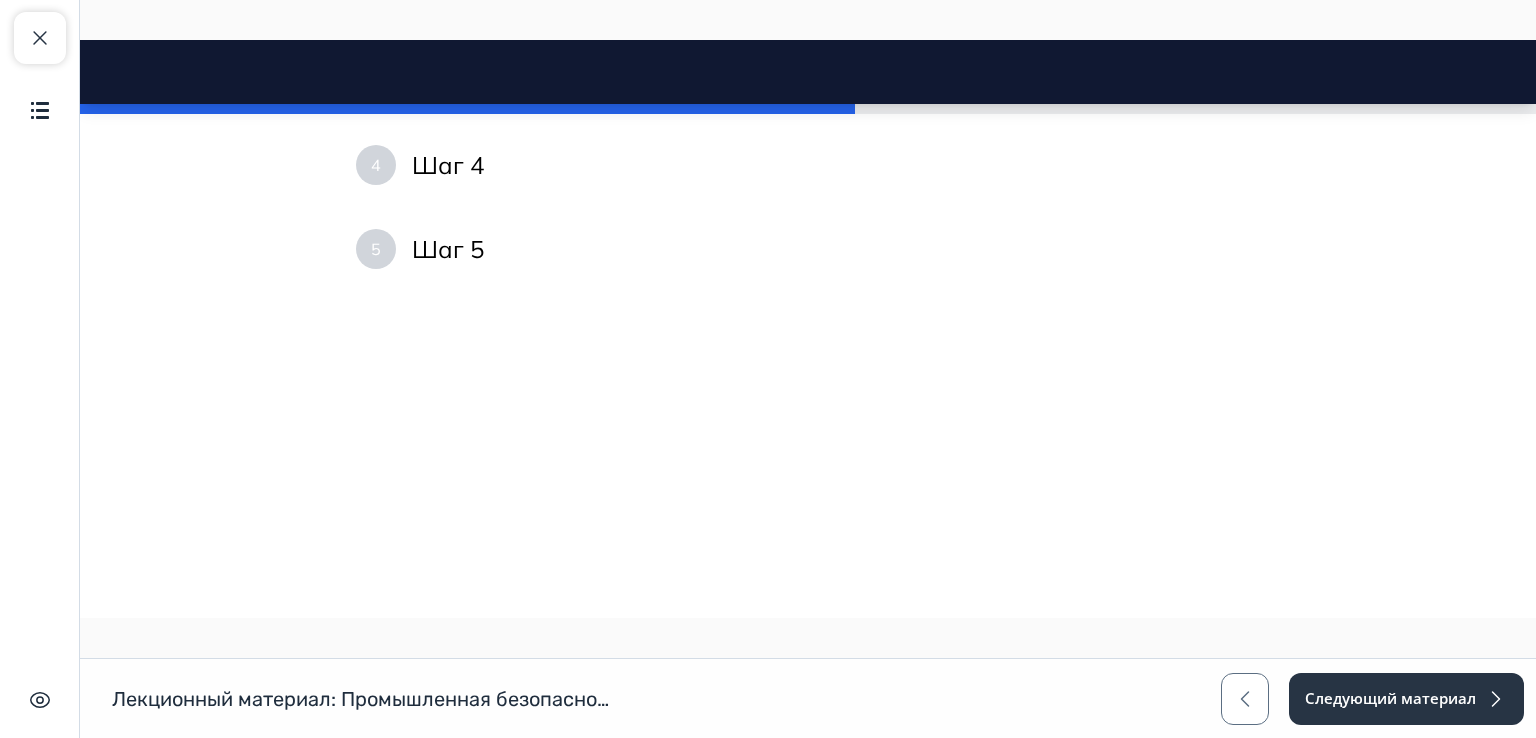 click at bounding box center (1244, -455) 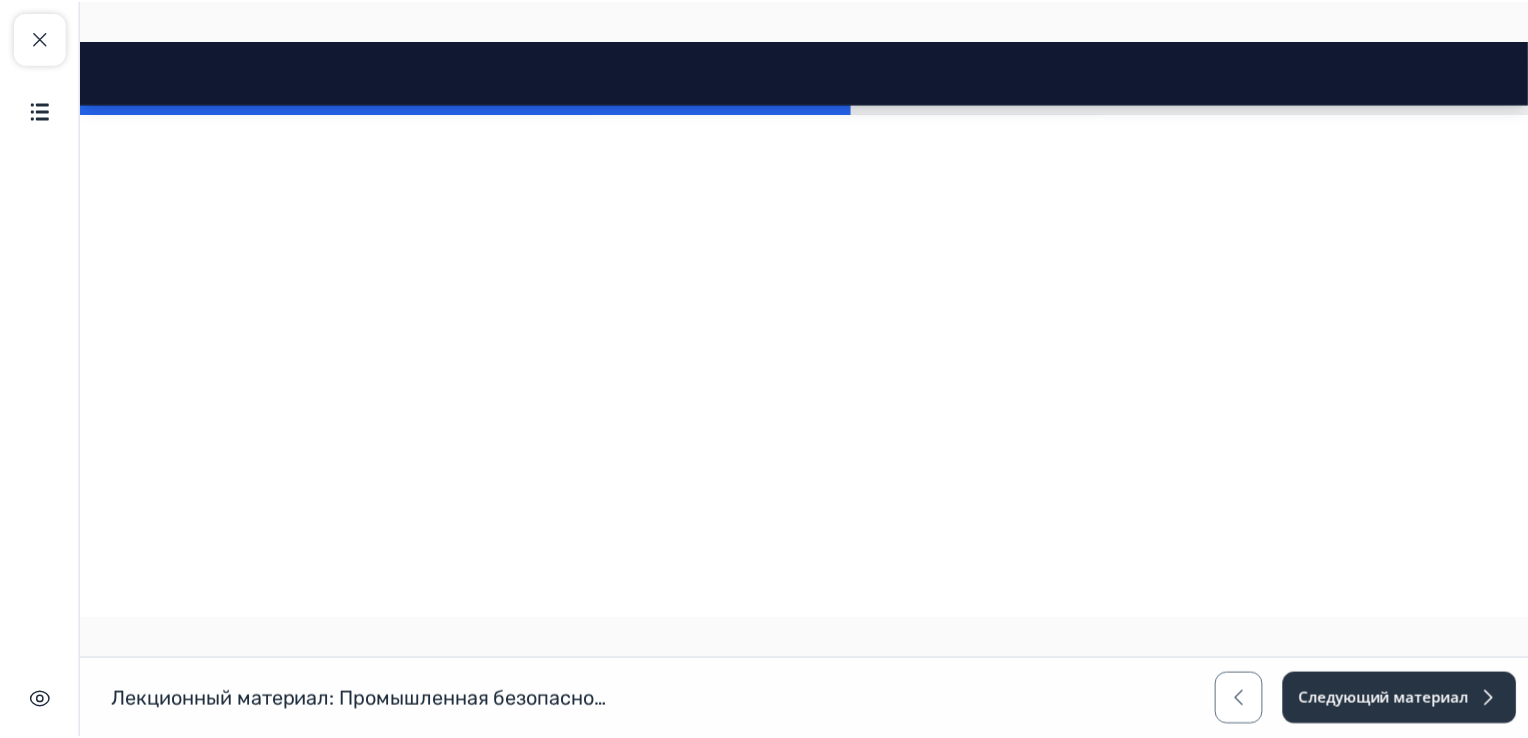 scroll, scrollTop: 10700, scrollLeft: 0, axis: vertical 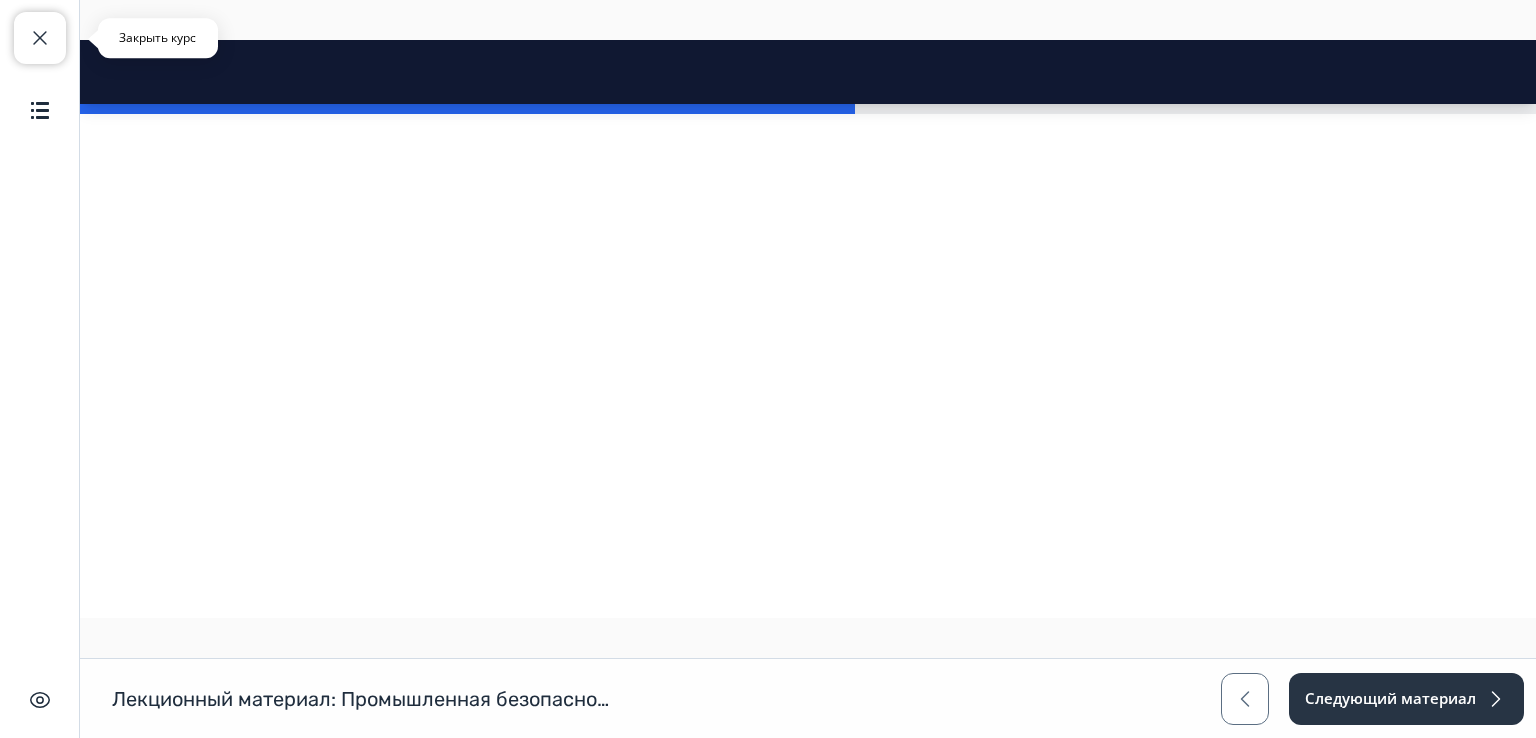 click at bounding box center [40, 38] 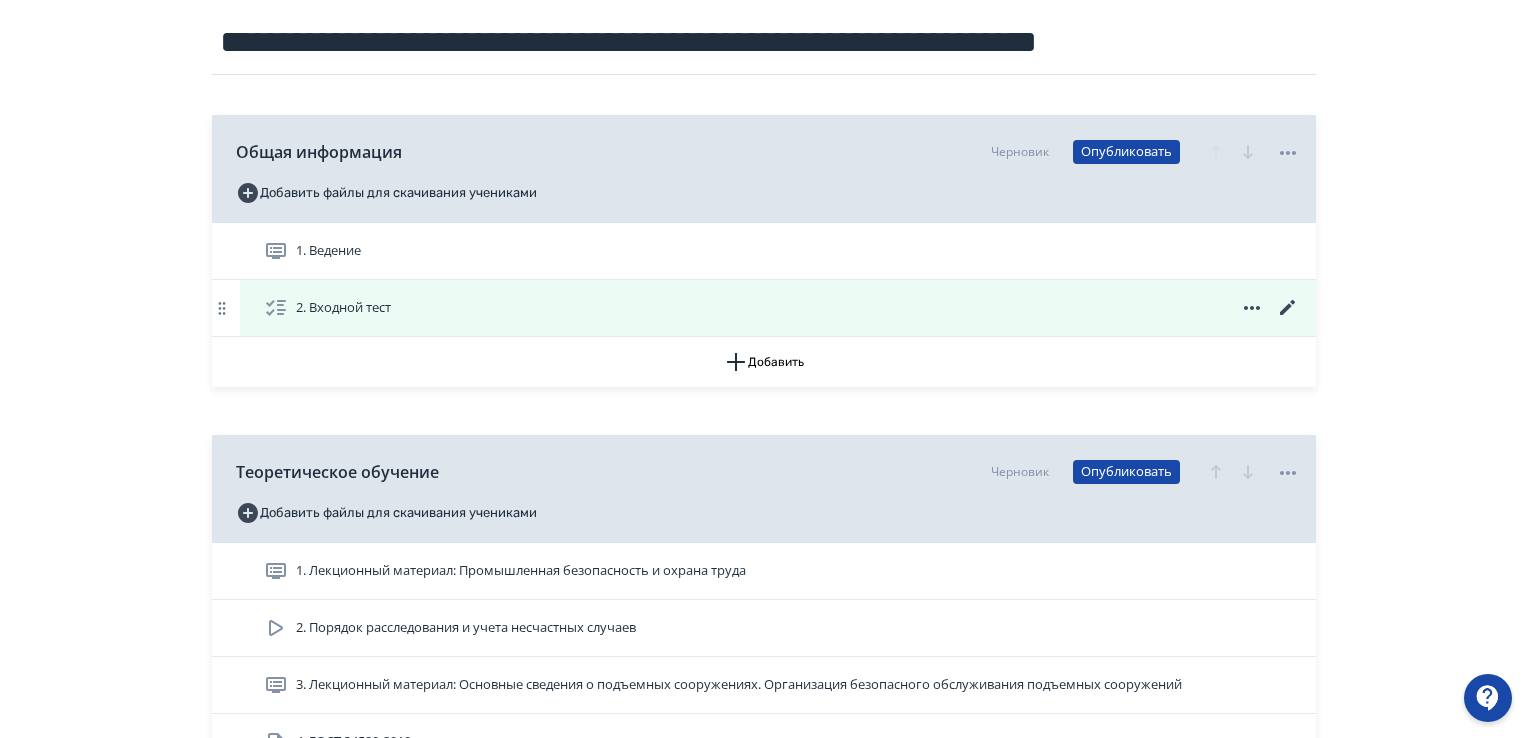 scroll, scrollTop: 400, scrollLeft: 0, axis: vertical 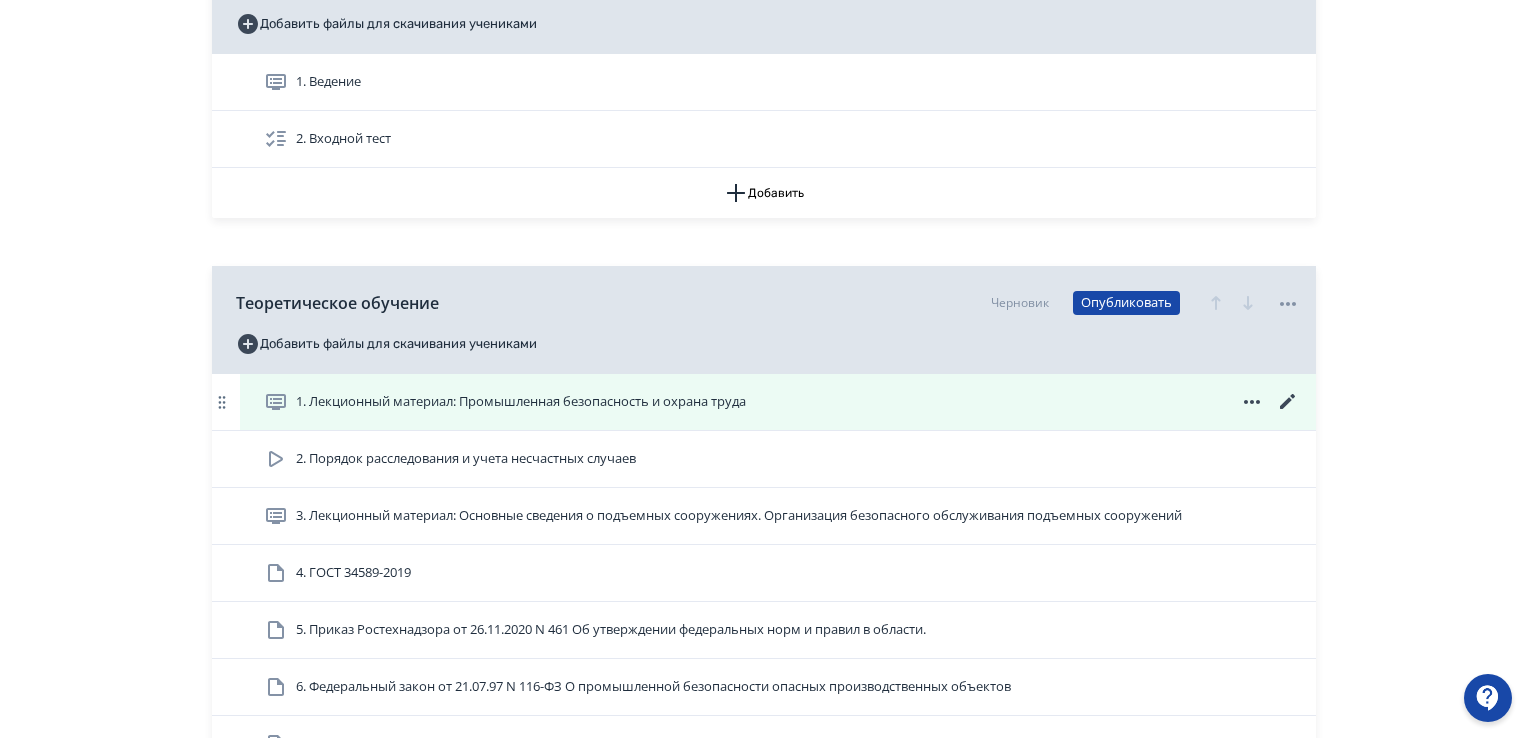 click 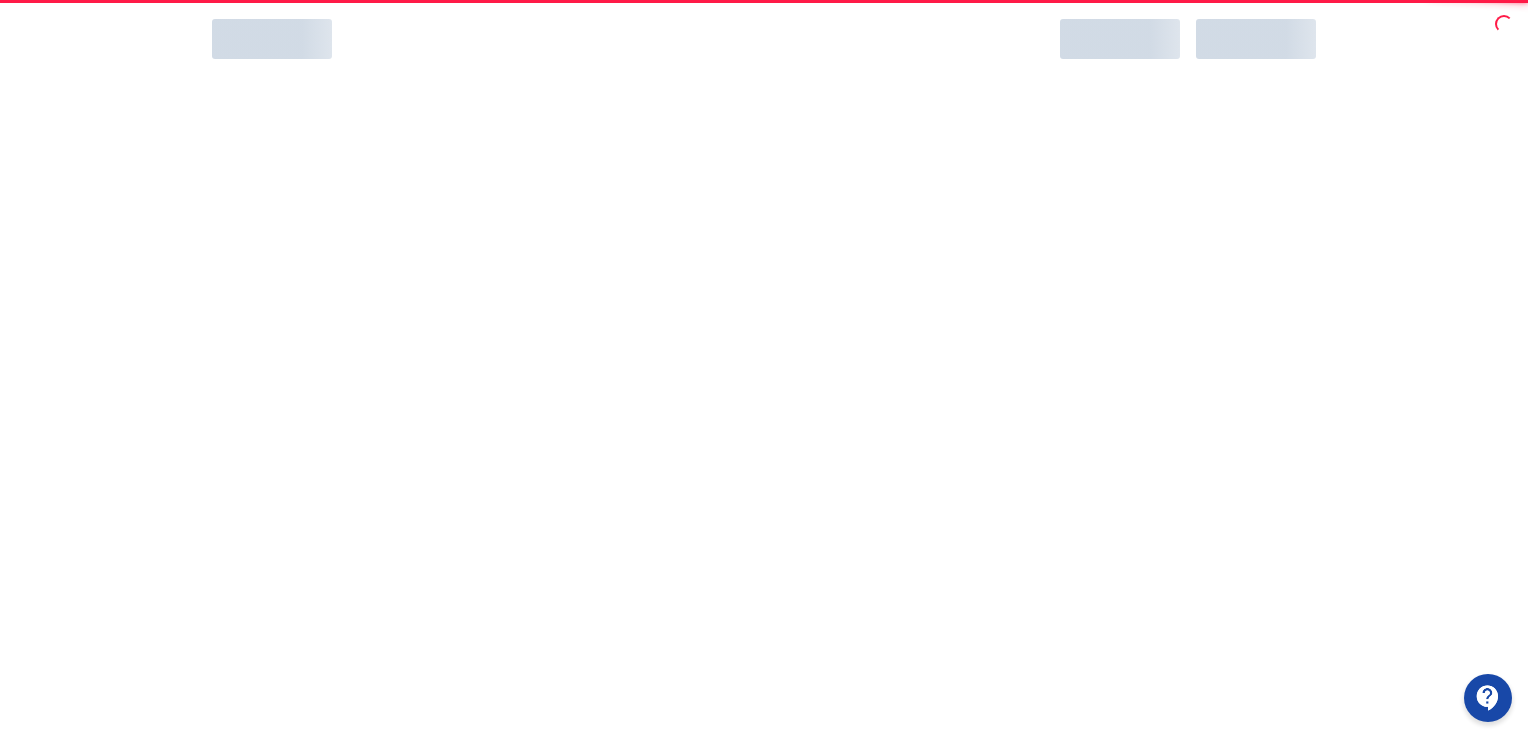 scroll, scrollTop: 0, scrollLeft: 0, axis: both 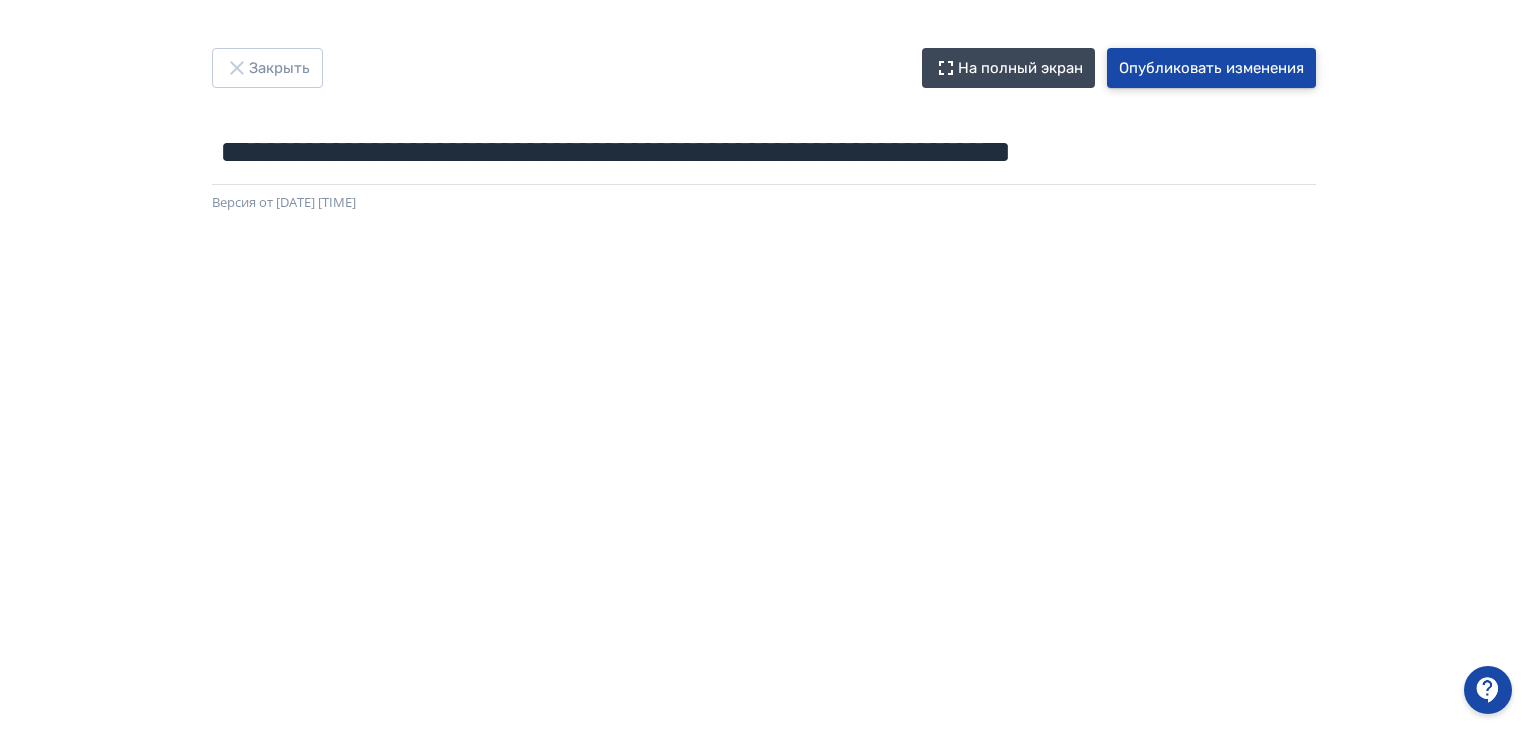 click on "Опубликовать изменения" at bounding box center (1211, 68) 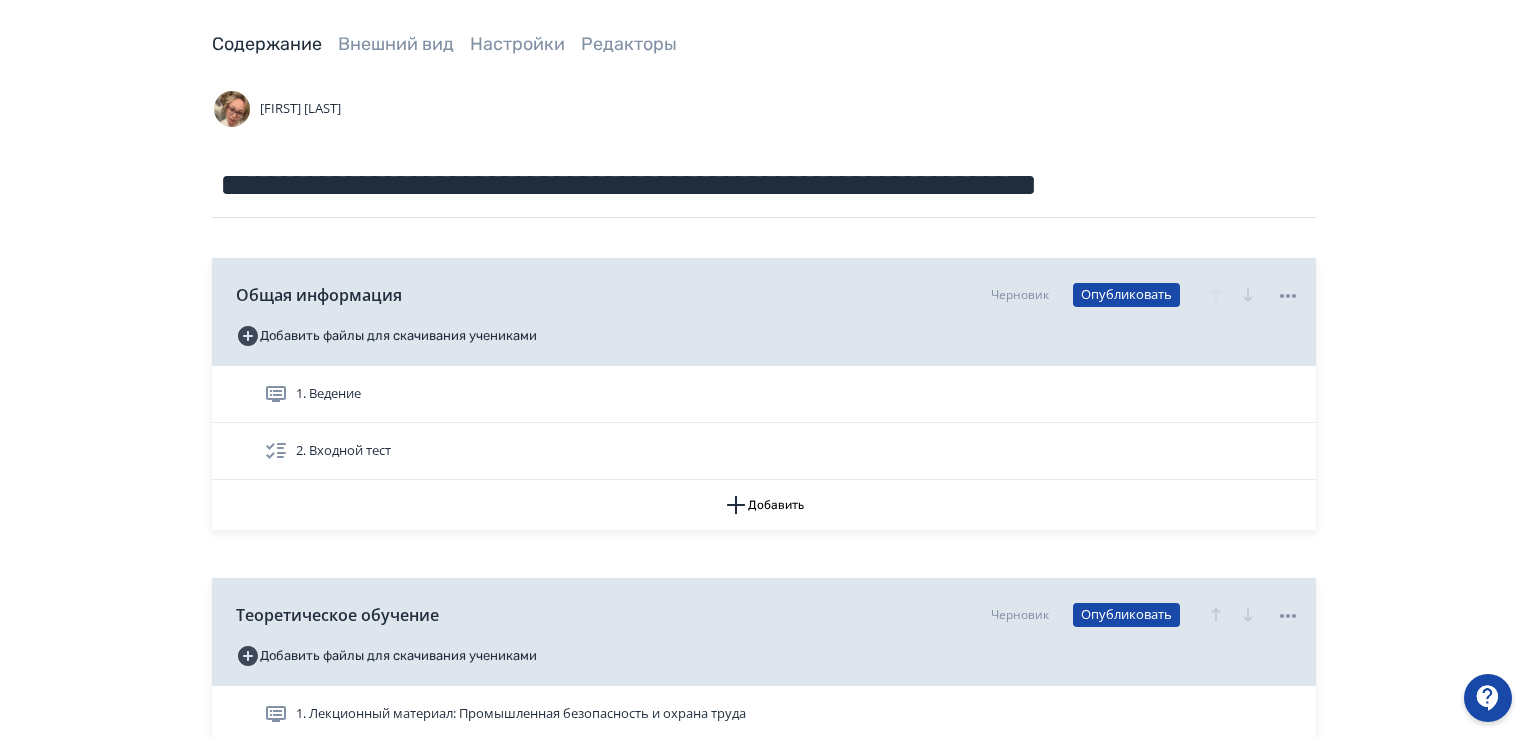scroll, scrollTop: 200, scrollLeft: 0, axis: vertical 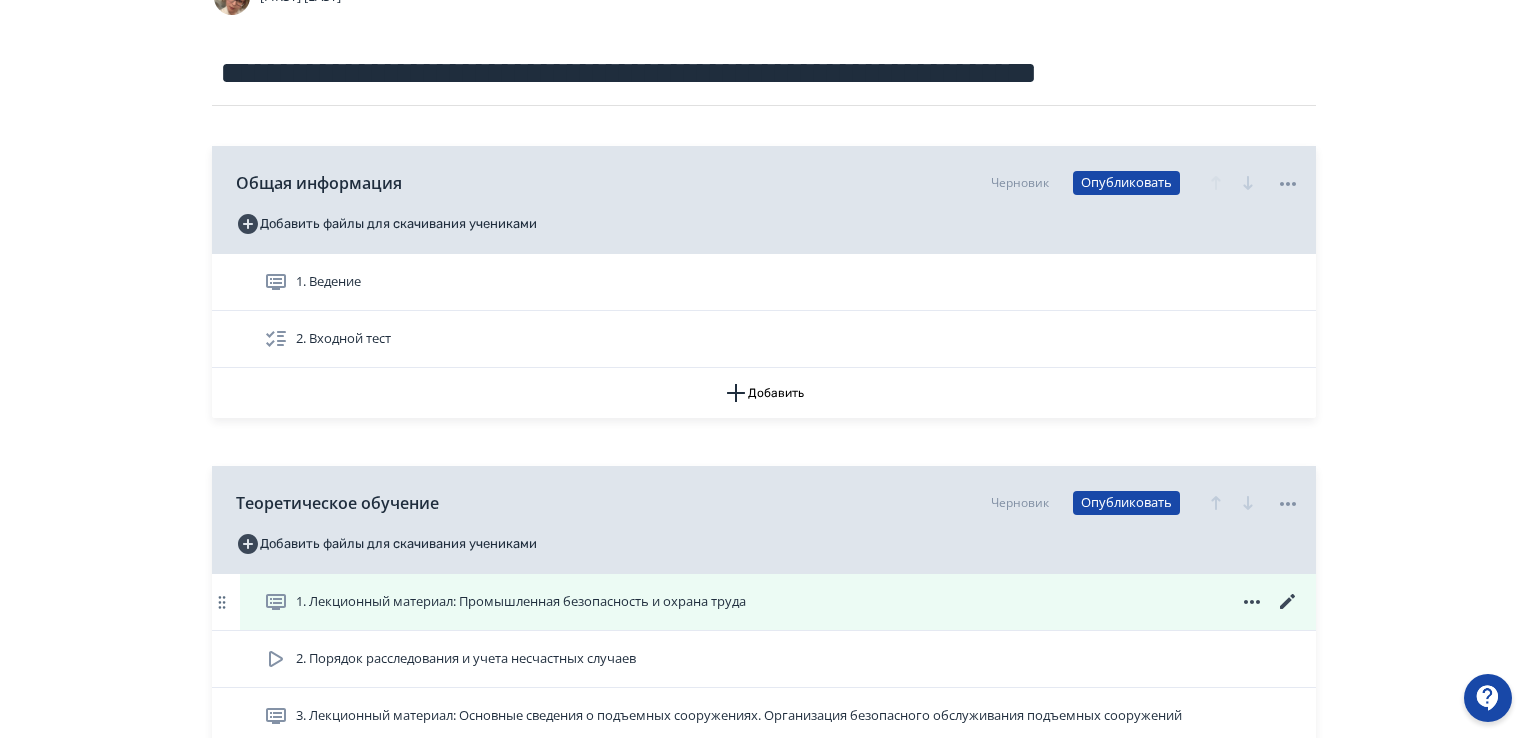 click 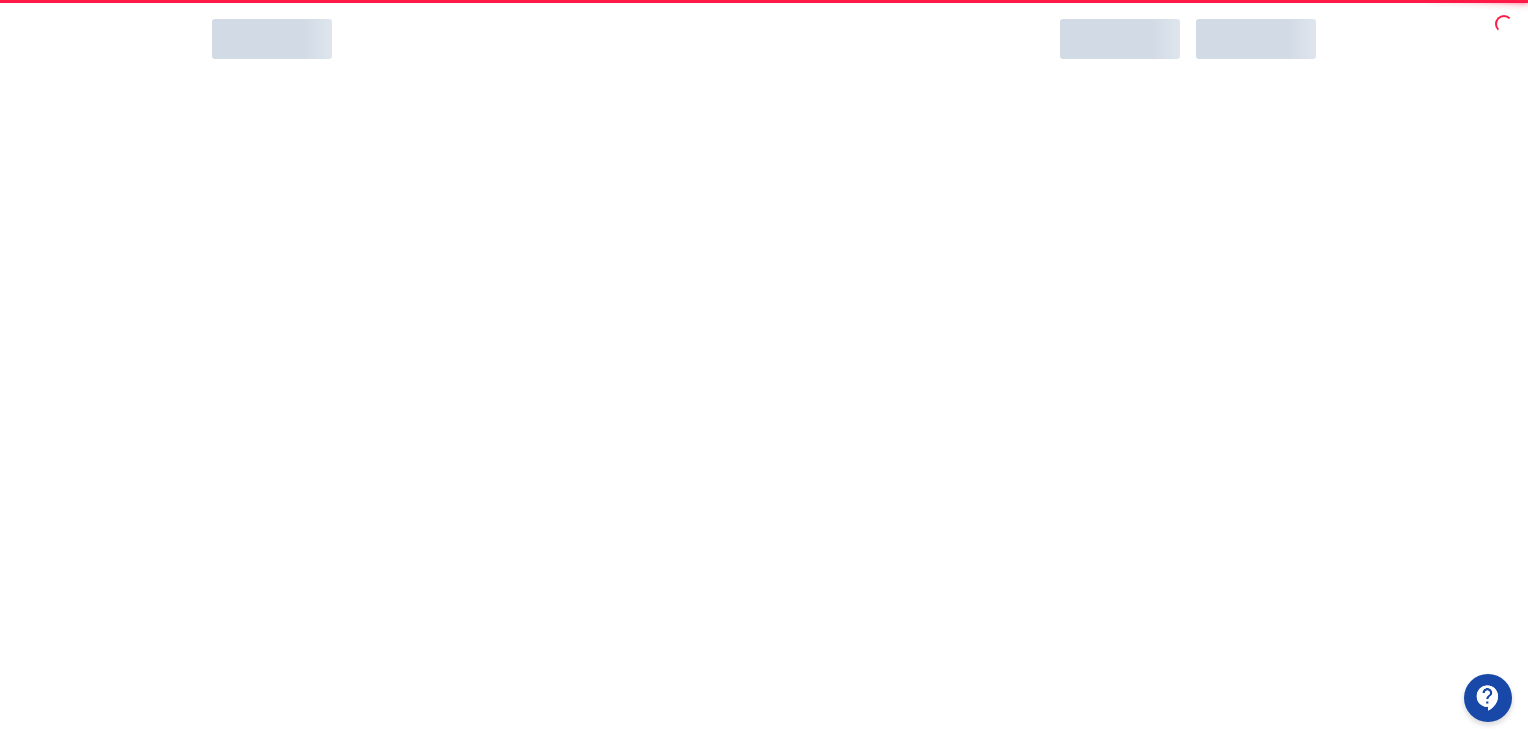 scroll, scrollTop: 0, scrollLeft: 0, axis: both 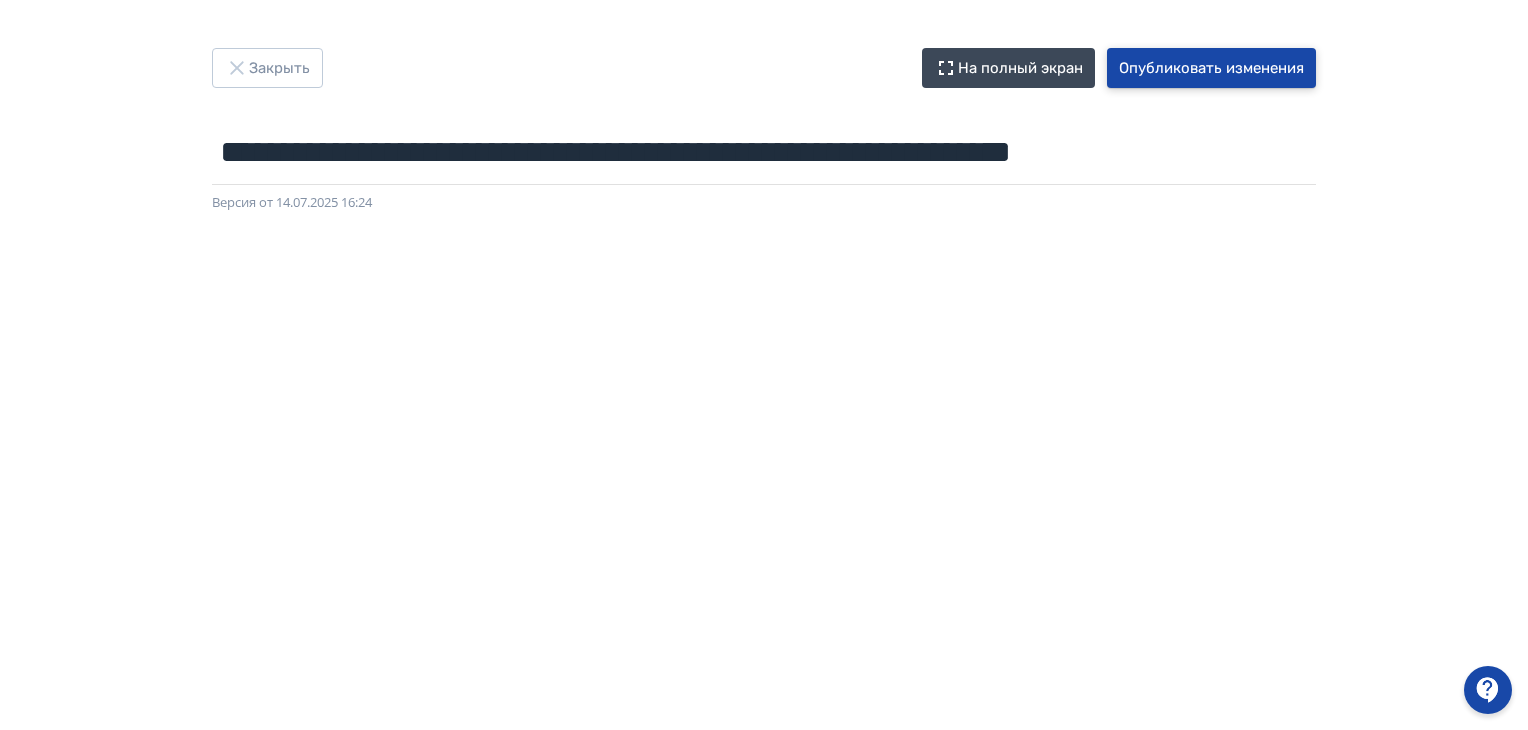 click on "Опубликовать изменения" at bounding box center (1211, 68) 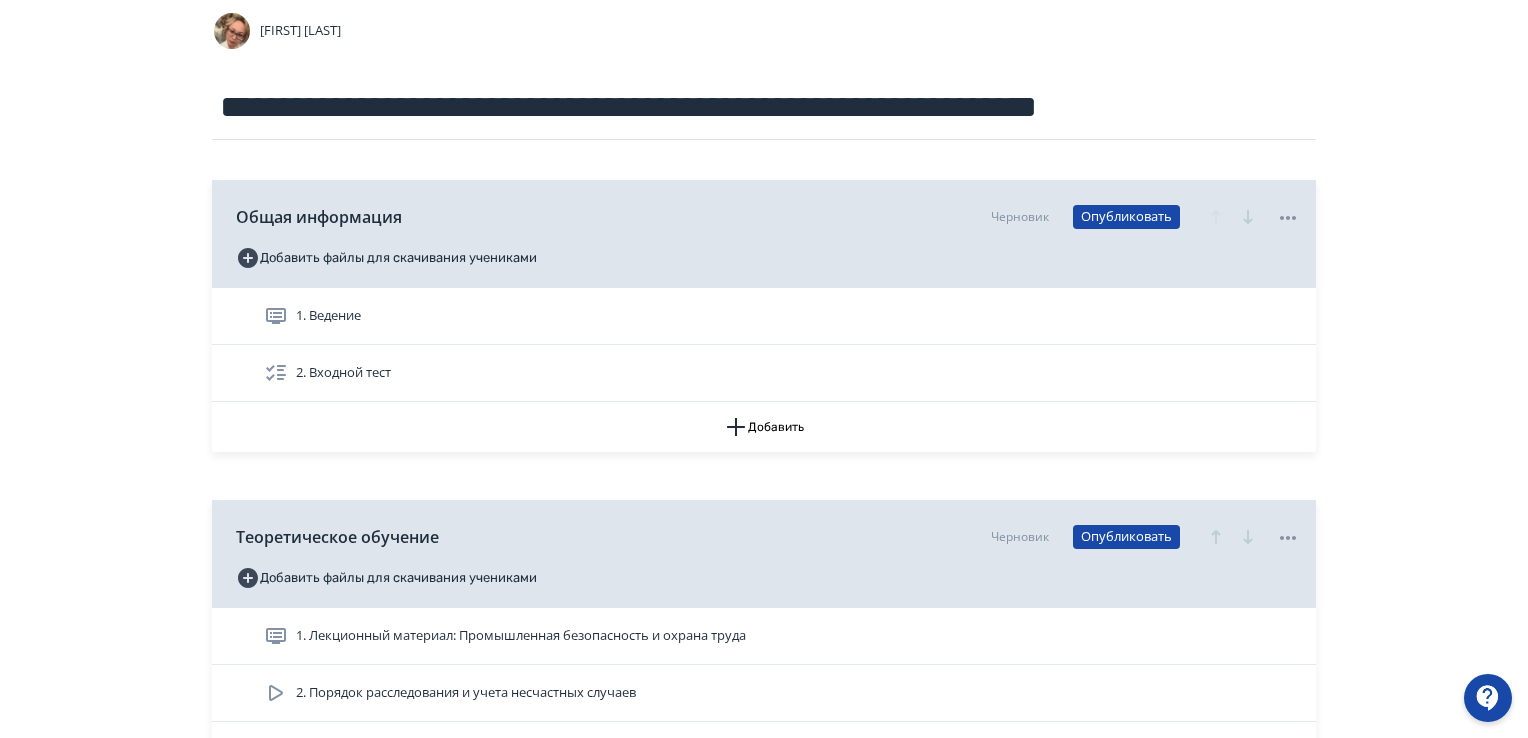 scroll, scrollTop: 300, scrollLeft: 0, axis: vertical 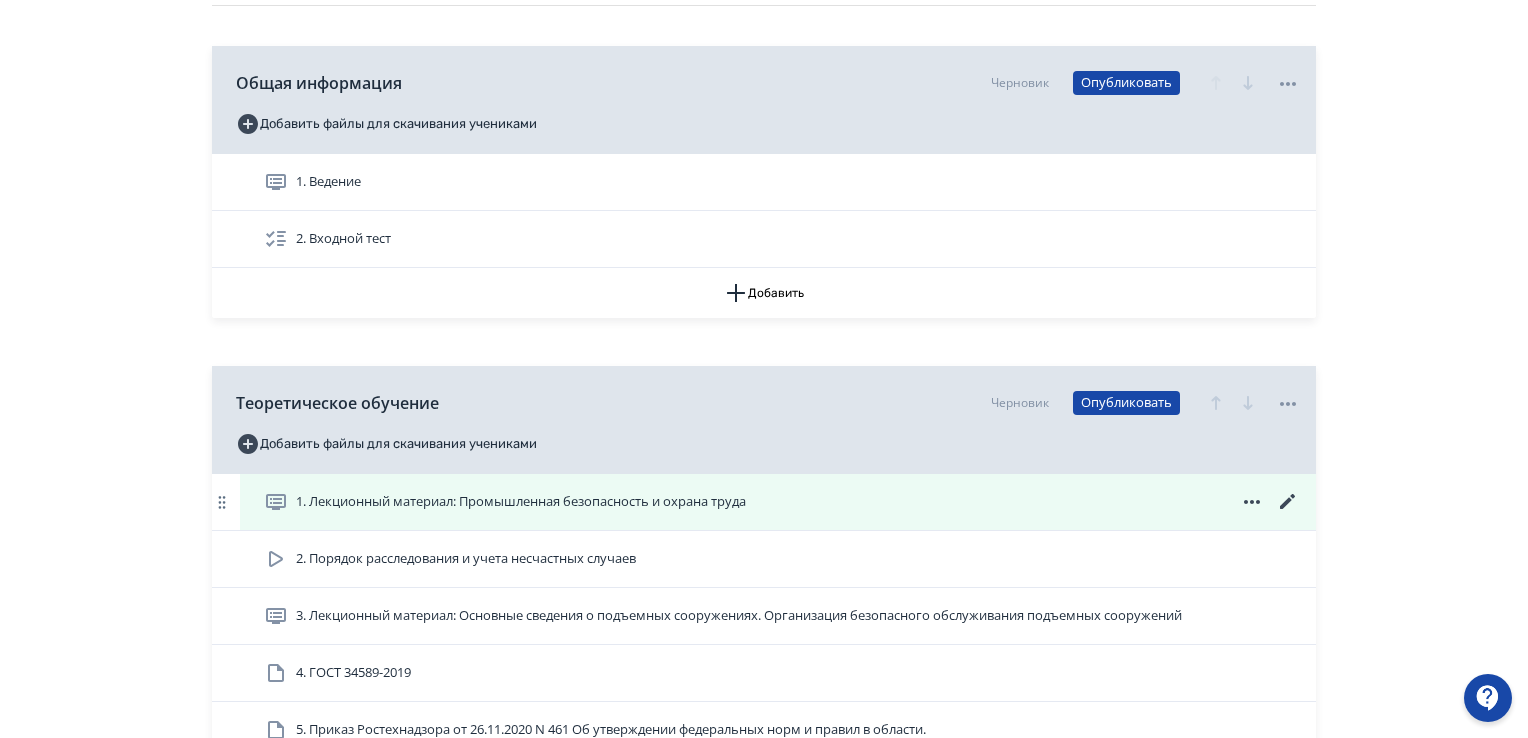 click on "1. Лекционный материал: Промышленная безопасность и охрана труда" at bounding box center (521, 502) 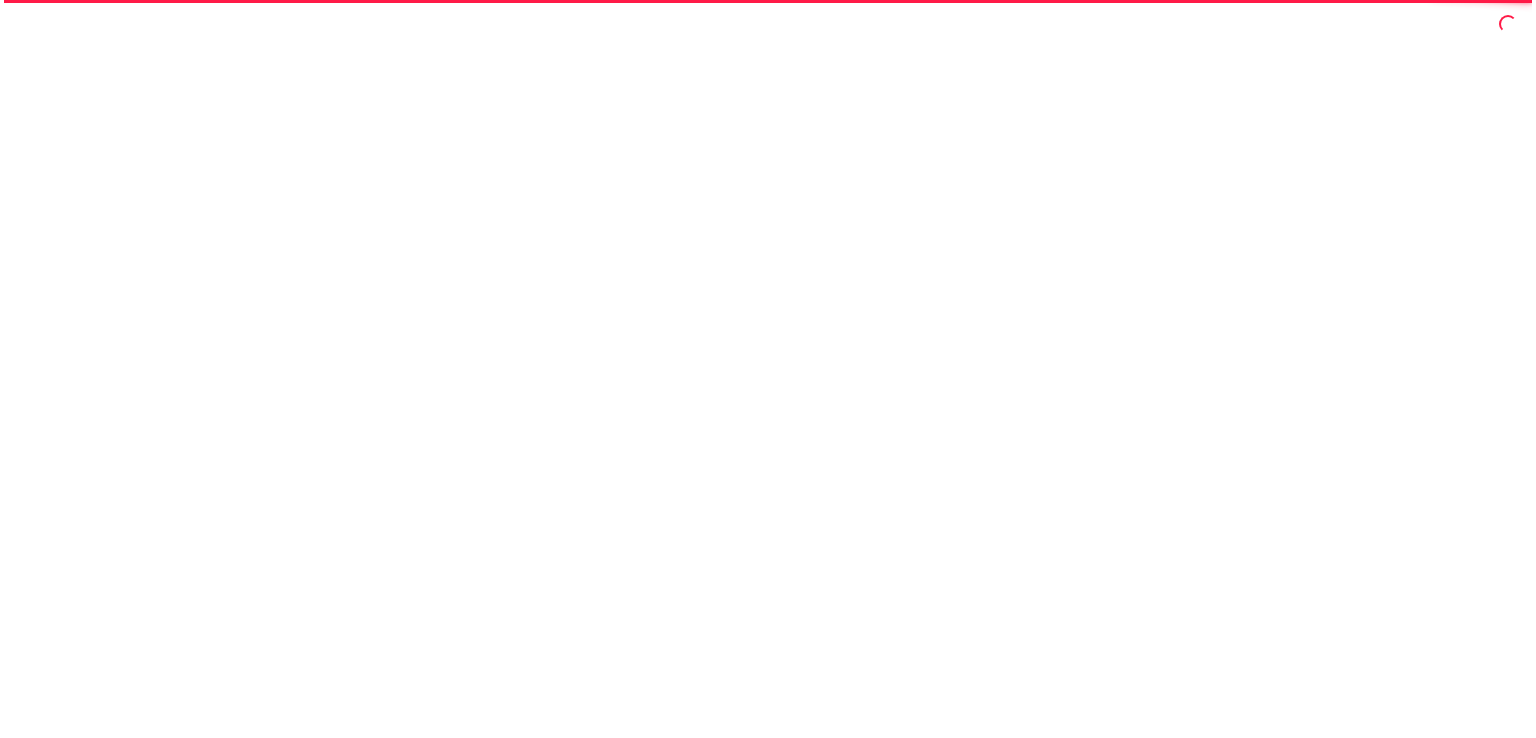 scroll, scrollTop: 0, scrollLeft: 0, axis: both 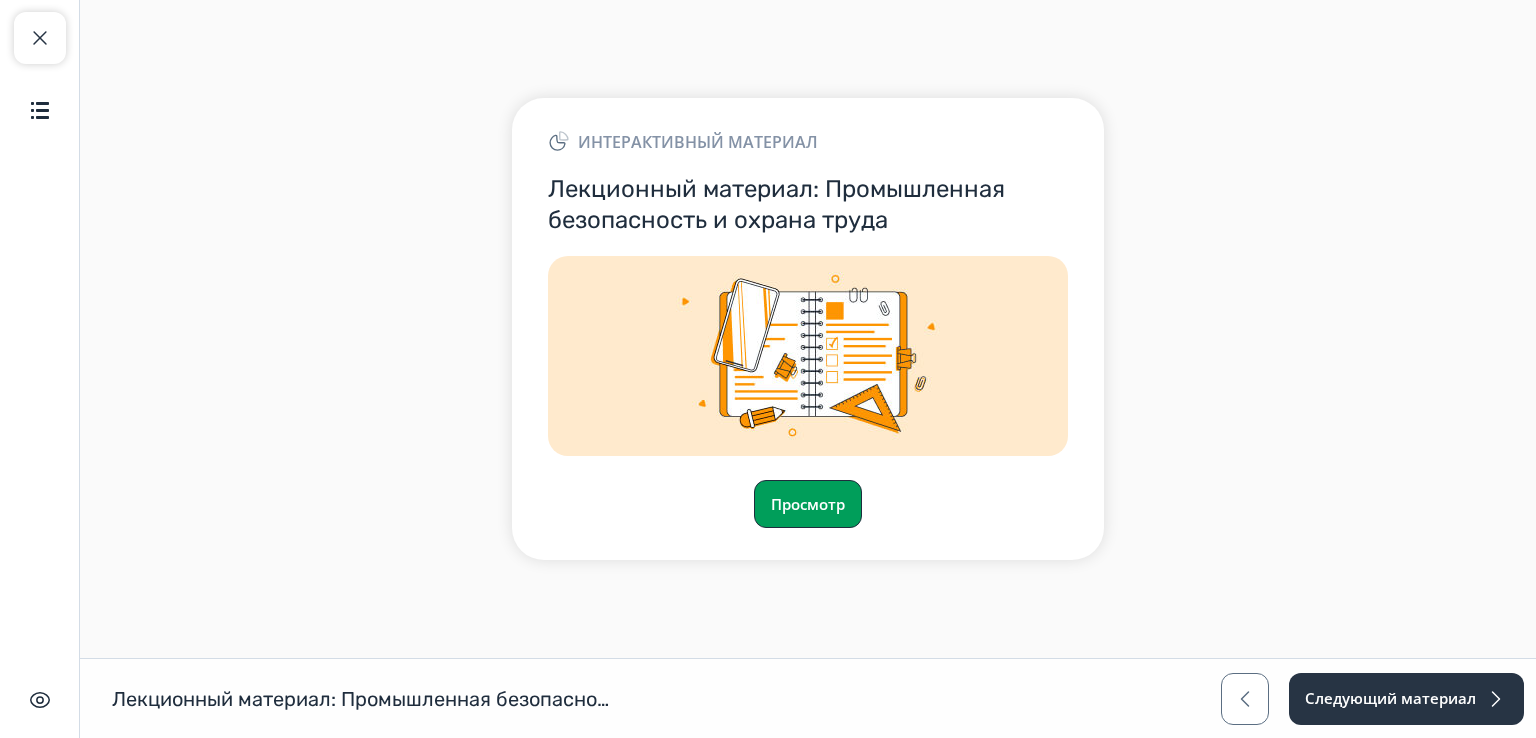 click on "Просмотр" at bounding box center [808, 504] 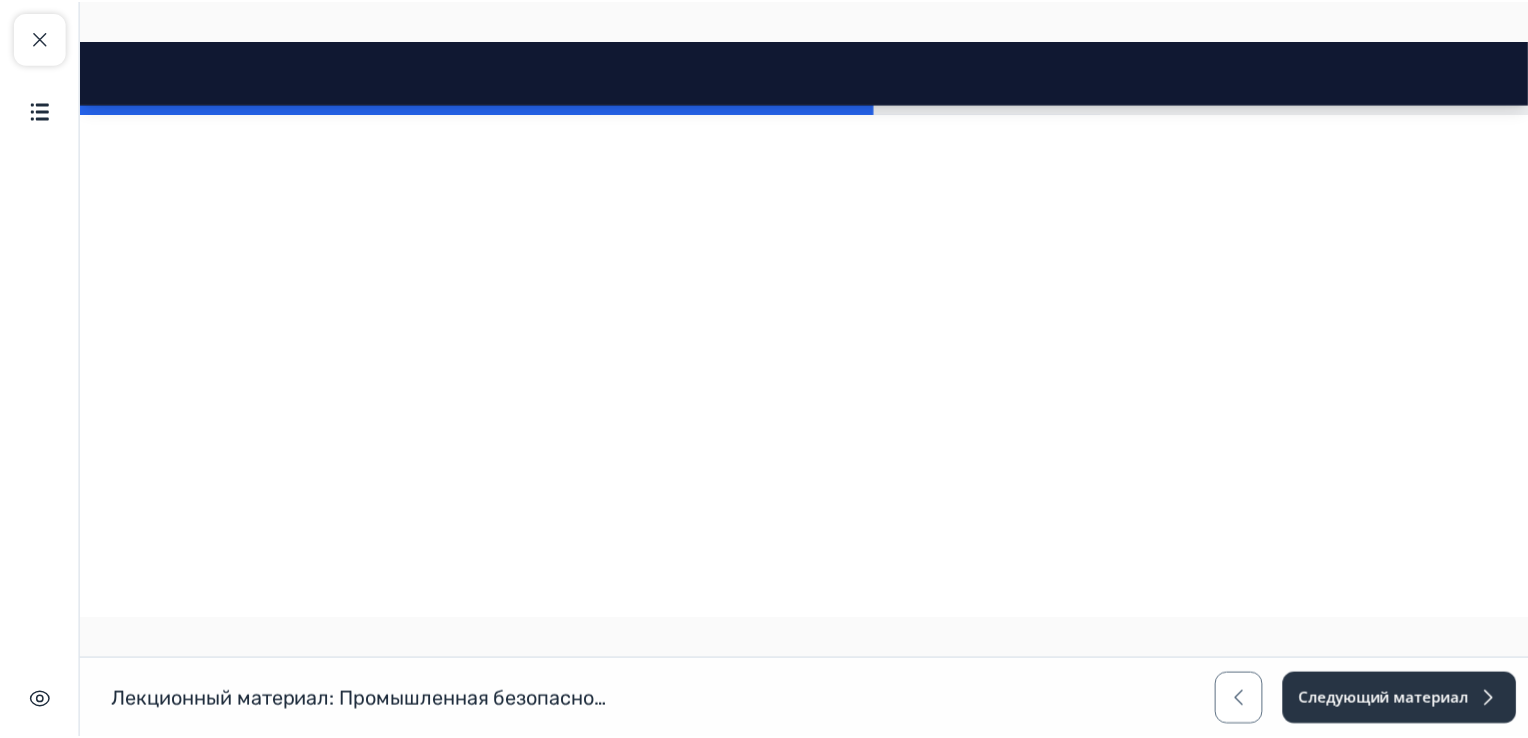 scroll, scrollTop: 11300, scrollLeft: 0, axis: vertical 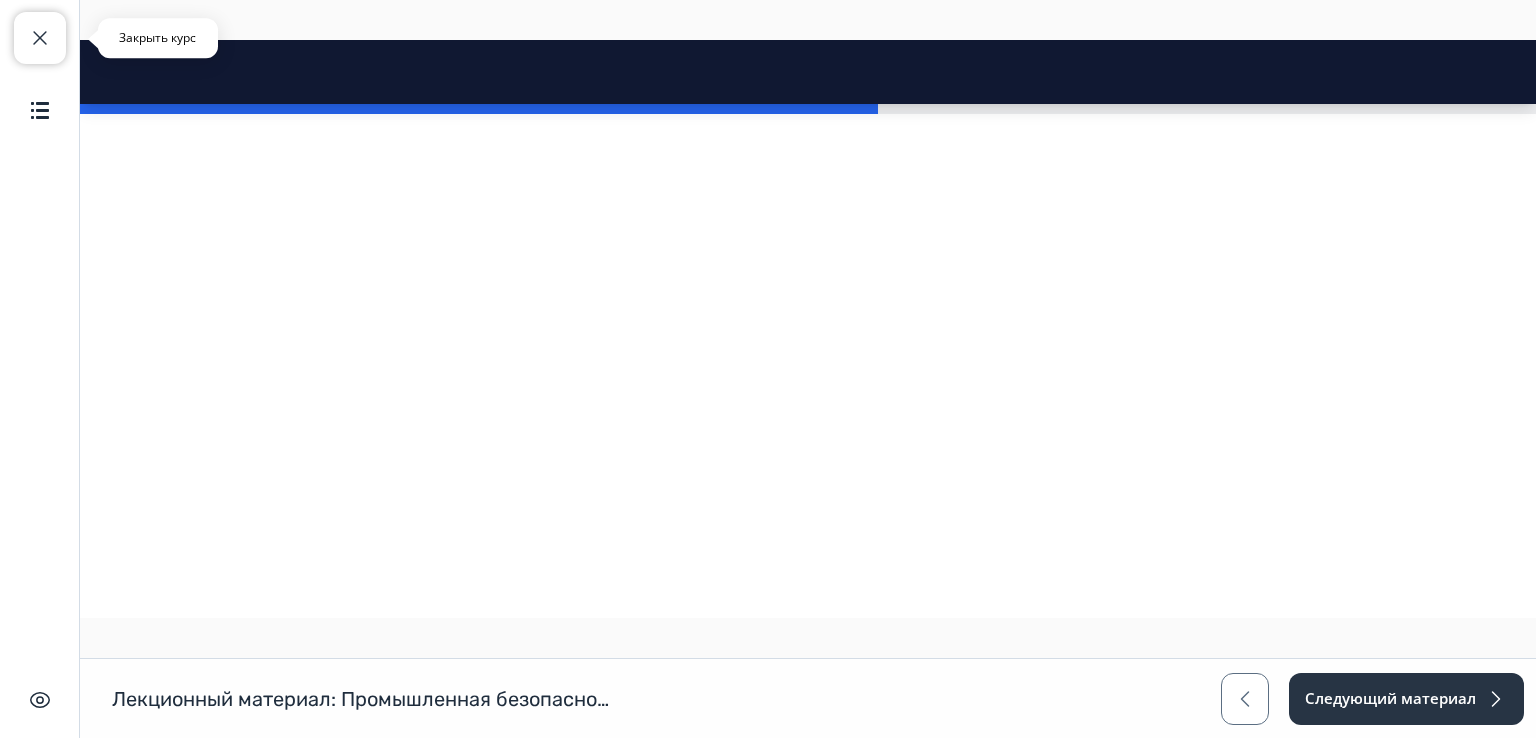 click at bounding box center [40, 38] 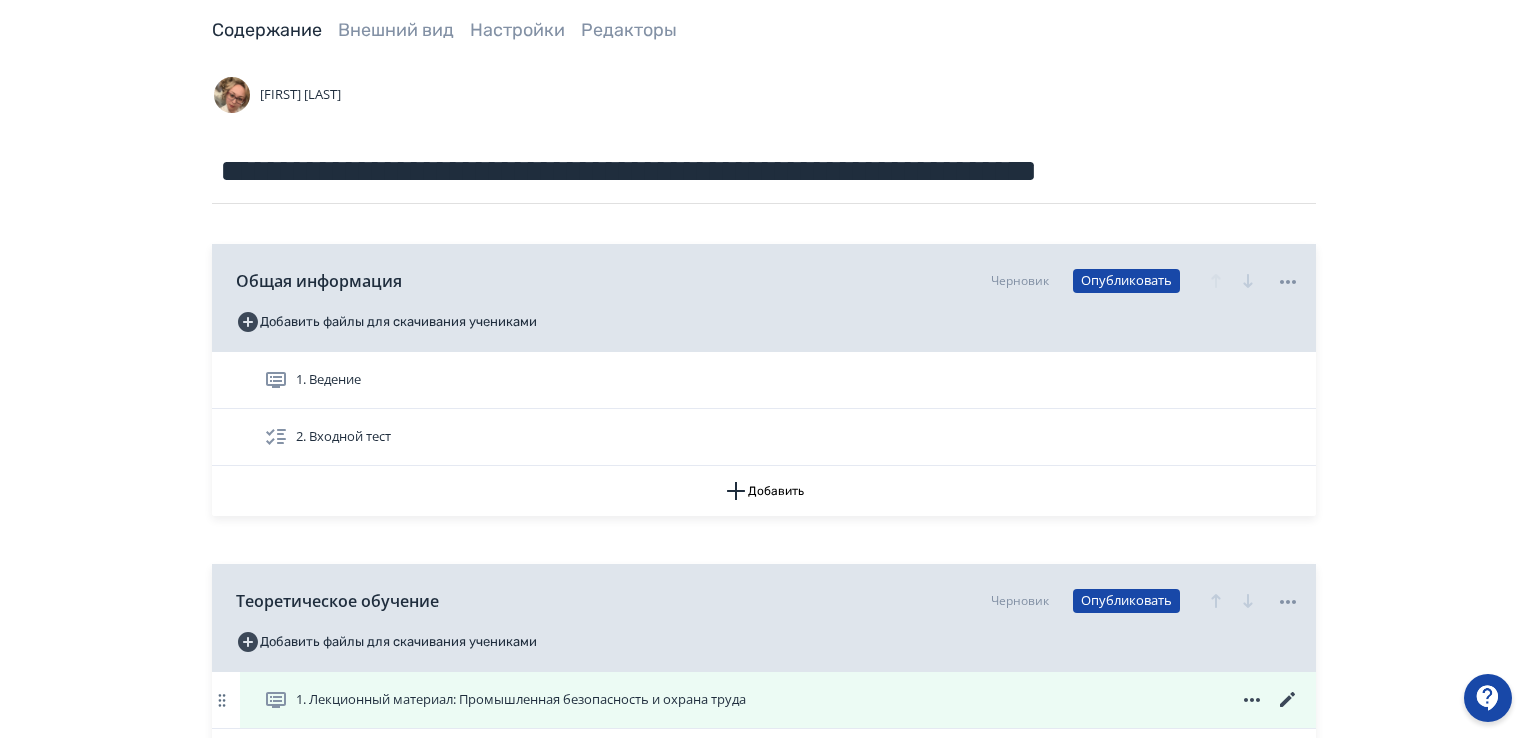 scroll, scrollTop: 200, scrollLeft: 0, axis: vertical 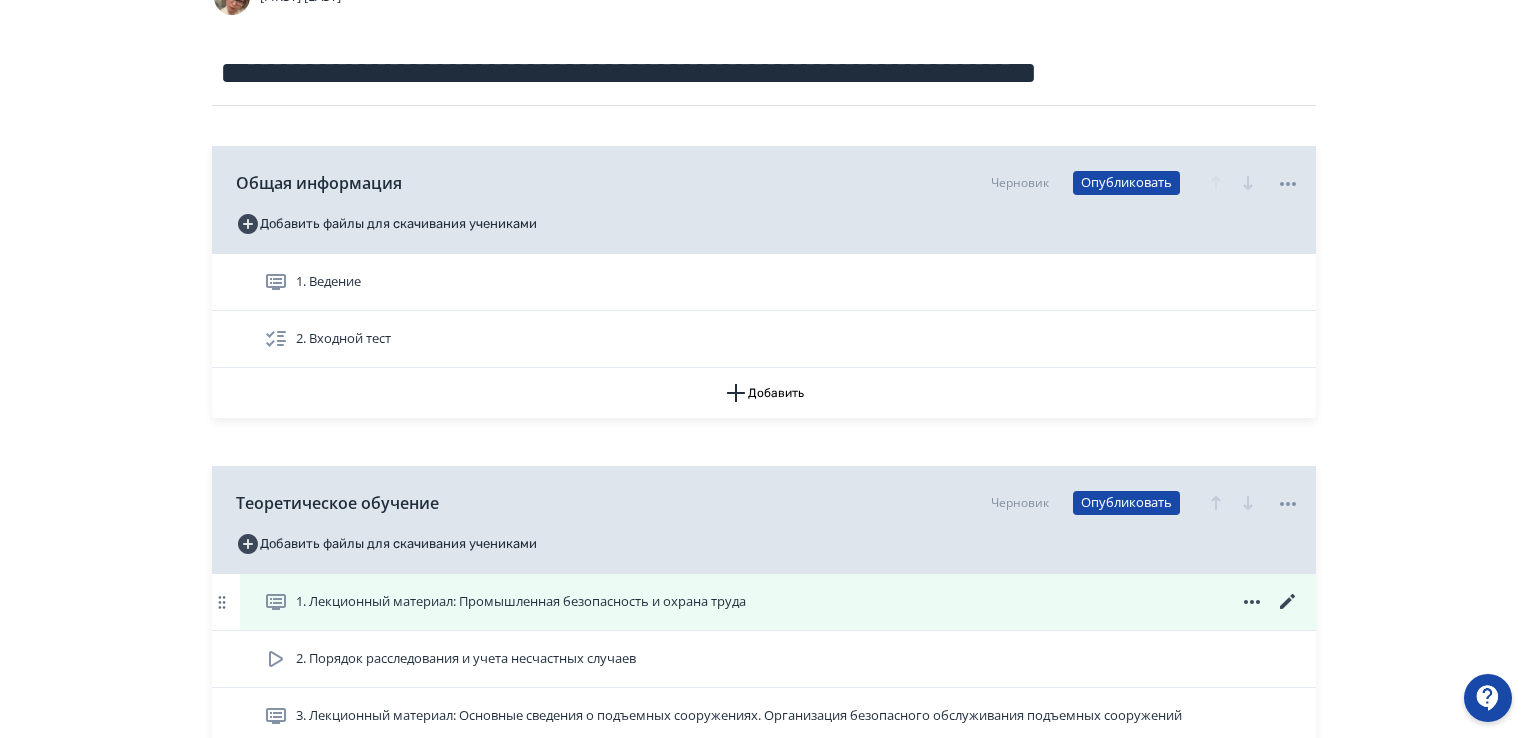 click 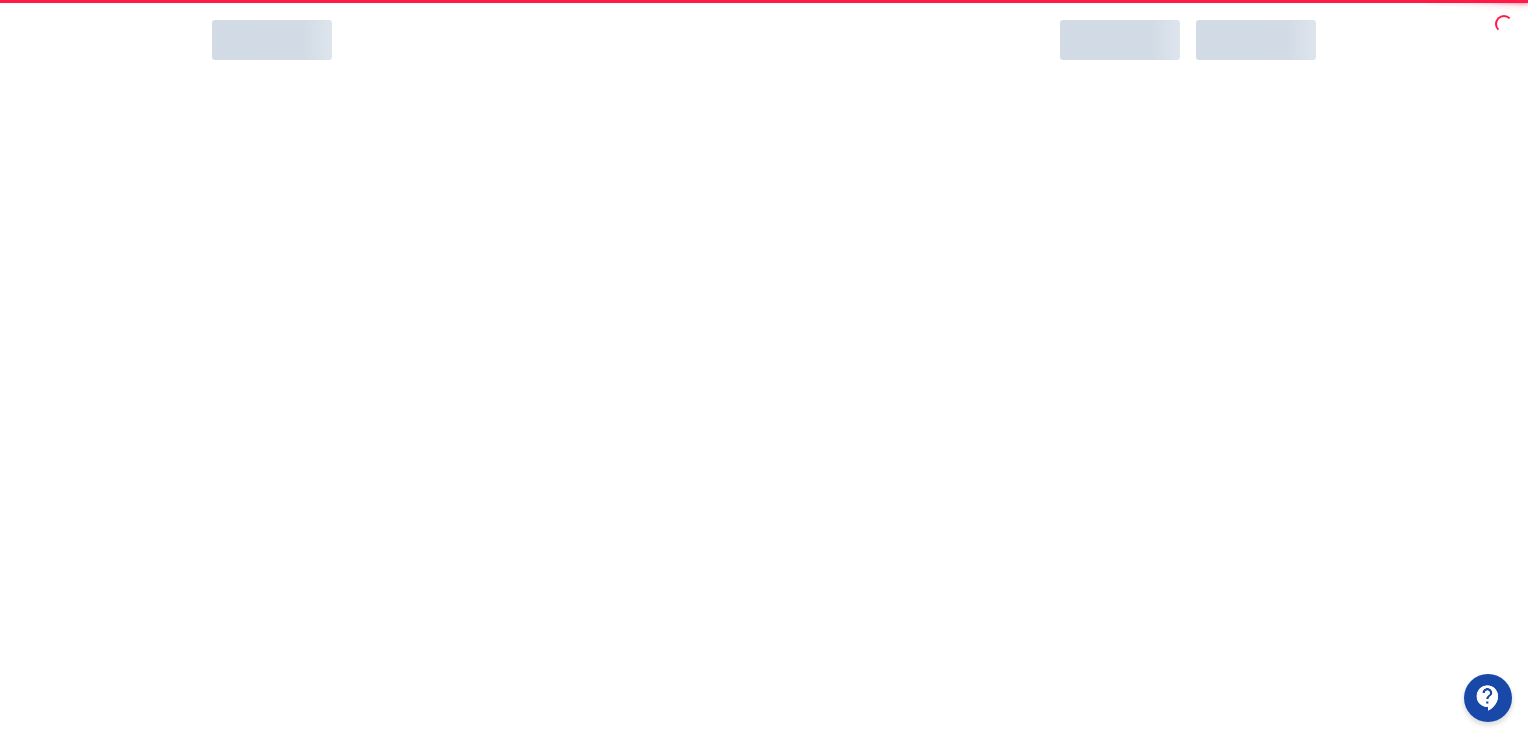 scroll, scrollTop: 0, scrollLeft: 0, axis: both 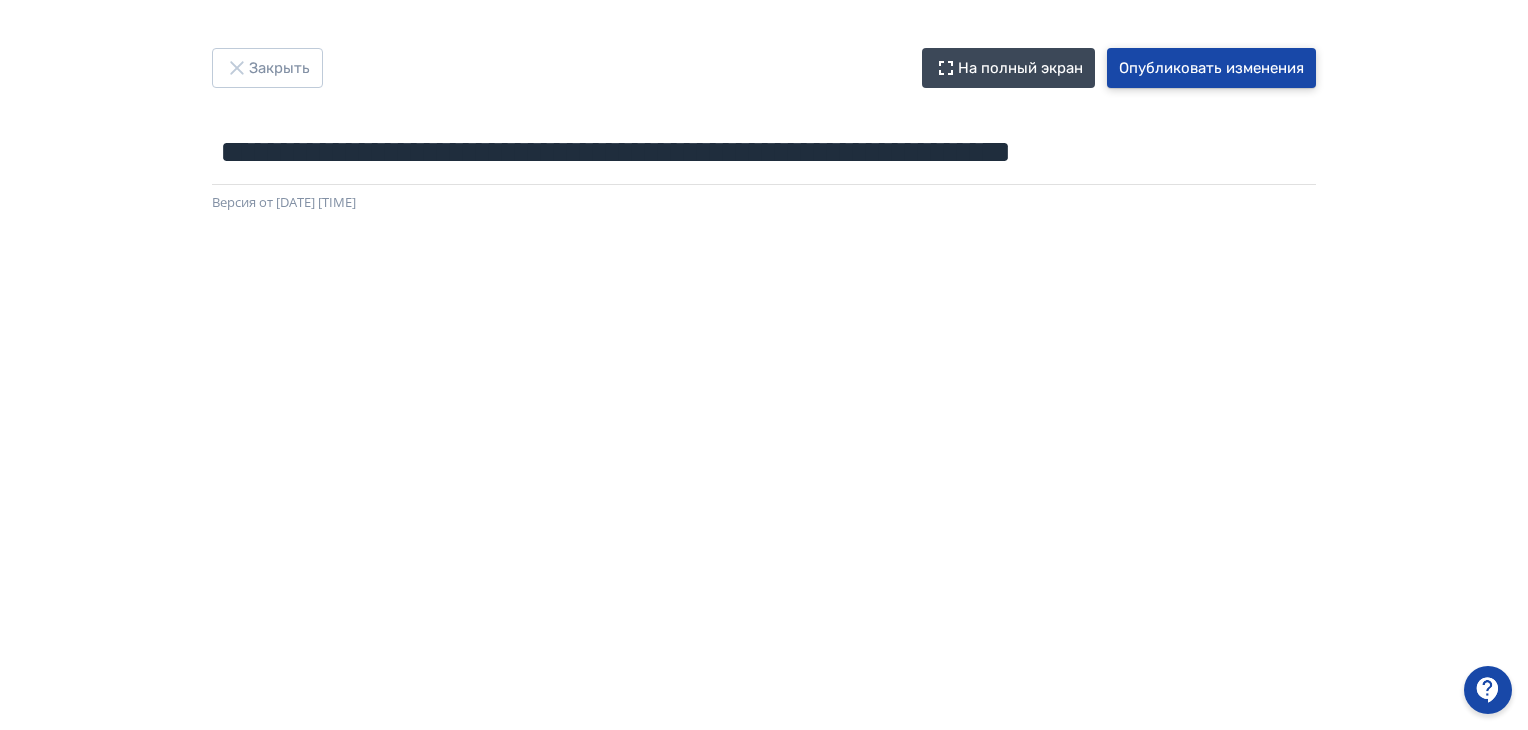 click on "Опубликовать изменения" at bounding box center [1211, 68] 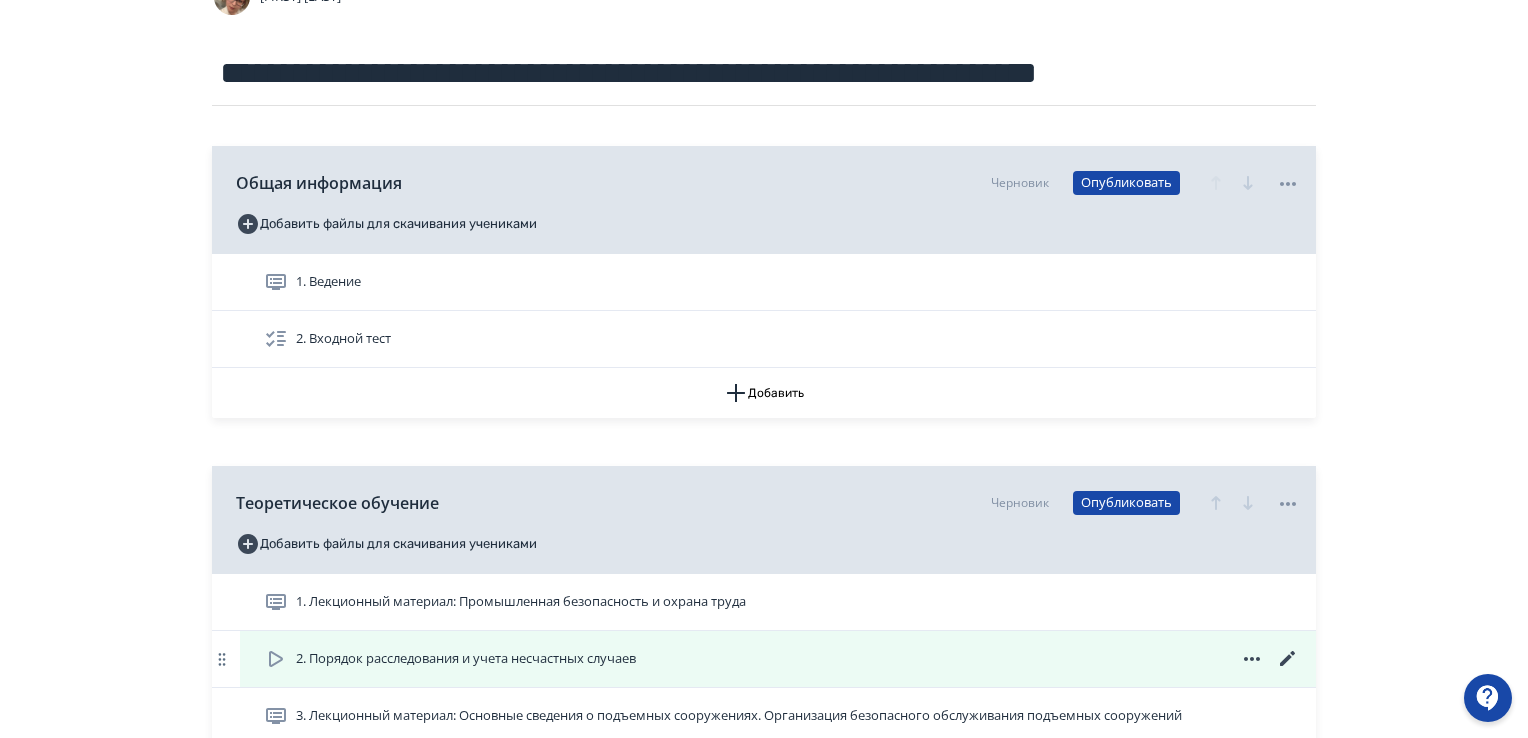 scroll, scrollTop: 400, scrollLeft: 0, axis: vertical 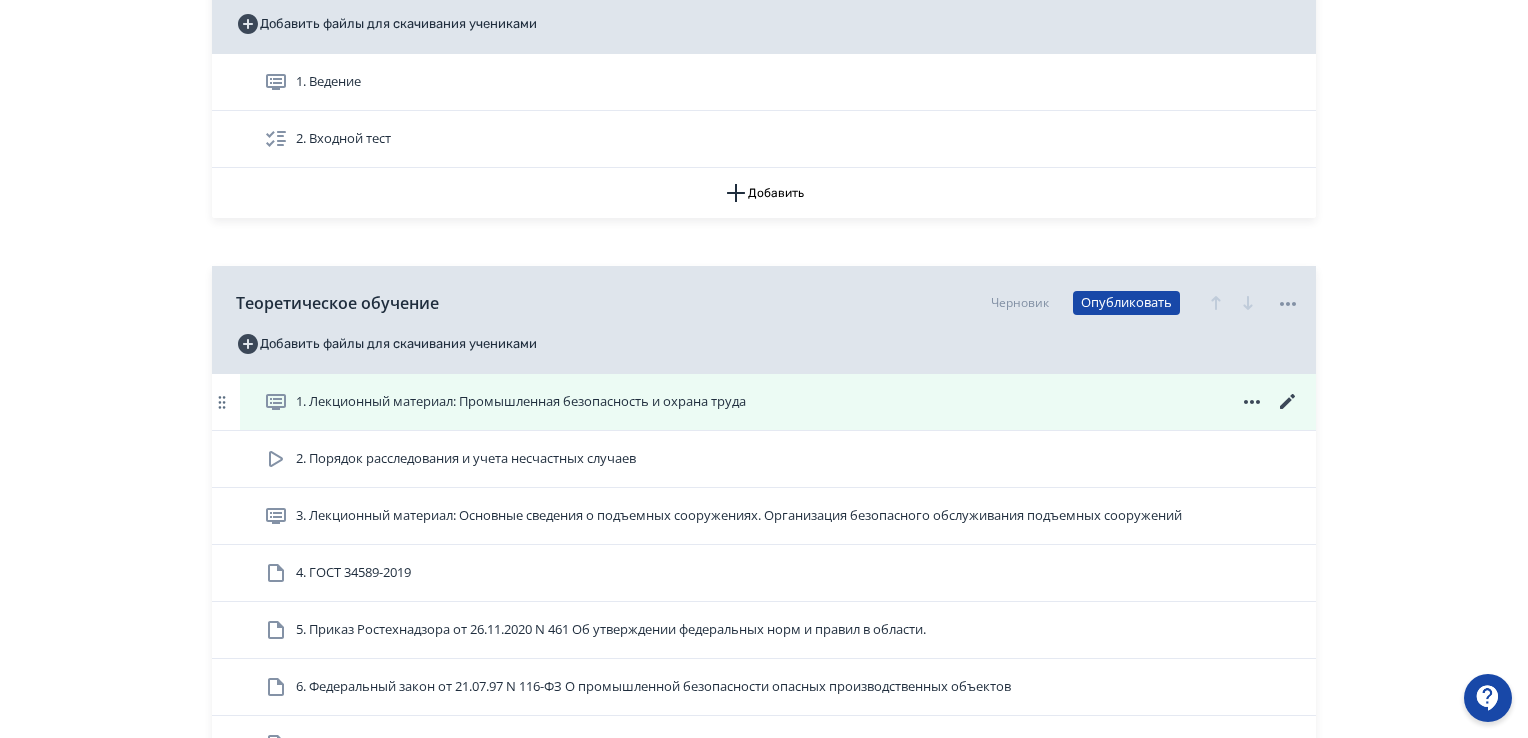 click 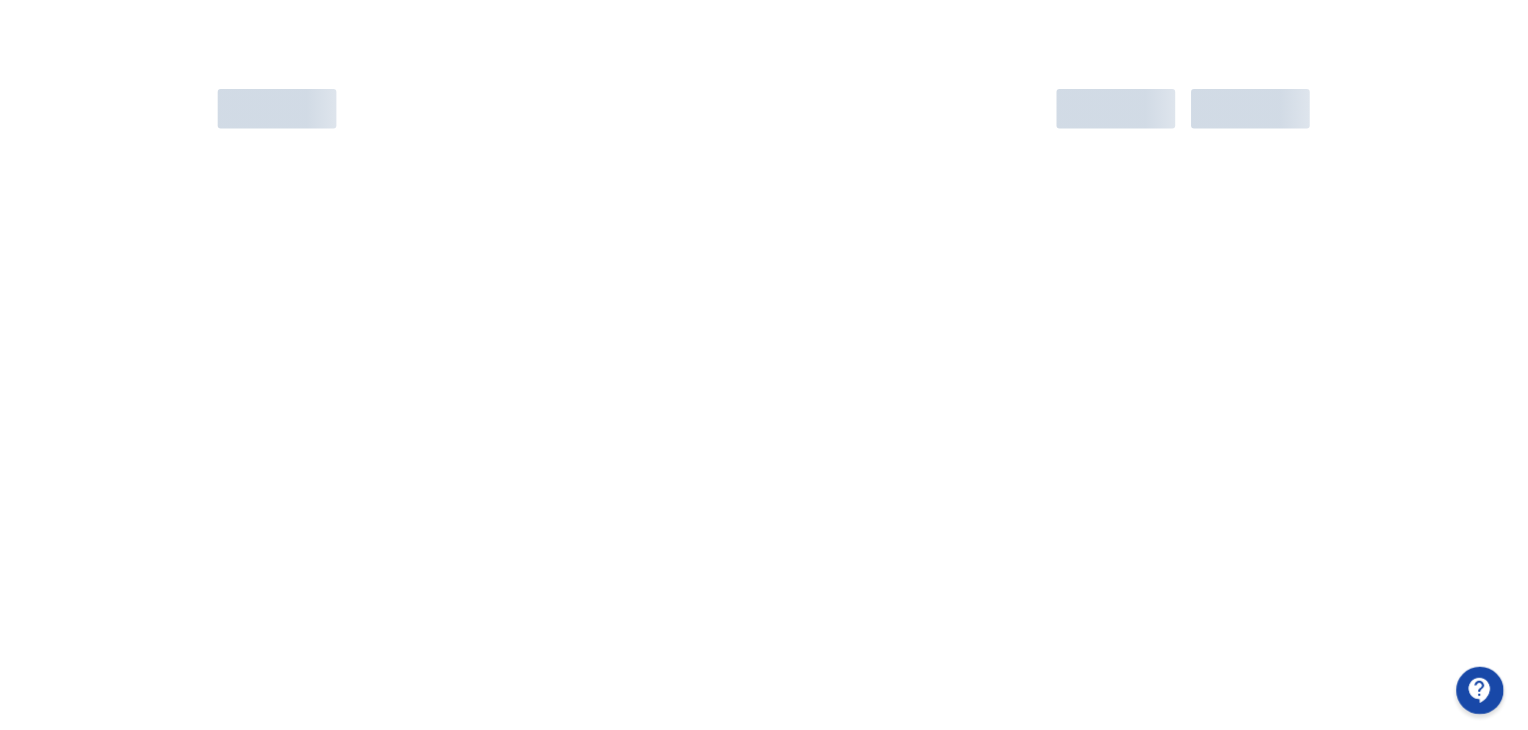 scroll, scrollTop: 0, scrollLeft: 0, axis: both 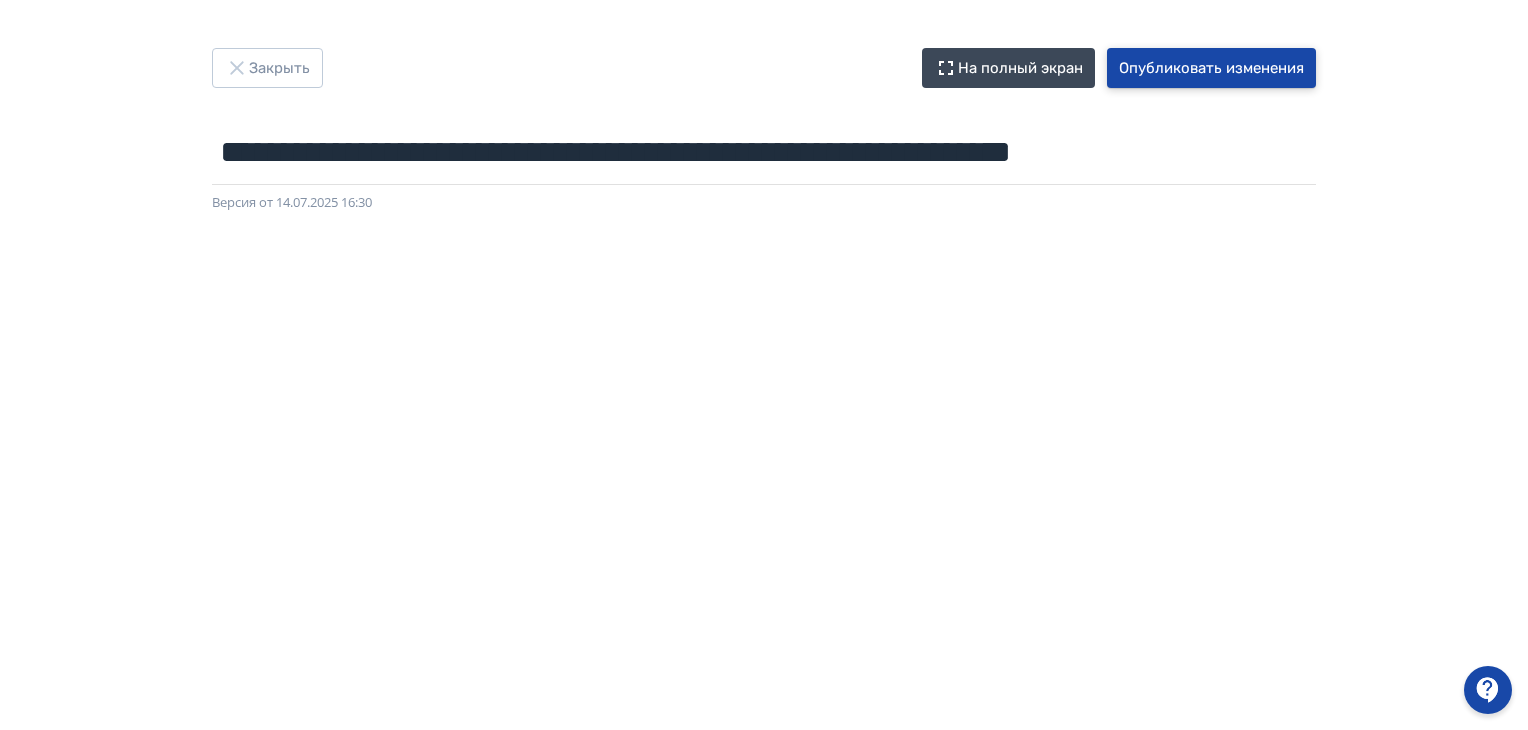 click on "Опубликовать изменения" at bounding box center [1211, 68] 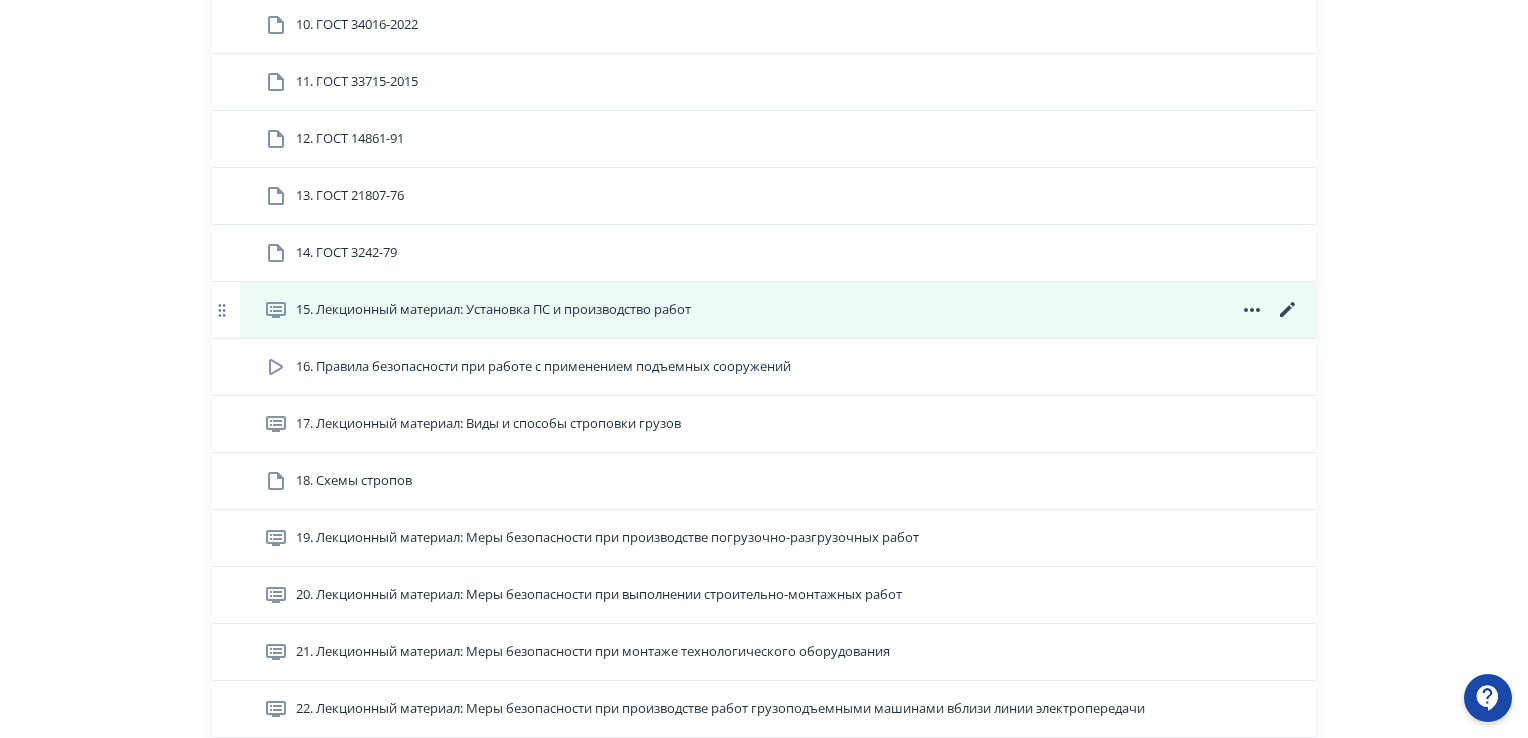 scroll, scrollTop: 1300, scrollLeft: 0, axis: vertical 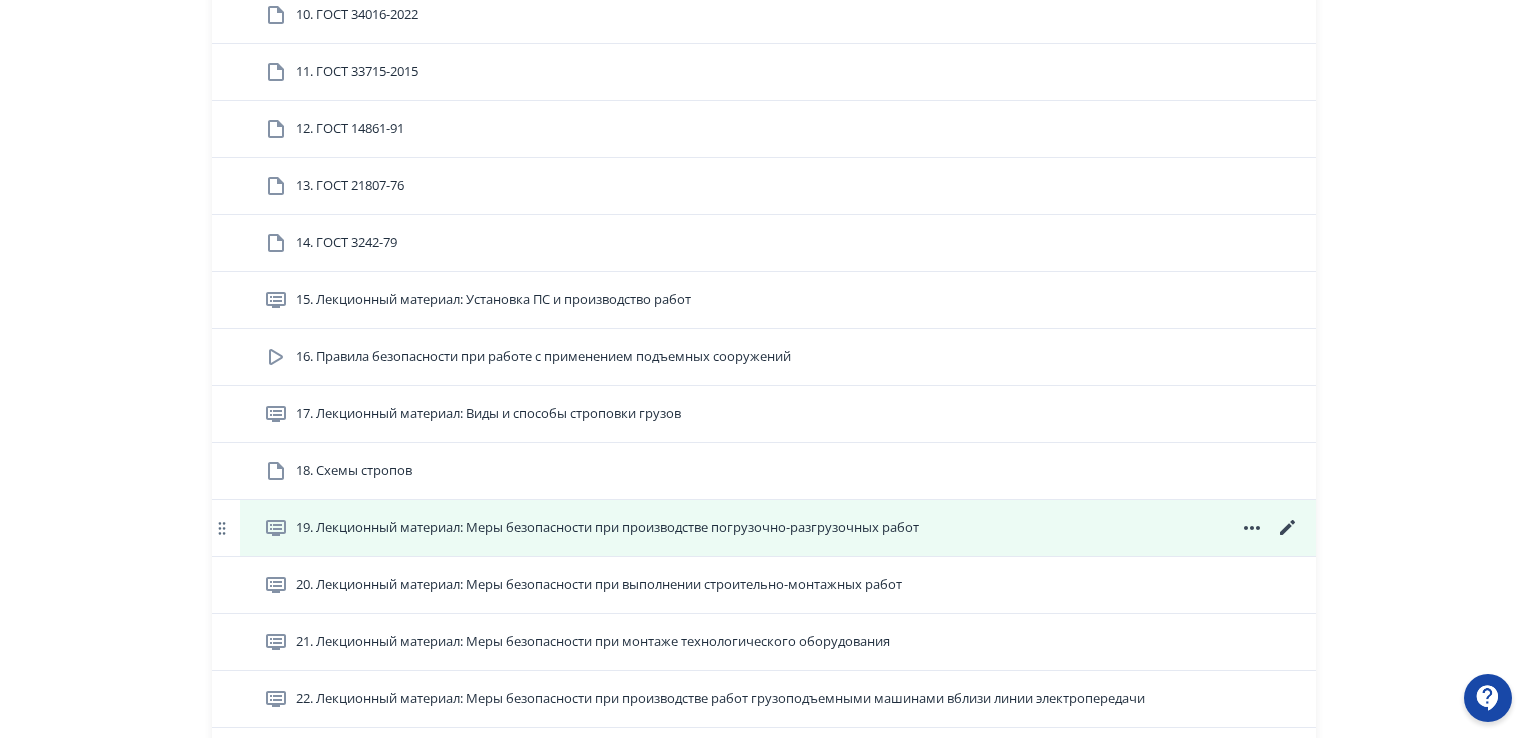click on "19. Лекционный материал: Меры безопасности при производстве погрузочно-разгрузочных работ" at bounding box center [607, 528] 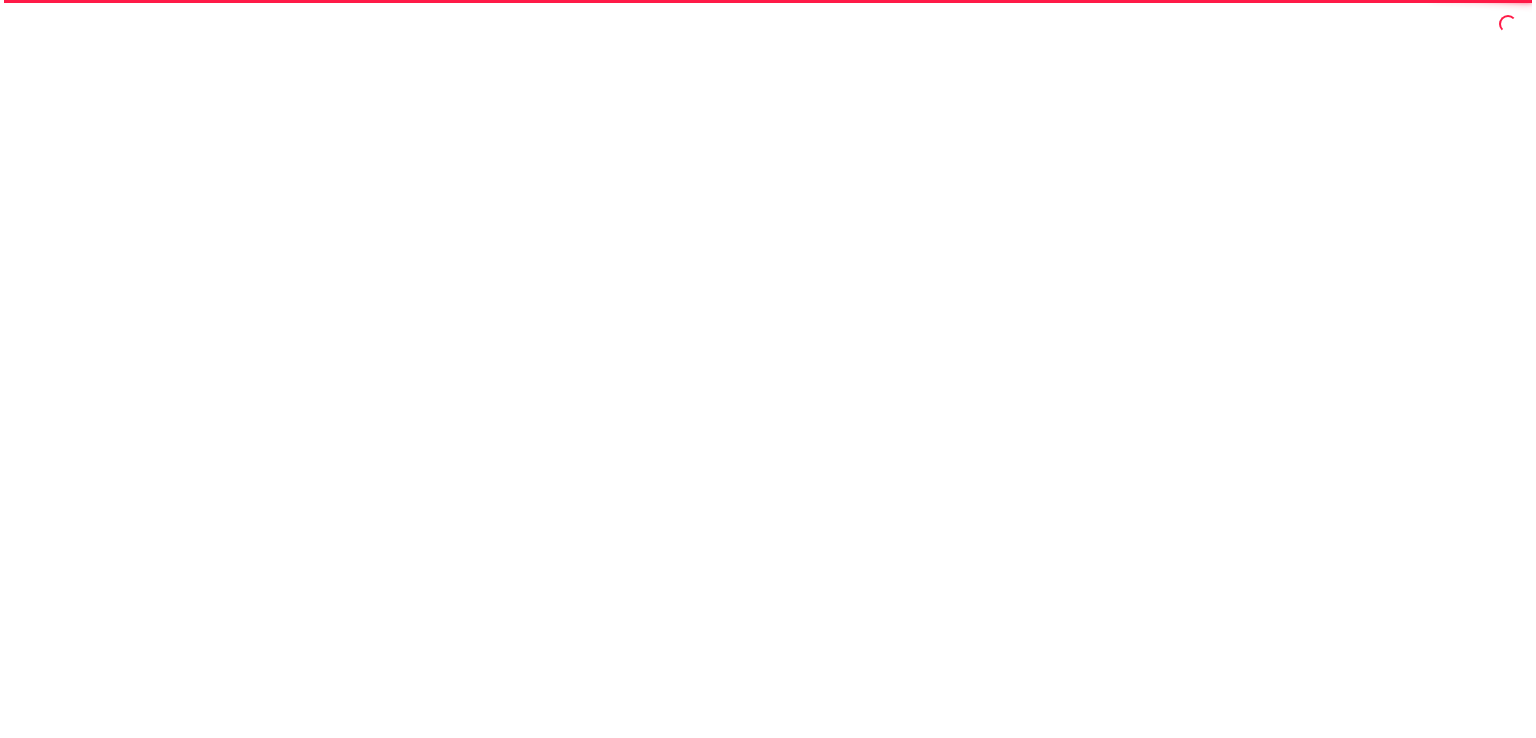 scroll, scrollTop: 0, scrollLeft: 0, axis: both 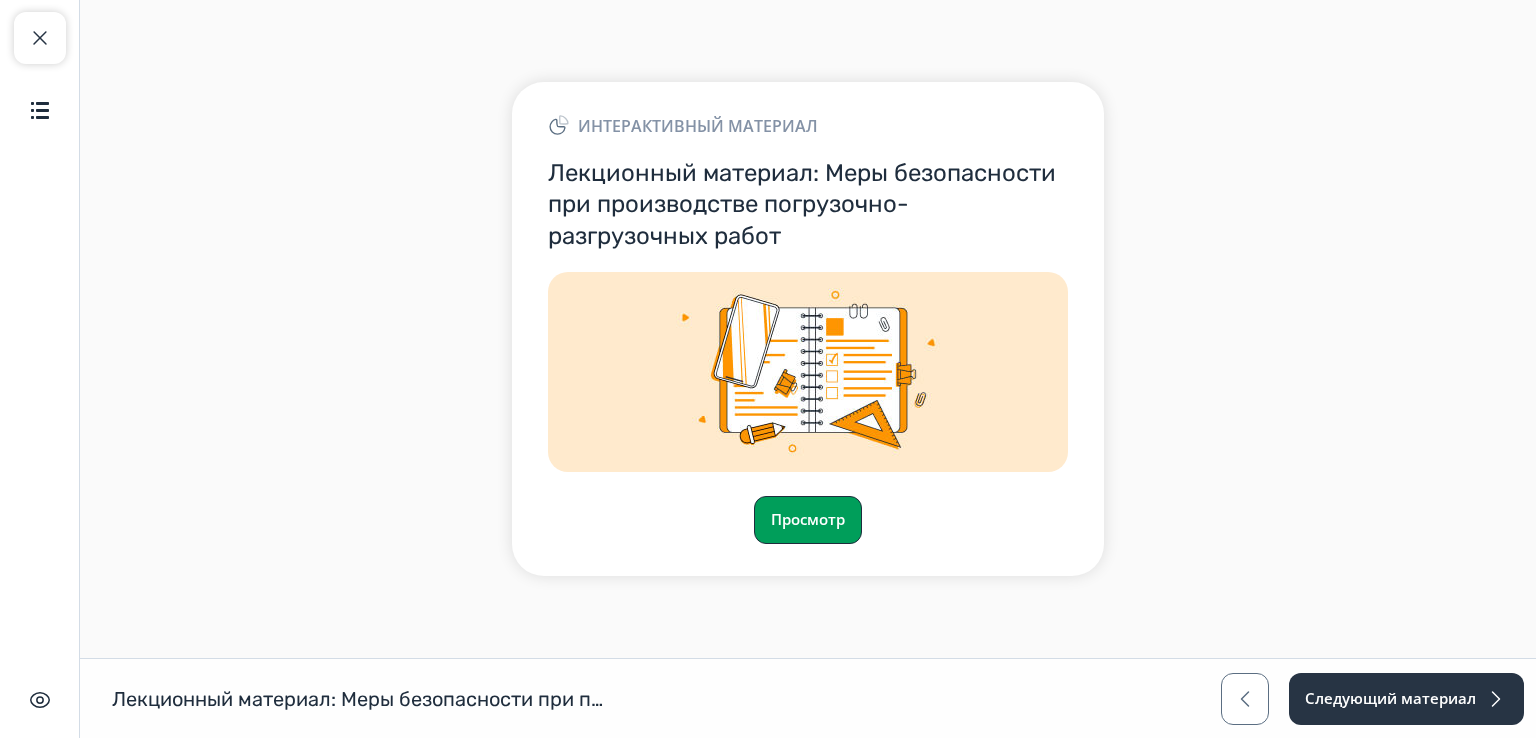 click on "Просмотр" at bounding box center [808, 520] 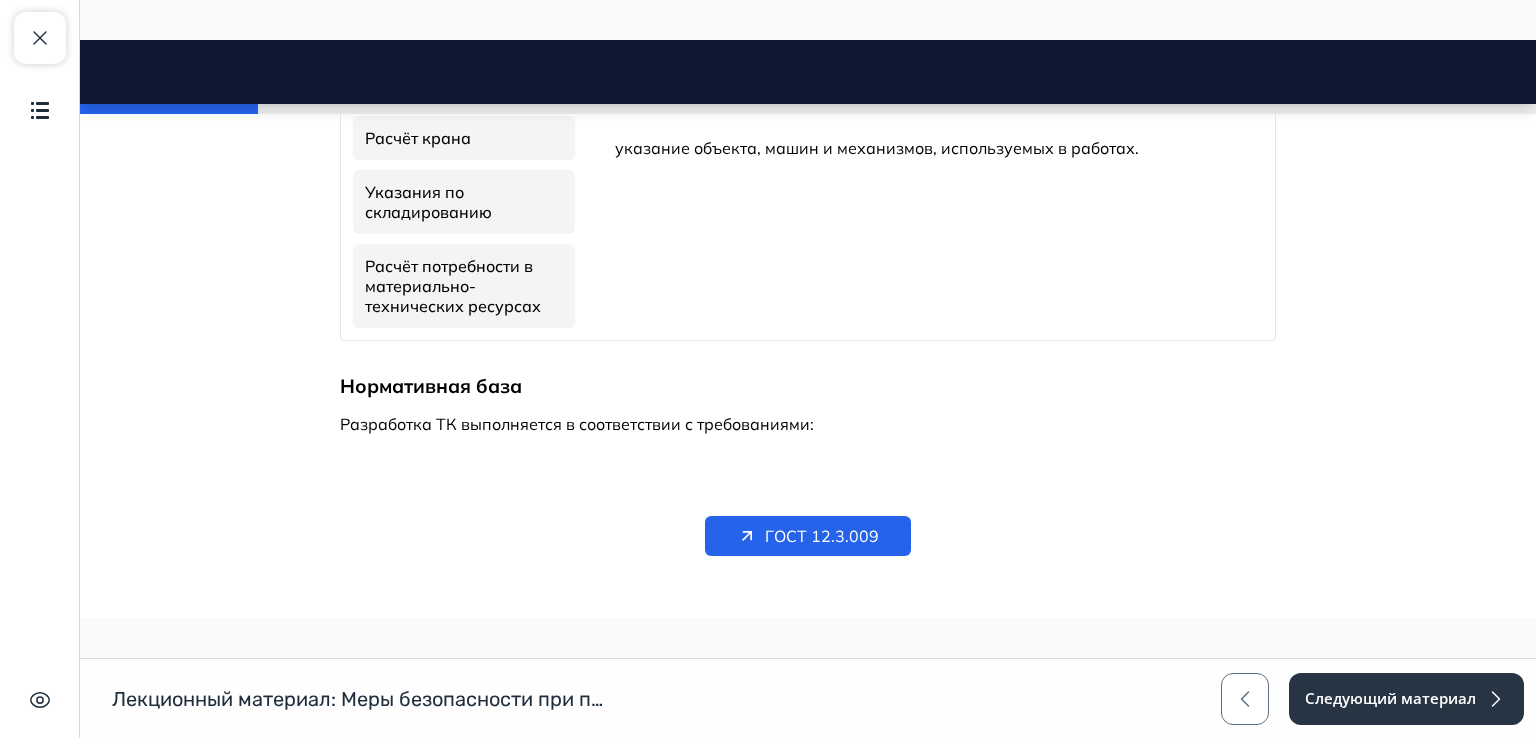 scroll, scrollTop: 1000, scrollLeft: 0, axis: vertical 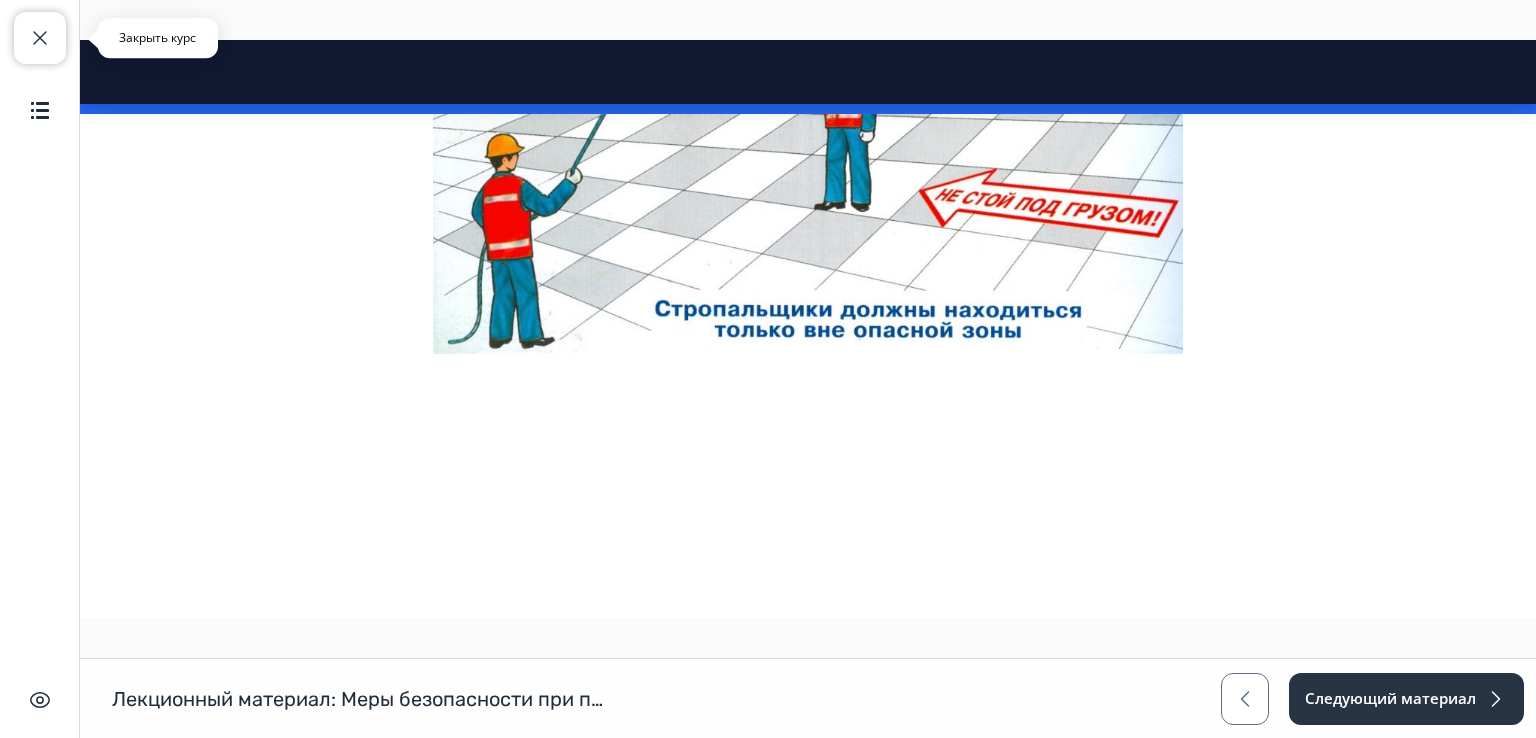 click at bounding box center [40, 38] 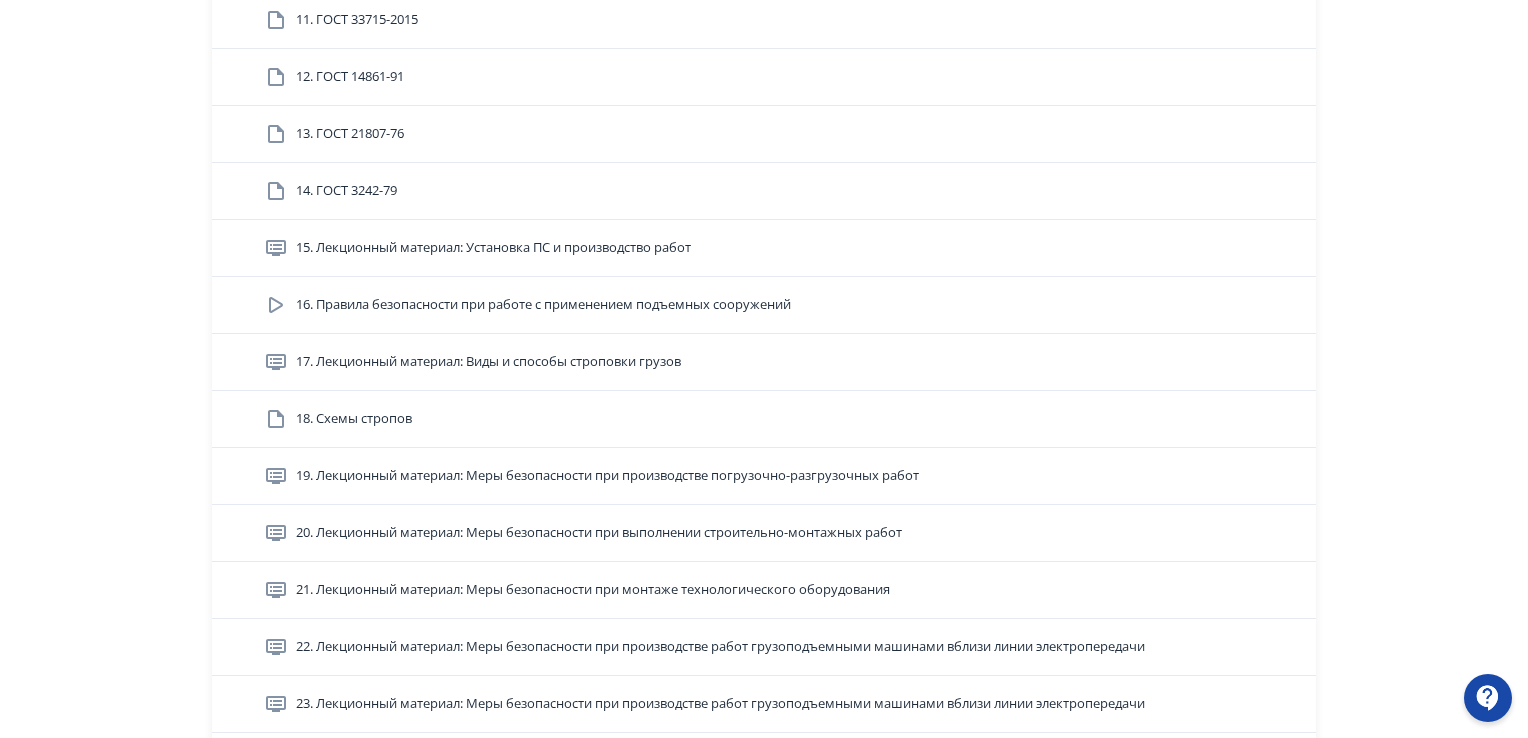scroll, scrollTop: 1700, scrollLeft: 0, axis: vertical 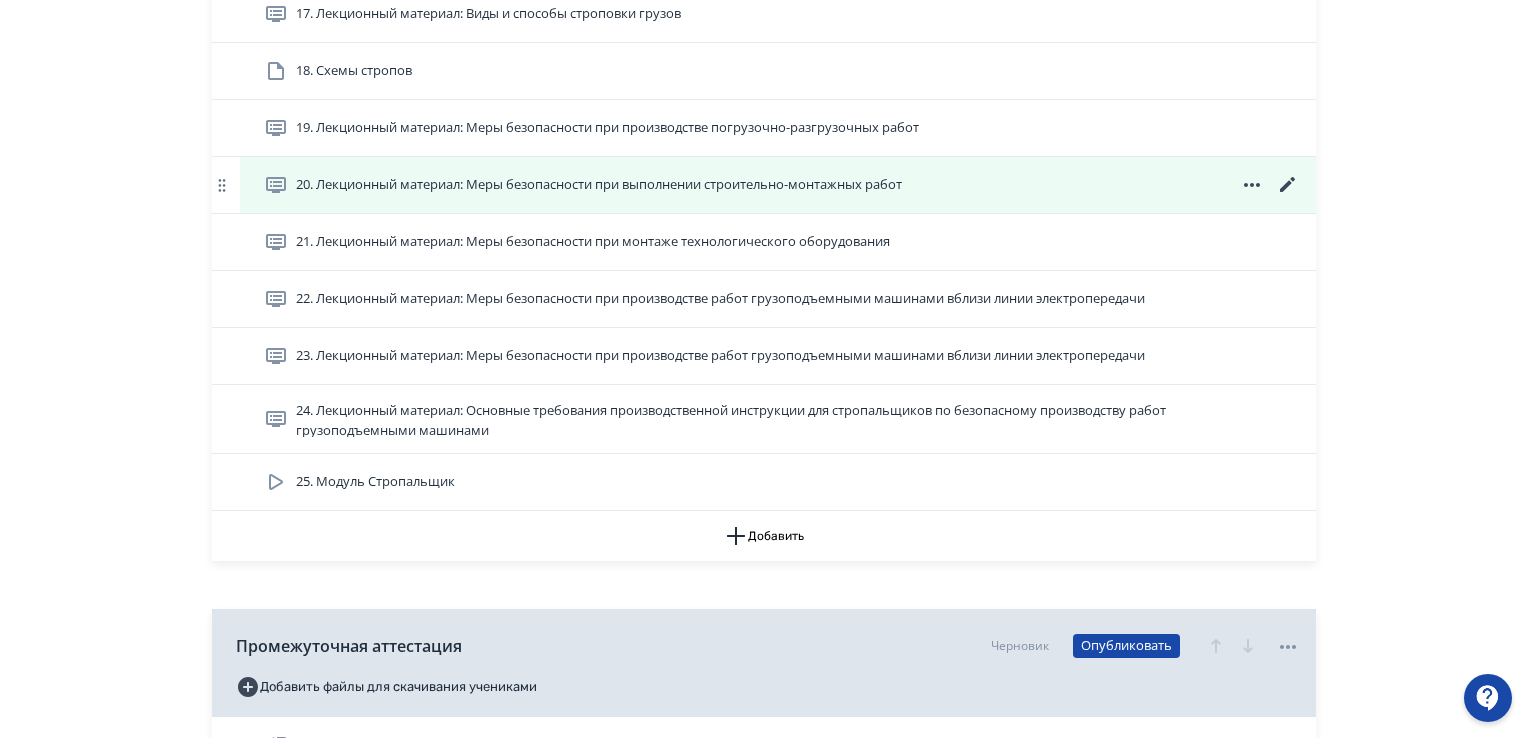 click on "20. Лекционный материал: Меры безопасности при выполнении строительно-монтажных работ" at bounding box center [599, 185] 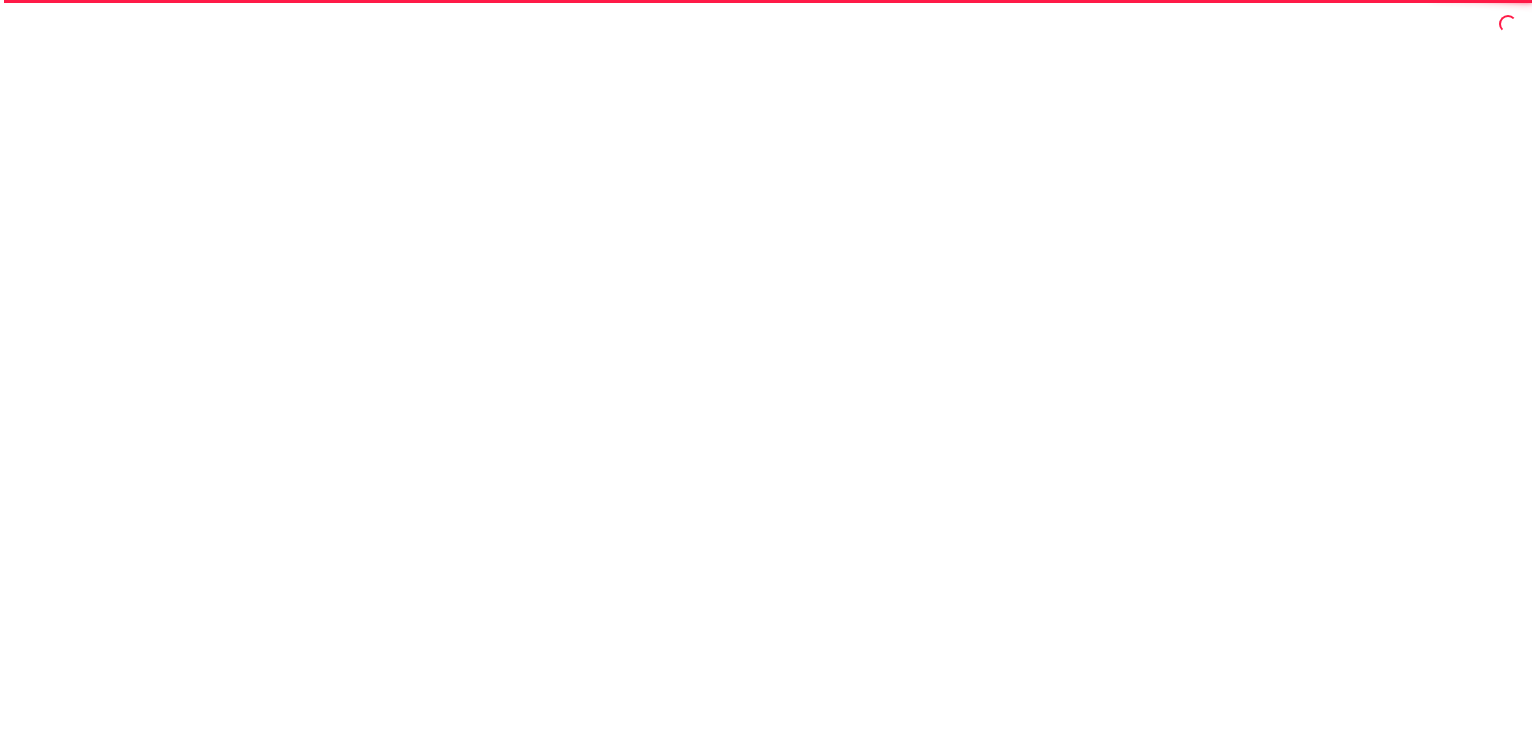 scroll, scrollTop: 0, scrollLeft: 0, axis: both 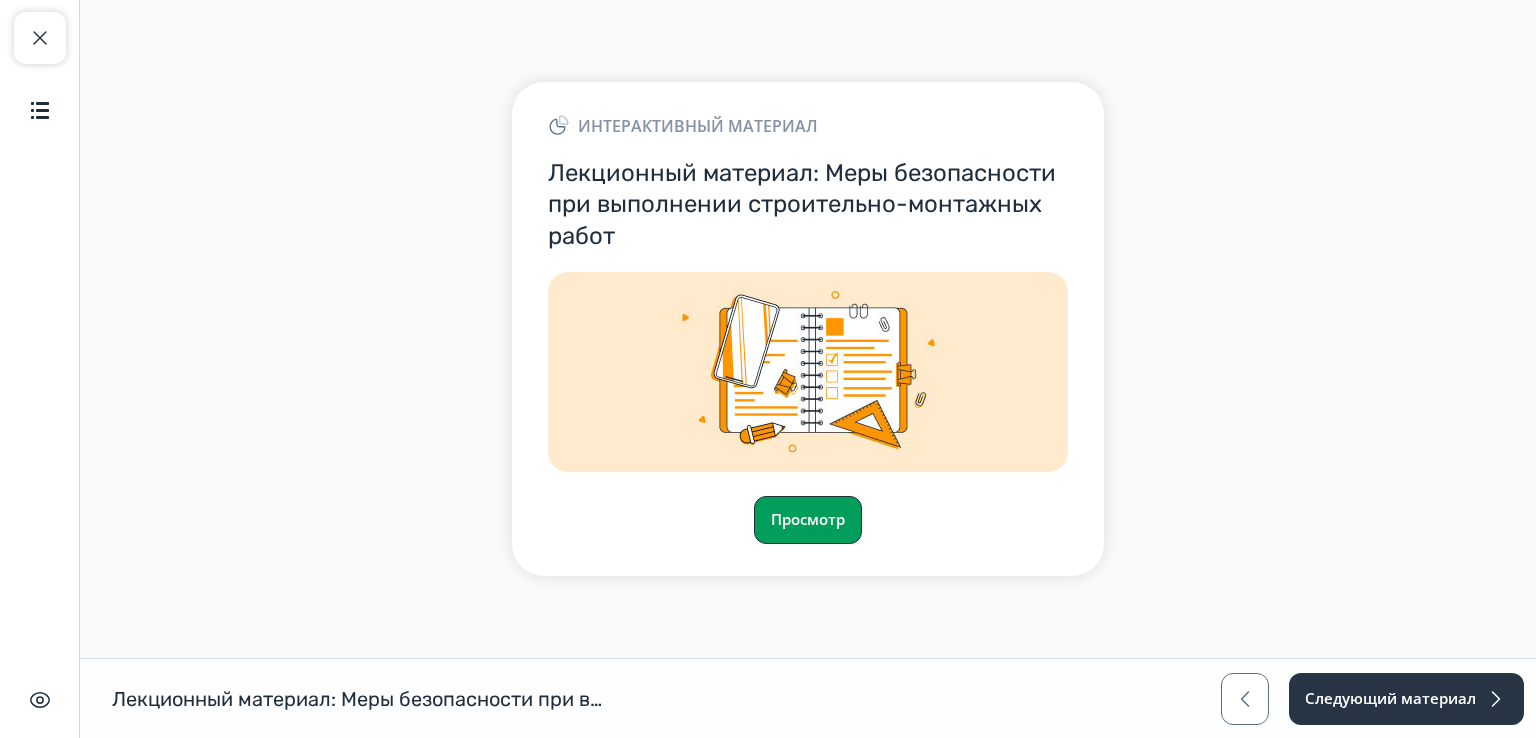 click on "Просмотр" at bounding box center (808, 520) 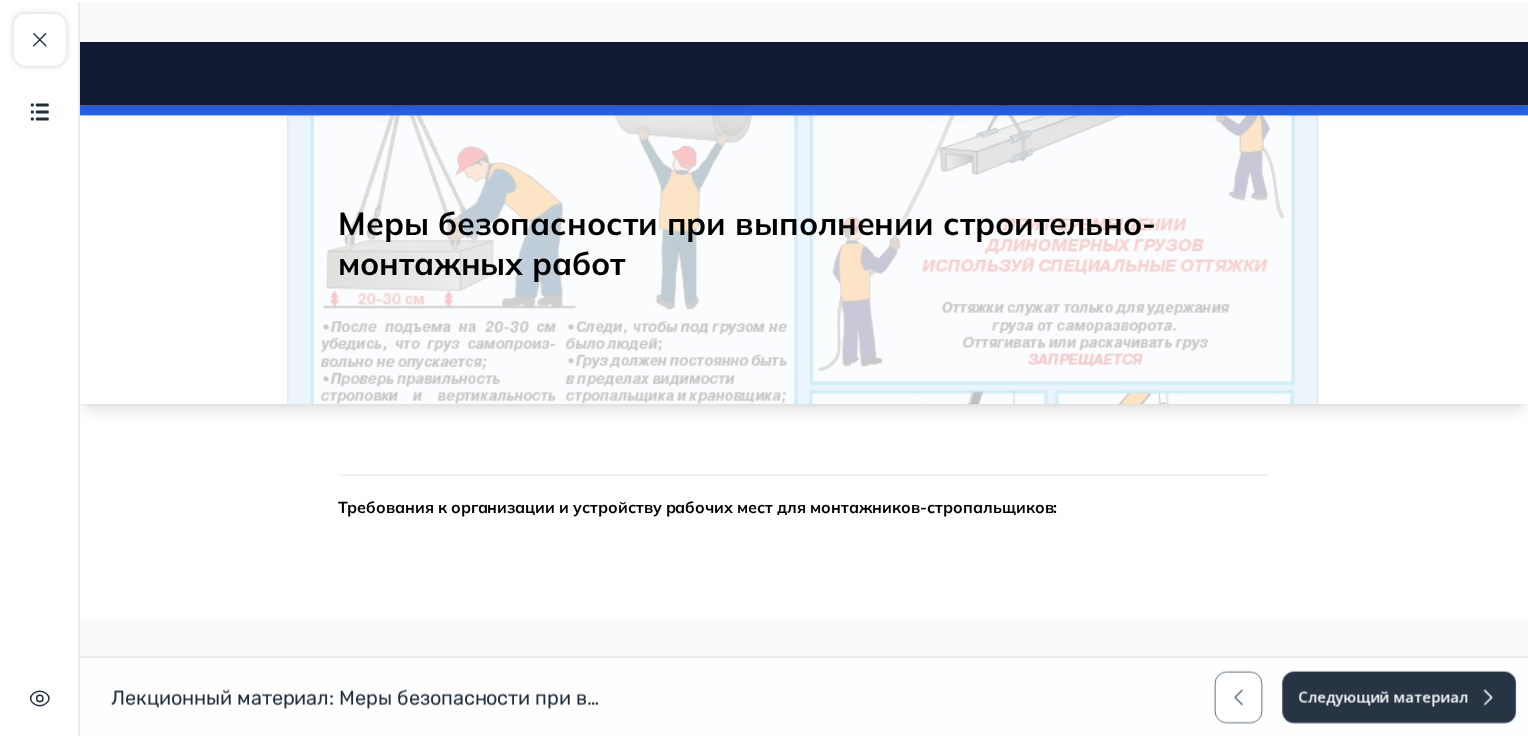 scroll, scrollTop: 0, scrollLeft: 0, axis: both 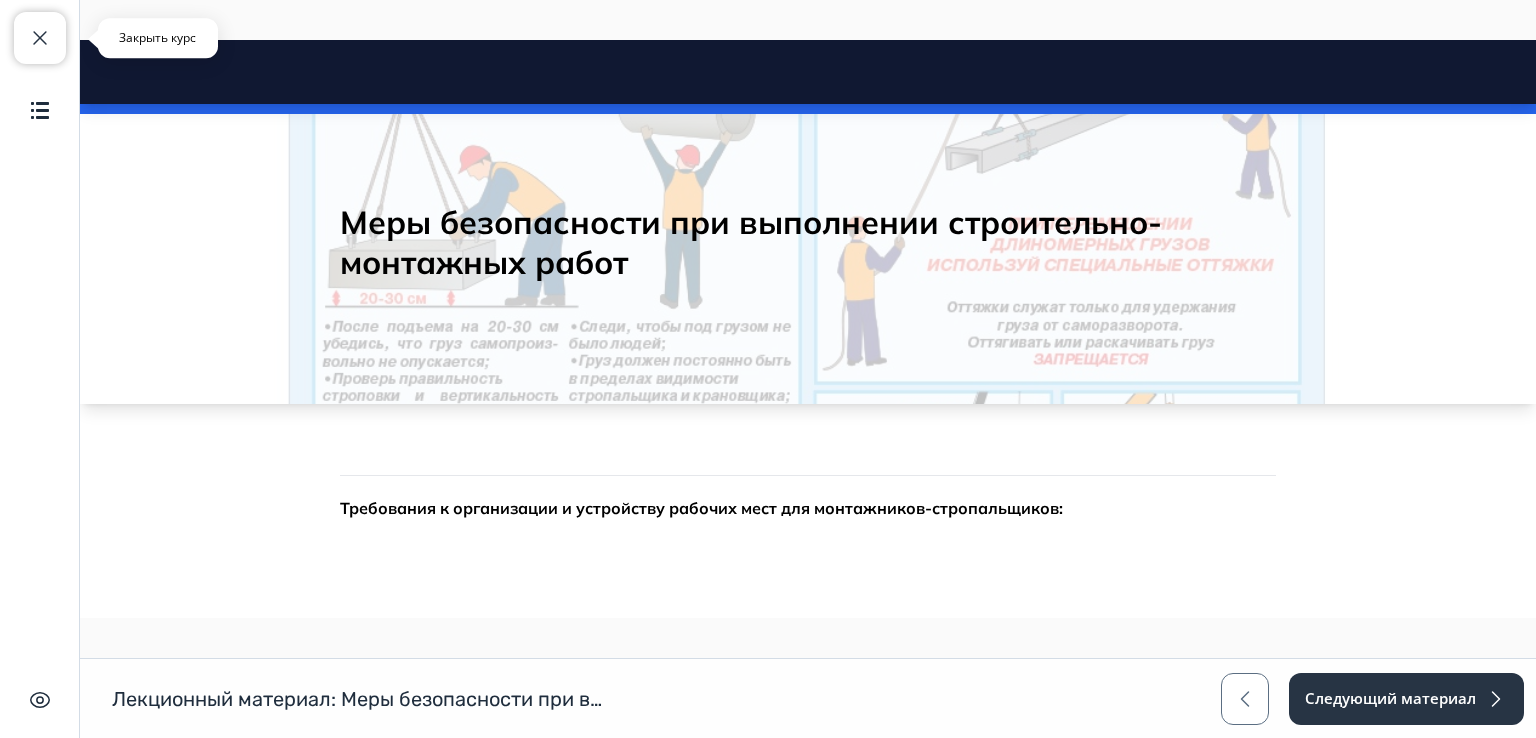 click at bounding box center (40, 38) 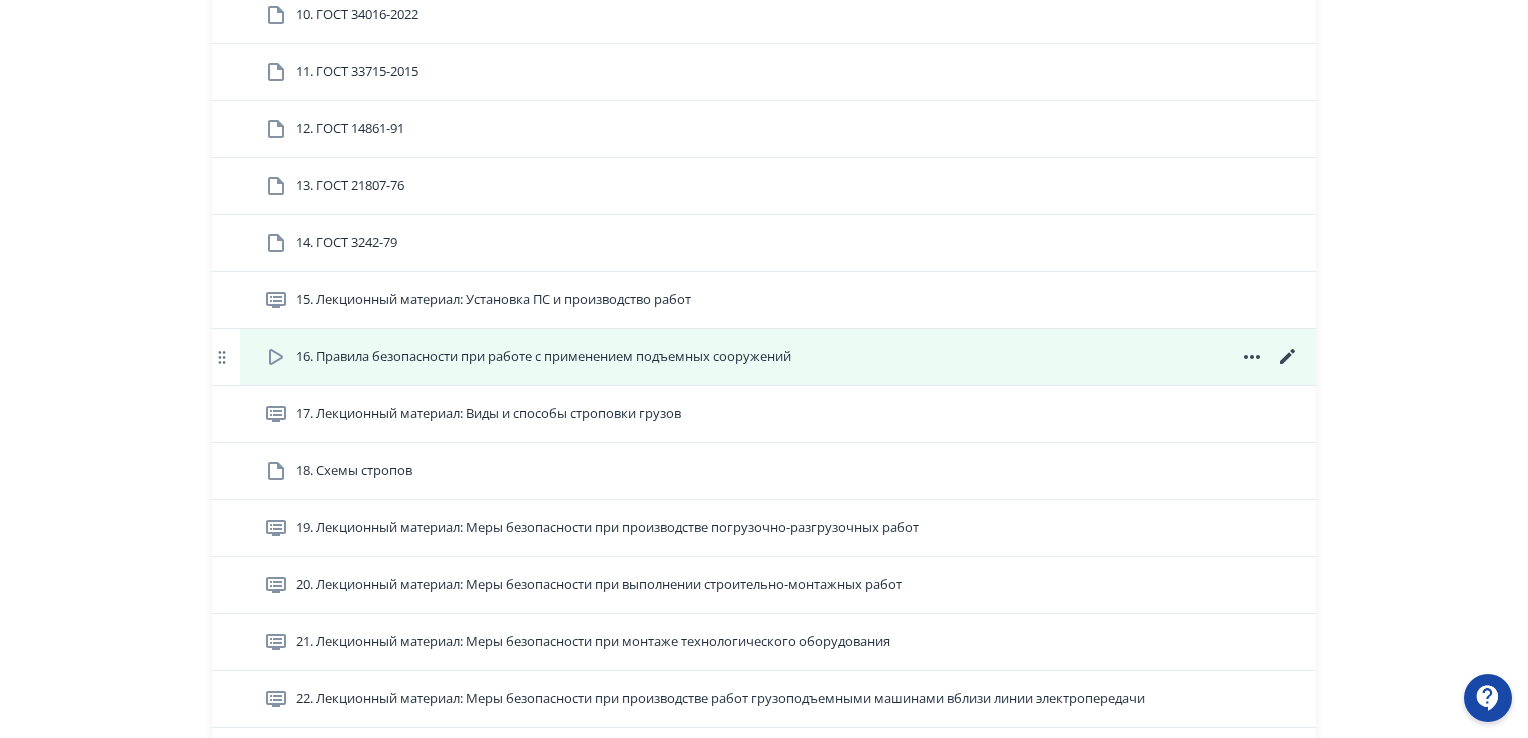 scroll, scrollTop: 1500, scrollLeft: 0, axis: vertical 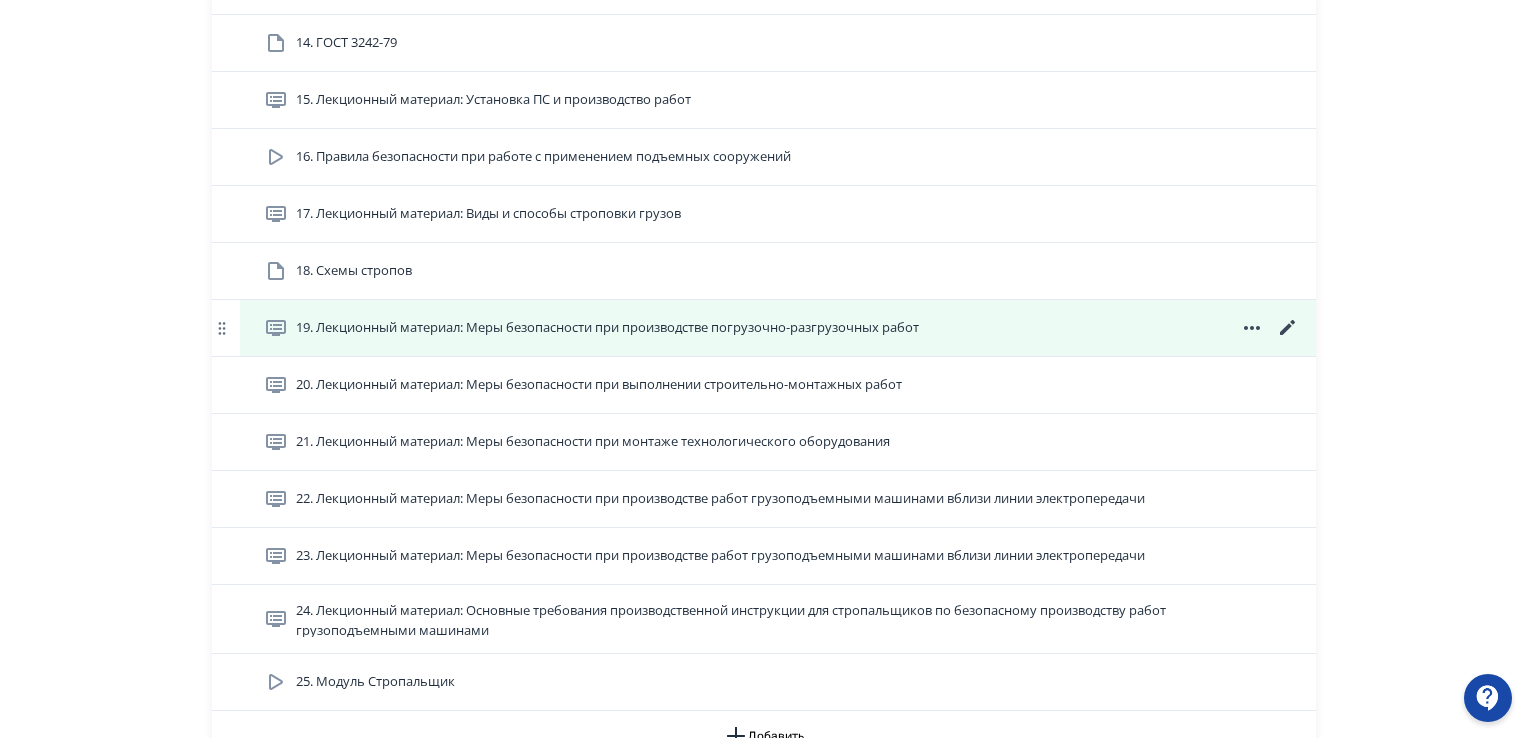 click on "19. Лекционный материал: Меры безопасности при производстве погрузочно-разгрузочных работ" at bounding box center (607, 328) 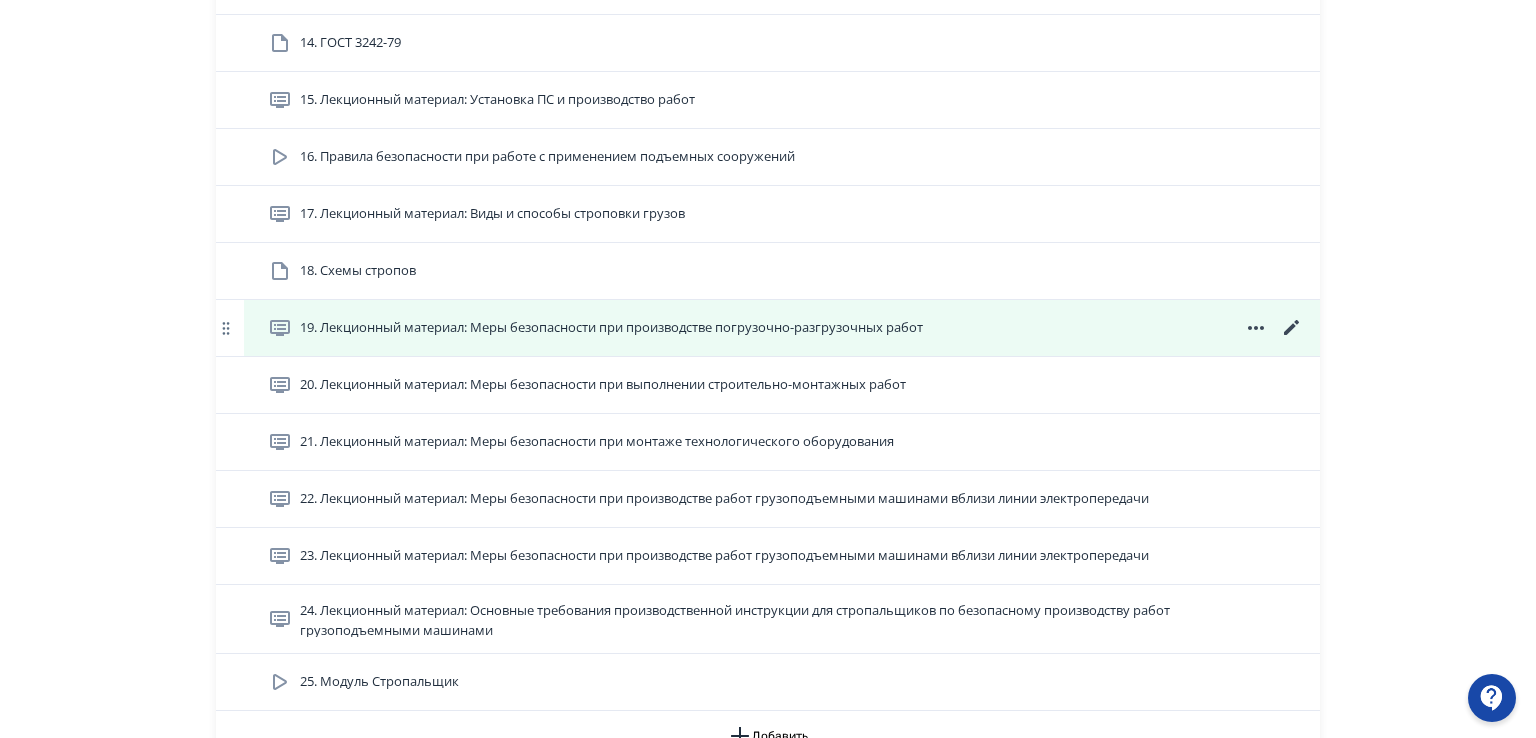 scroll, scrollTop: 0, scrollLeft: 0, axis: both 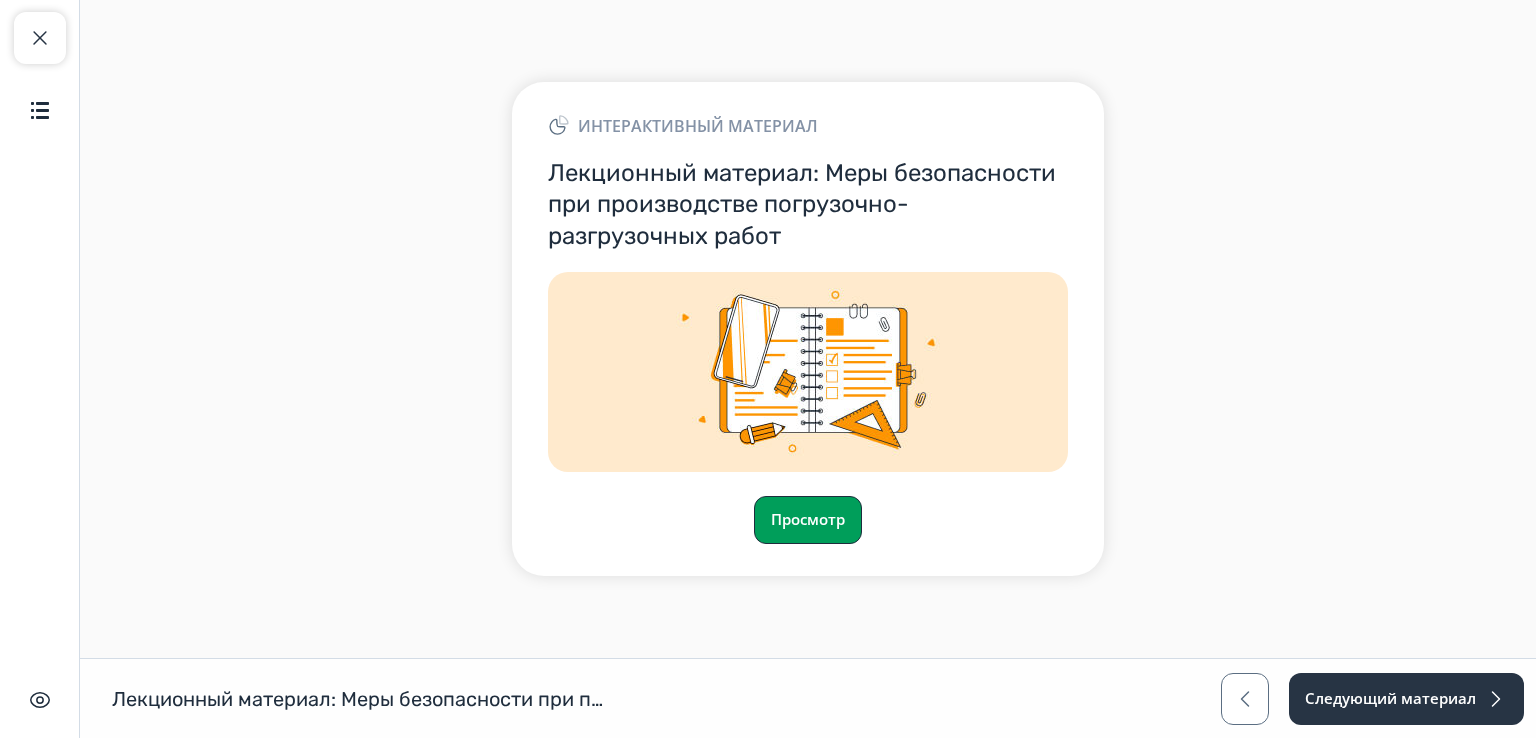 click on "Просмотр" at bounding box center (808, 520) 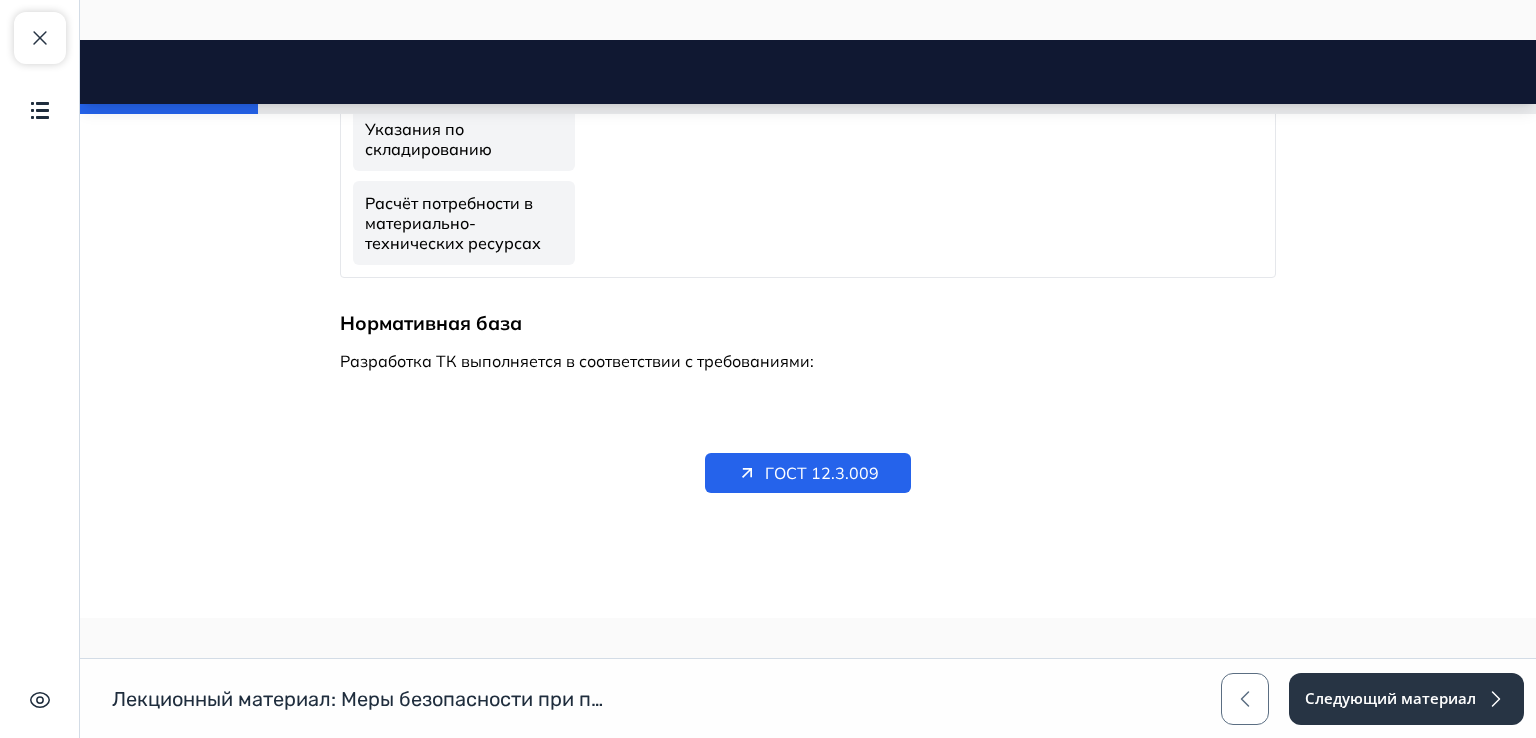 scroll, scrollTop: 1100, scrollLeft: 0, axis: vertical 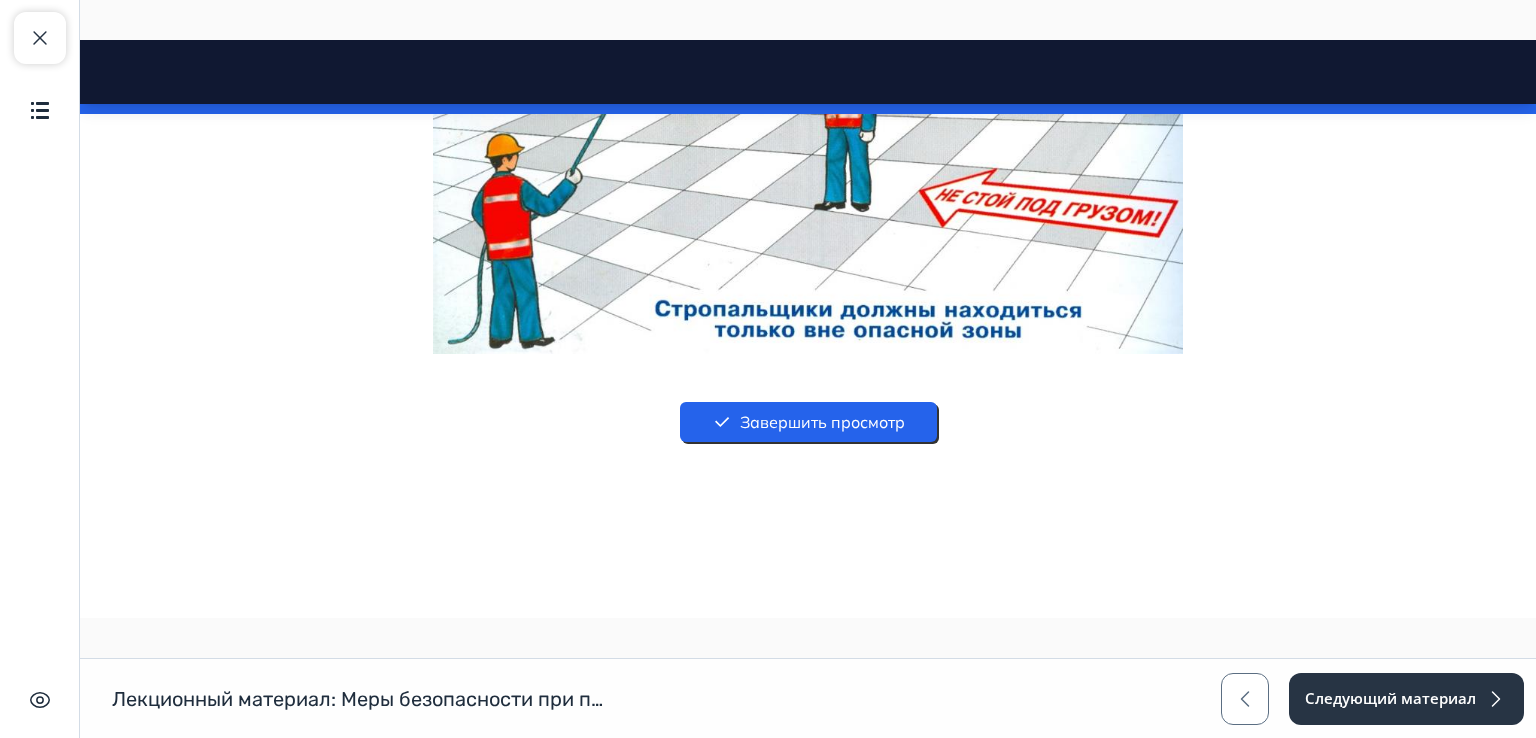drag, startPoint x: 1528, startPoint y: 121, endPoint x: 1615, endPoint y: 717, distance: 602.31635 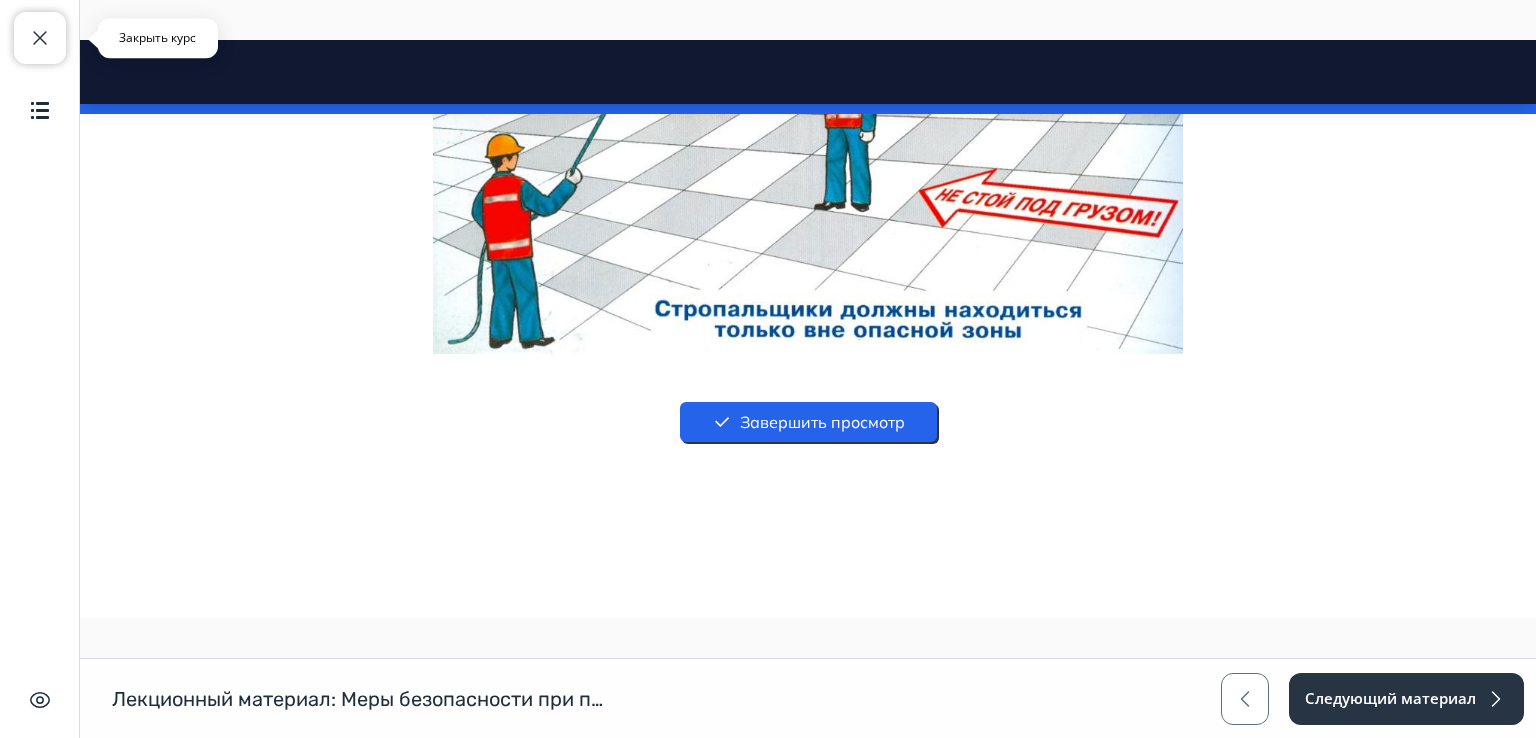 click at bounding box center (40, 38) 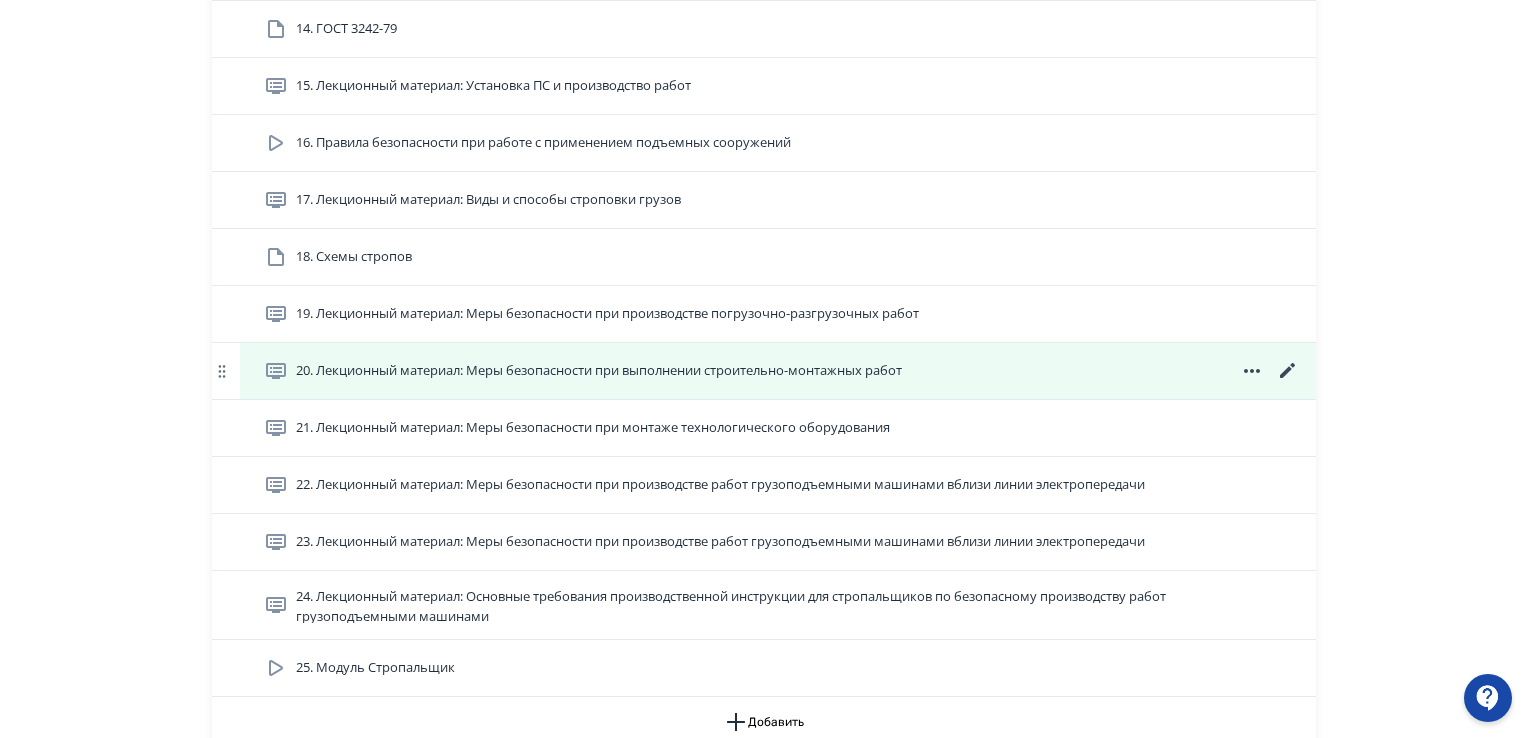 scroll, scrollTop: 1400, scrollLeft: 0, axis: vertical 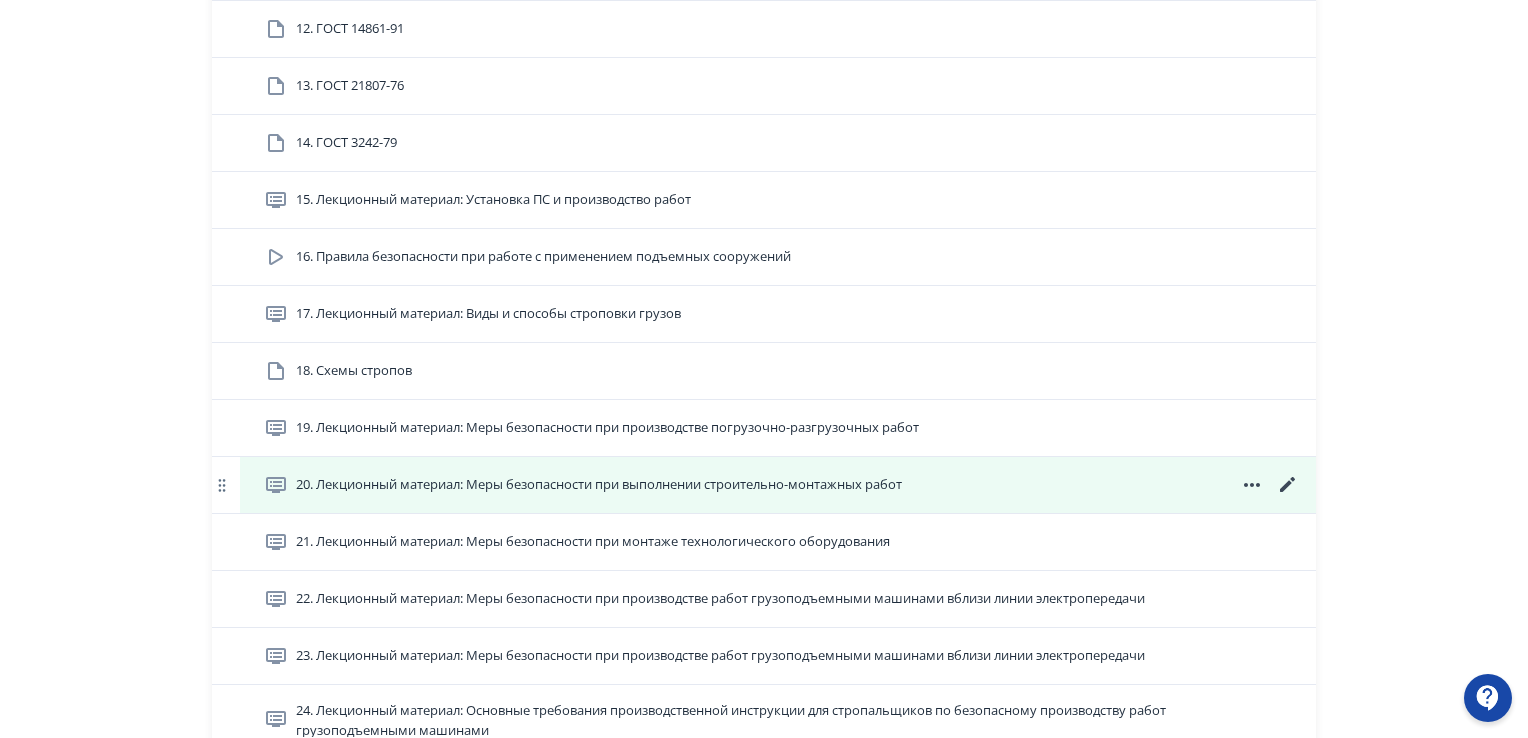 click on "20. Лекционный материал: Меры безопасности при выполнении строительно-монтажных работ" at bounding box center [599, 485] 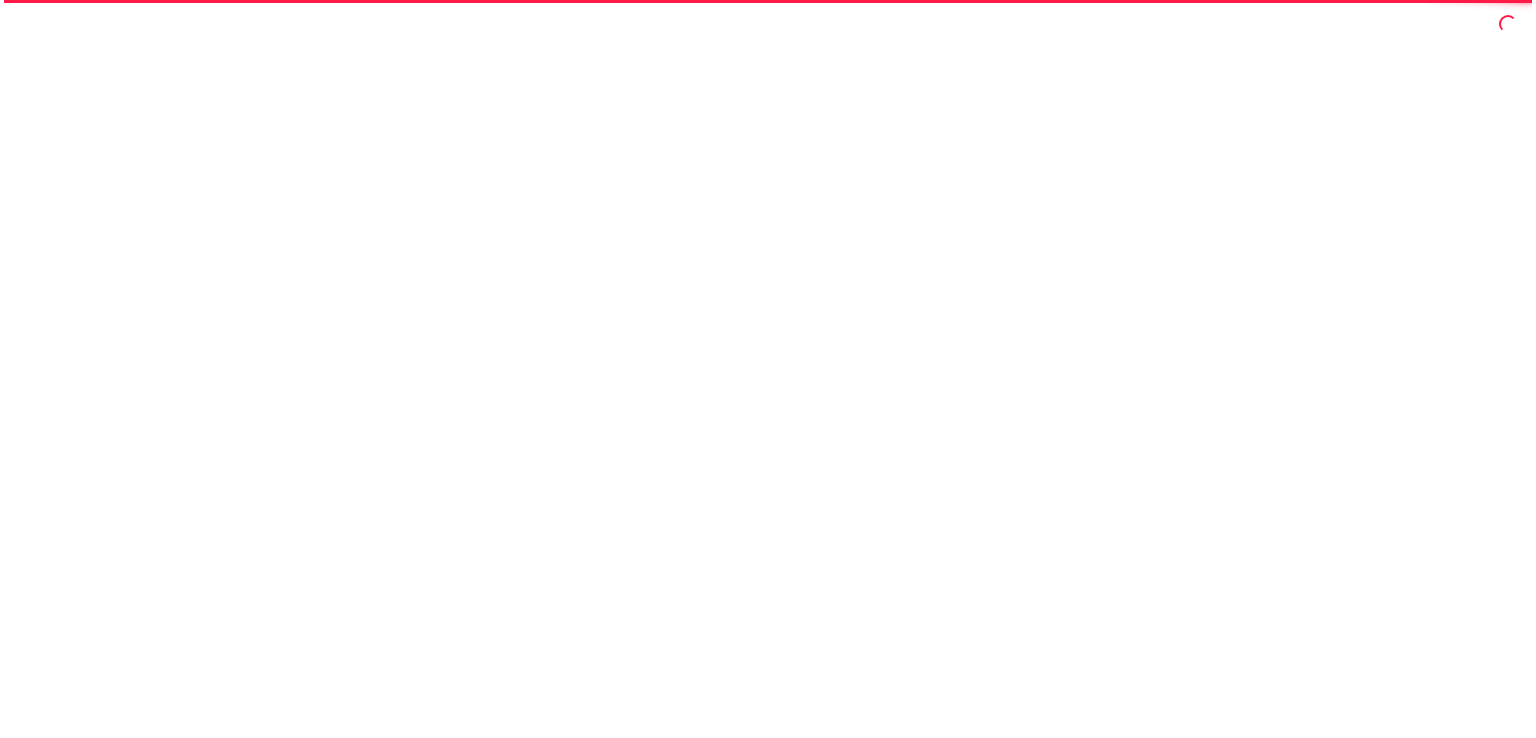 scroll, scrollTop: 0, scrollLeft: 0, axis: both 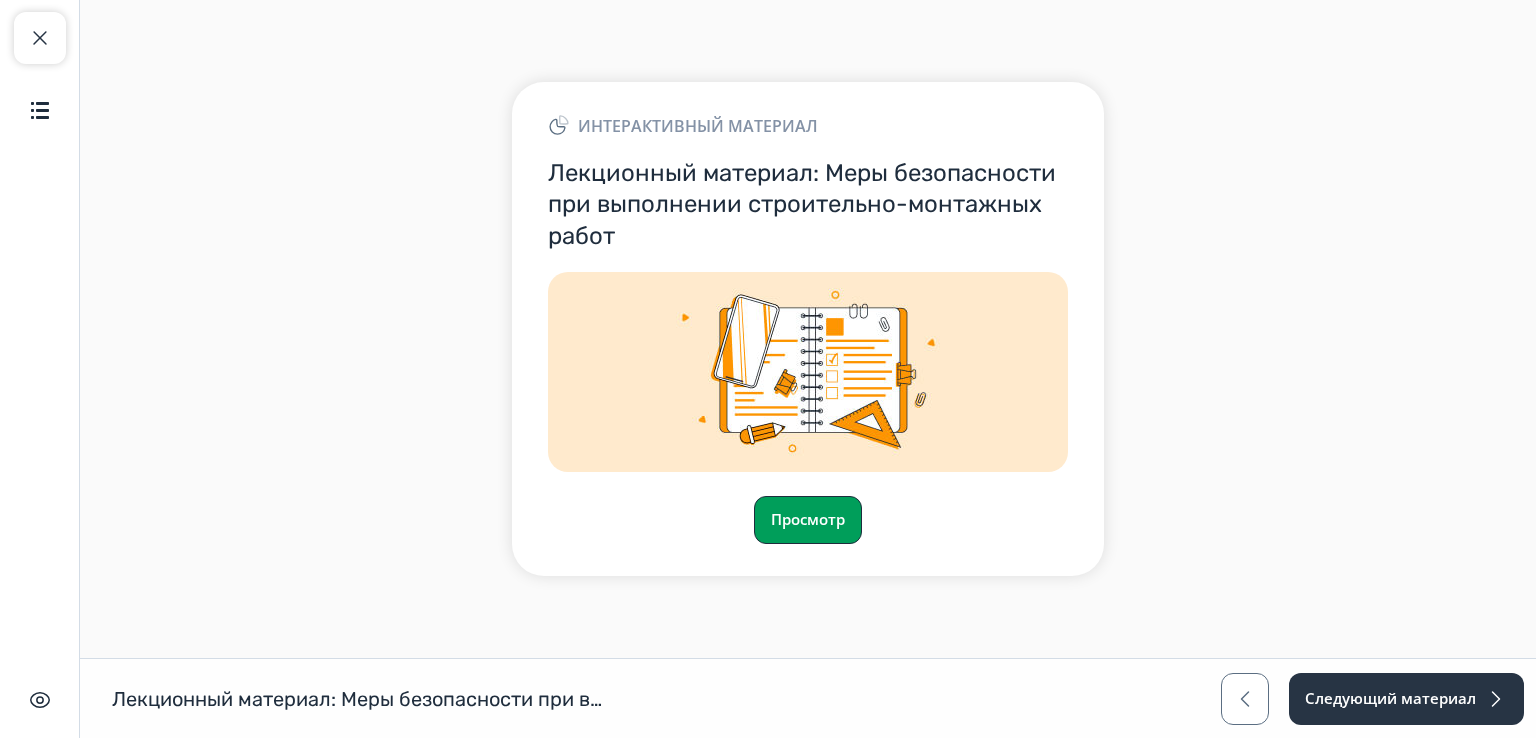 click on "Просмотр" at bounding box center (808, 520) 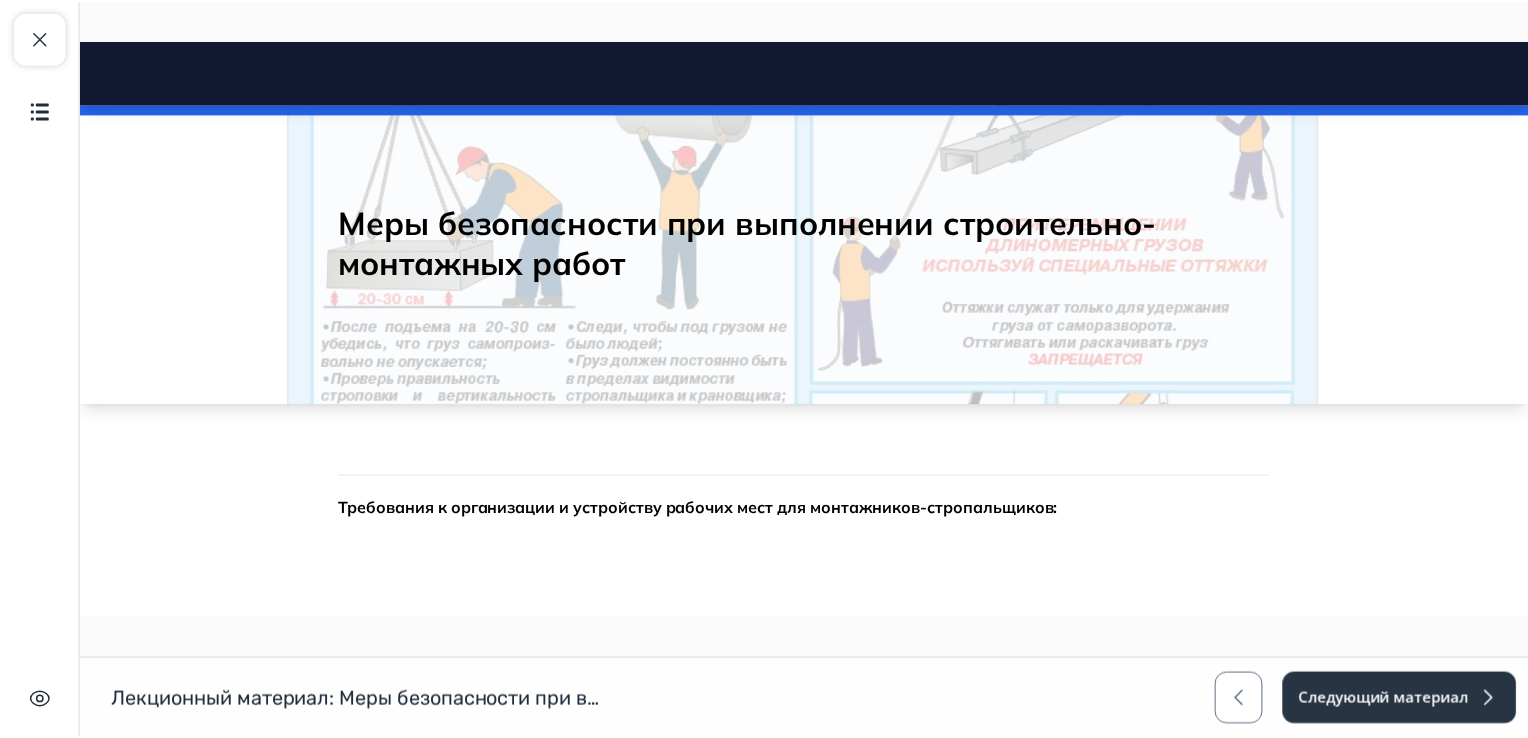 scroll, scrollTop: 0, scrollLeft: 0, axis: both 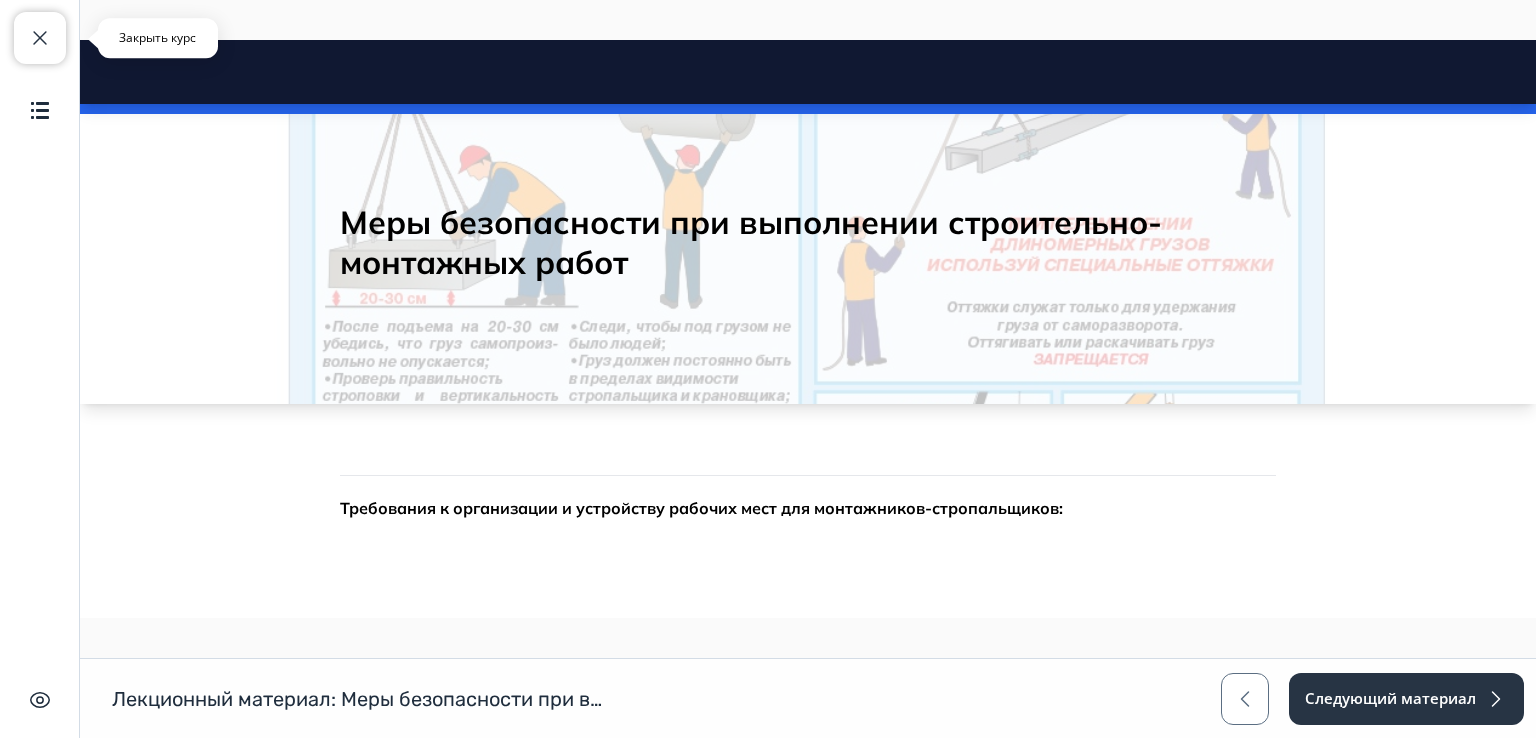 click at bounding box center (40, 38) 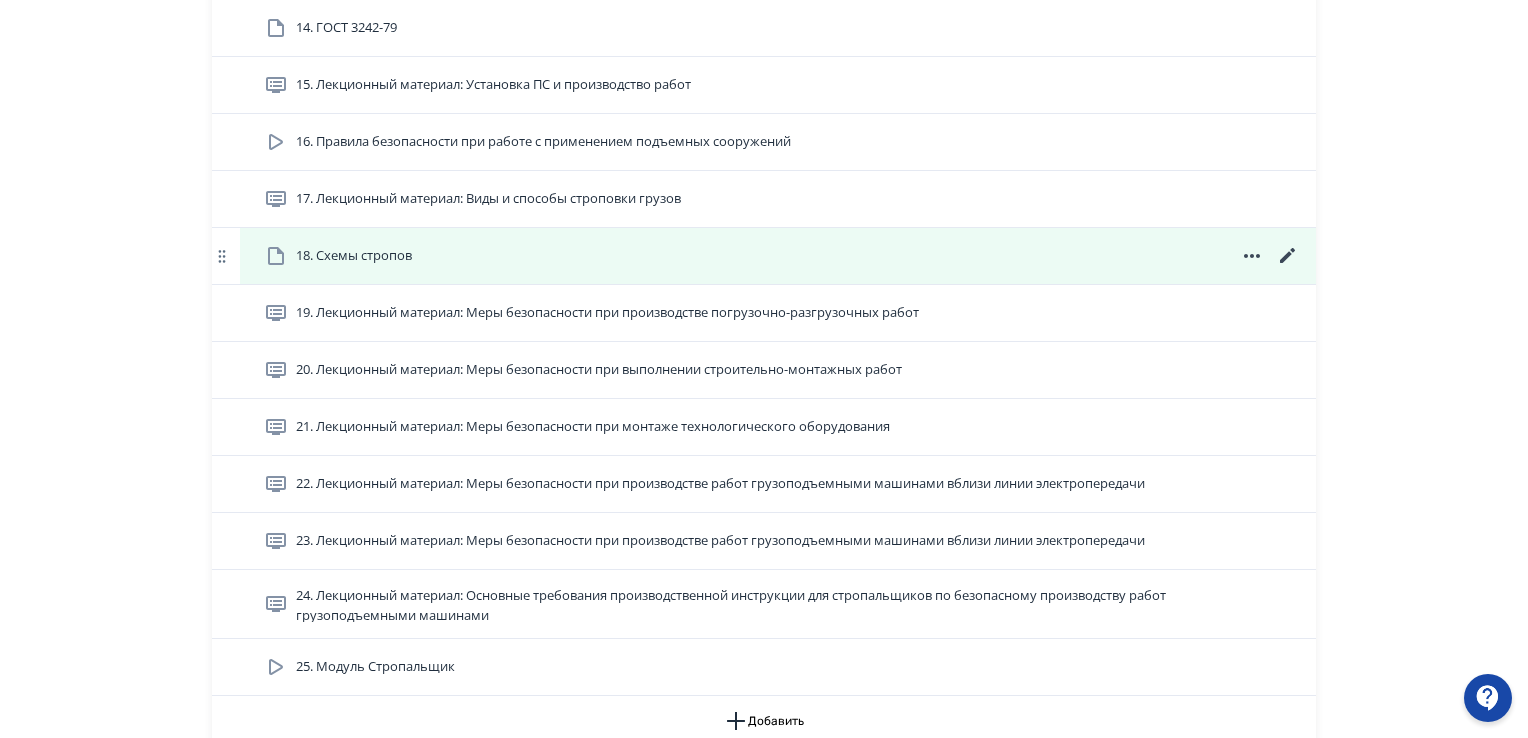 scroll, scrollTop: 1700, scrollLeft: 0, axis: vertical 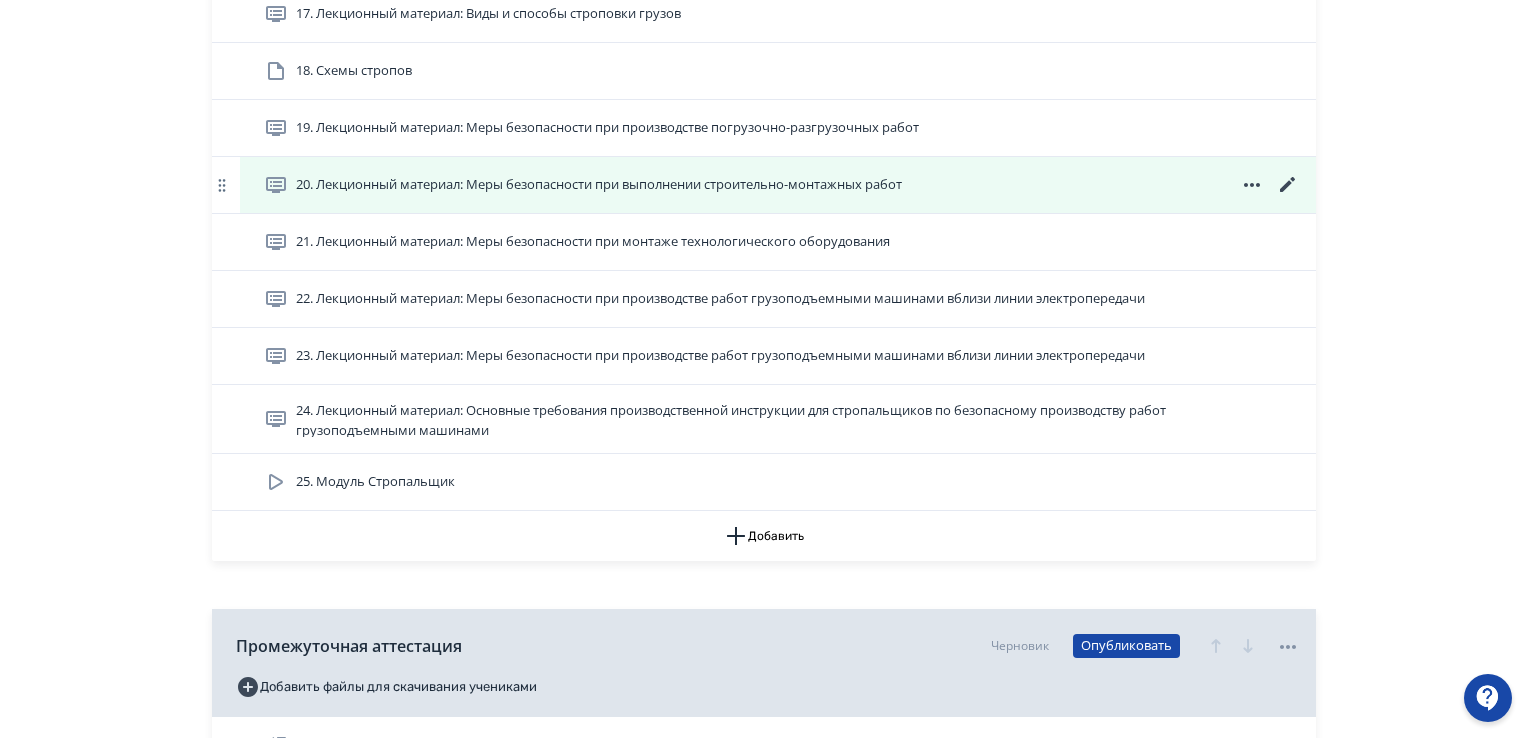 click 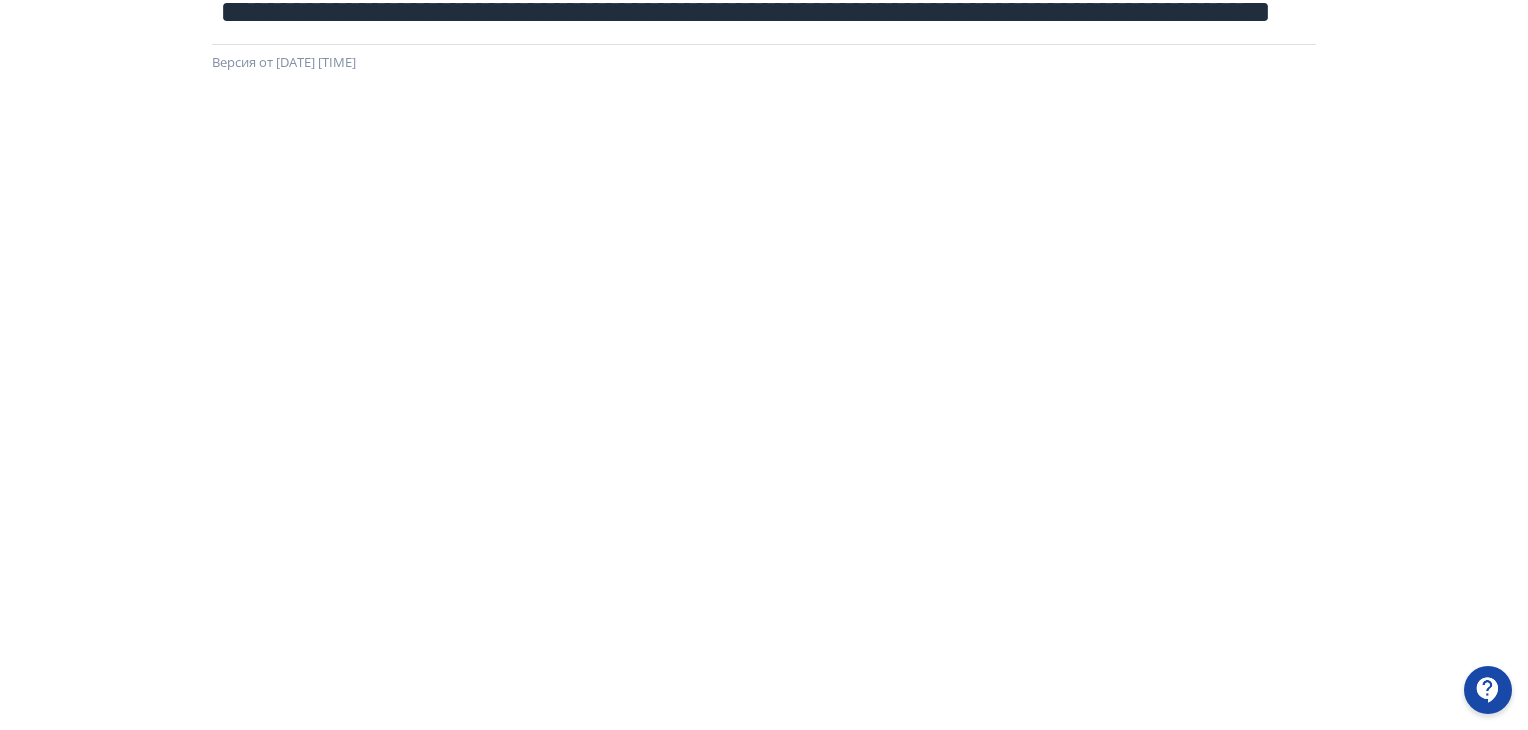 scroll, scrollTop: 22, scrollLeft: 0, axis: vertical 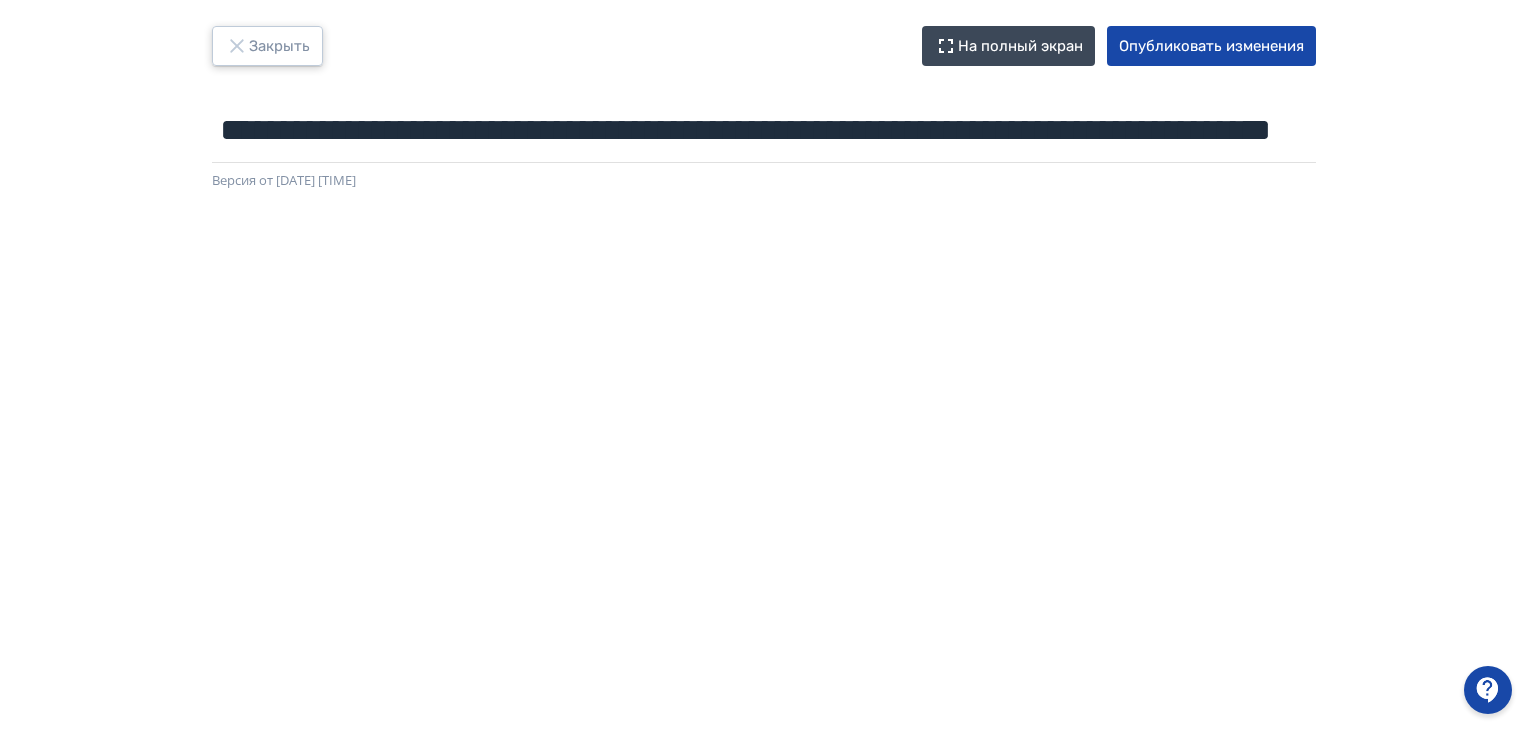 click on "Закрыть" at bounding box center [267, 46] 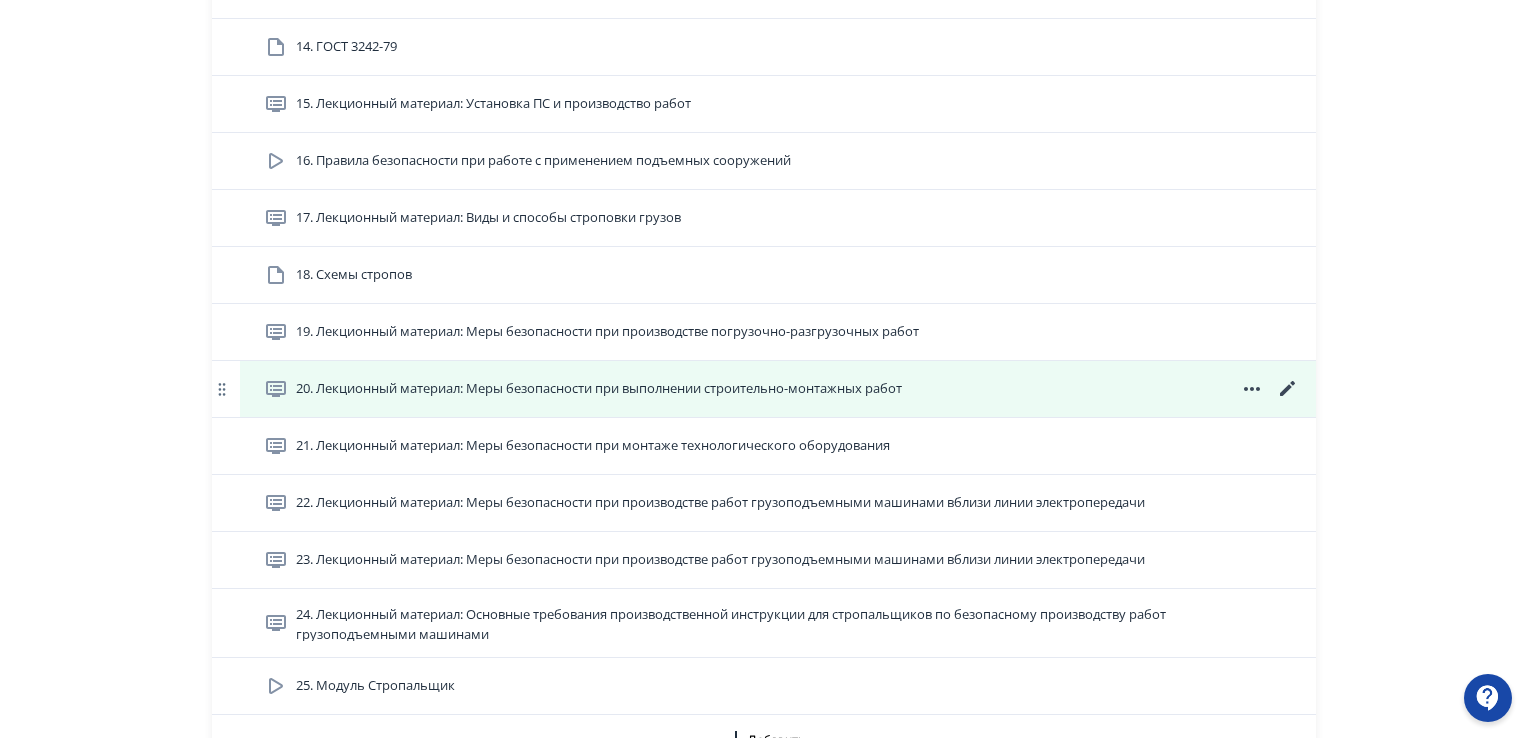 scroll, scrollTop: 1500, scrollLeft: 0, axis: vertical 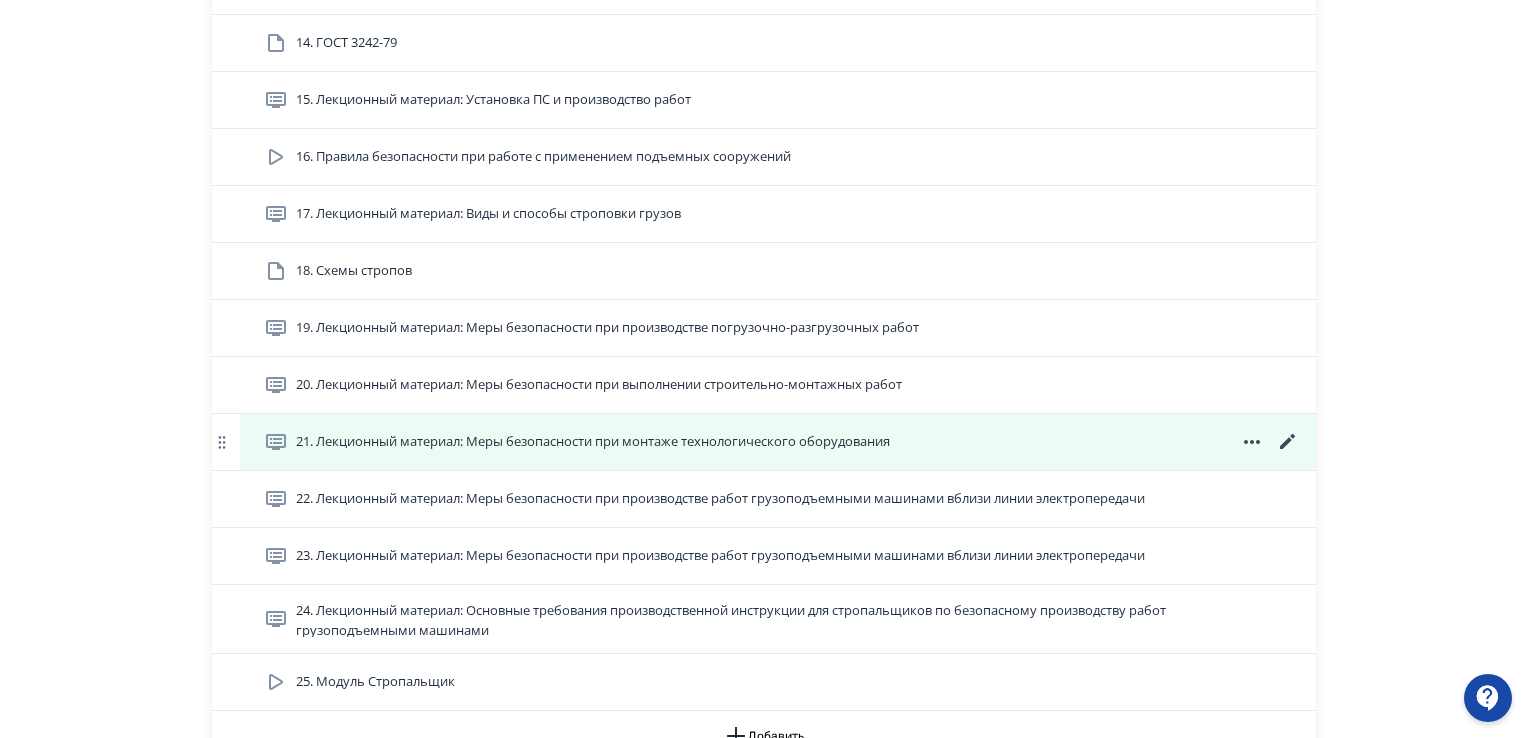 click 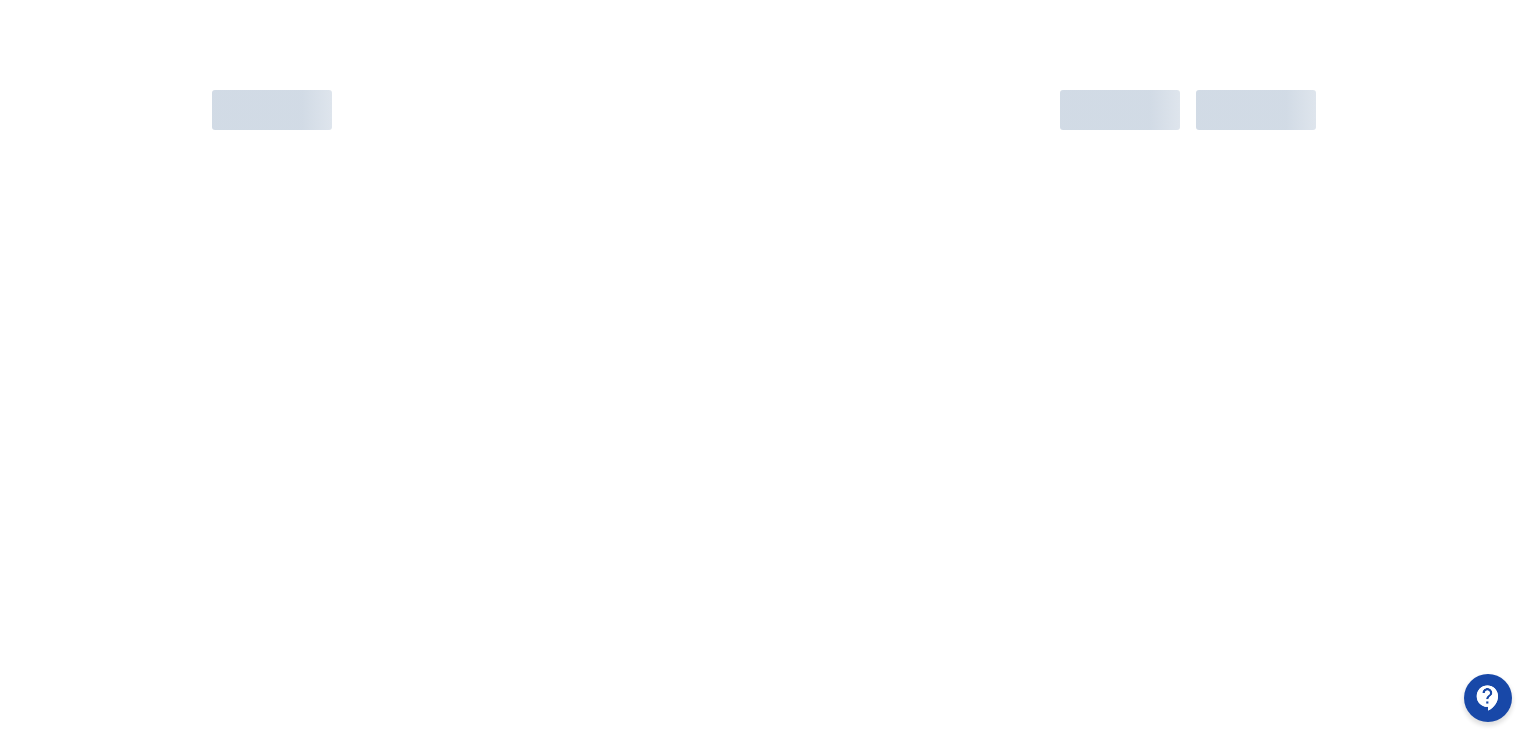 scroll, scrollTop: 0, scrollLeft: 0, axis: both 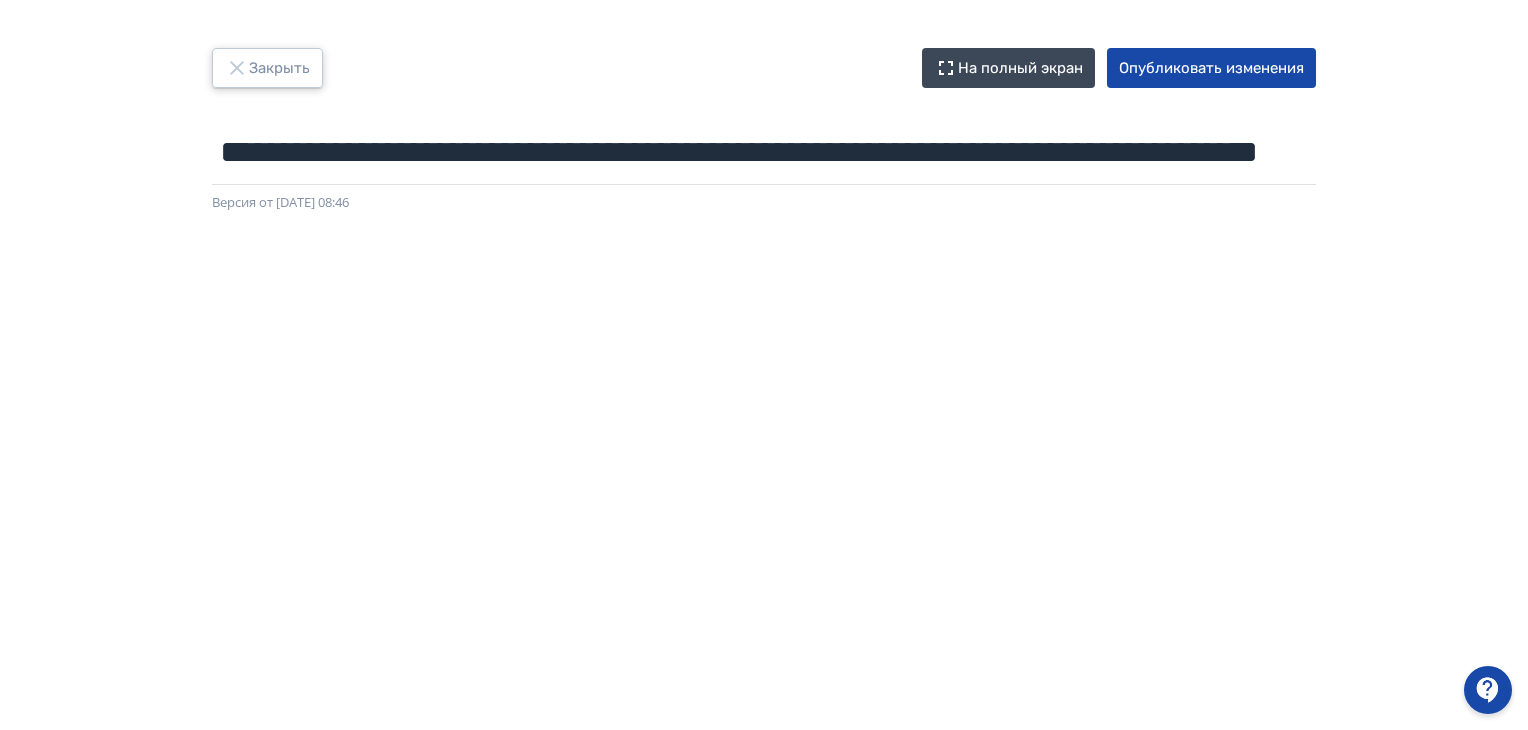 click on "Закрыть" at bounding box center (267, 68) 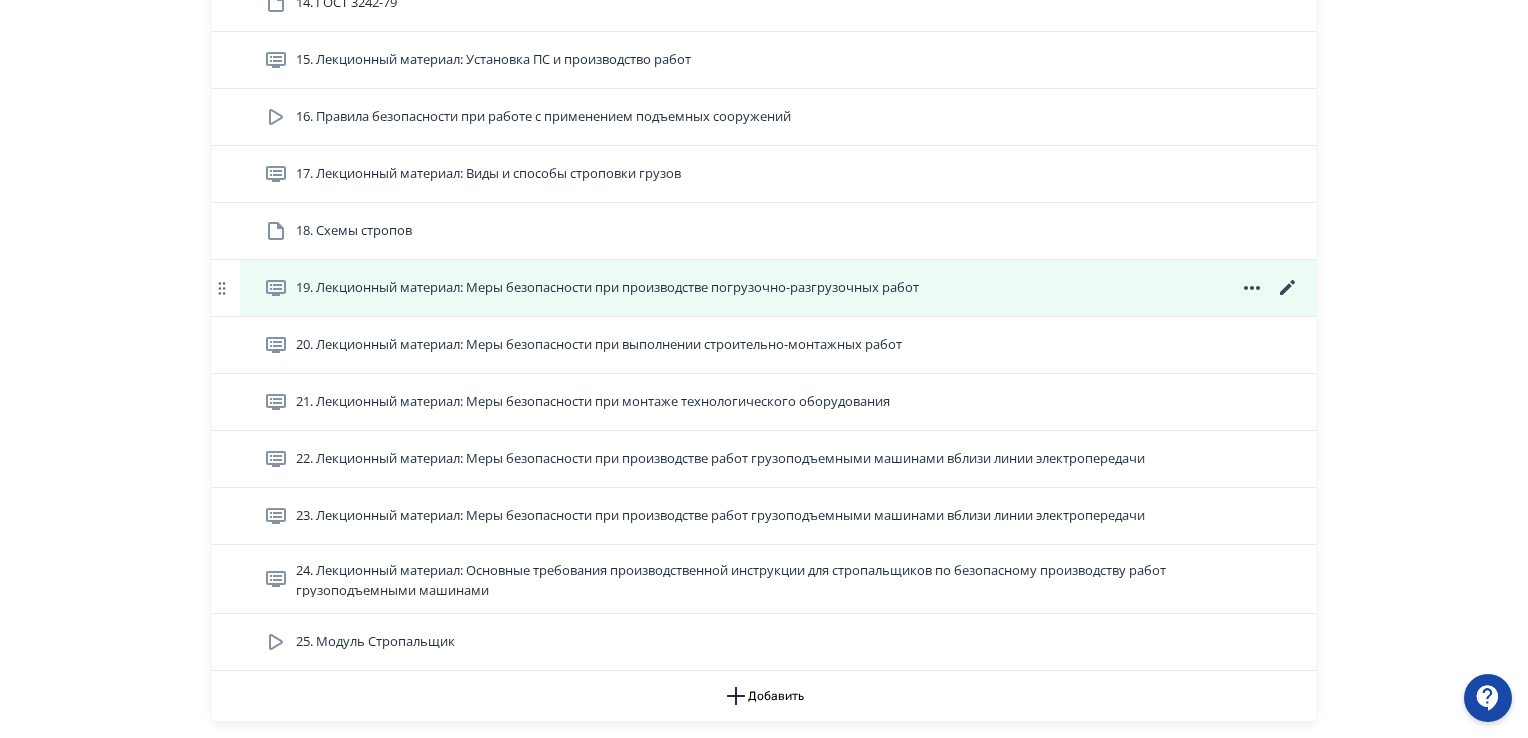 scroll, scrollTop: 1700, scrollLeft: 0, axis: vertical 